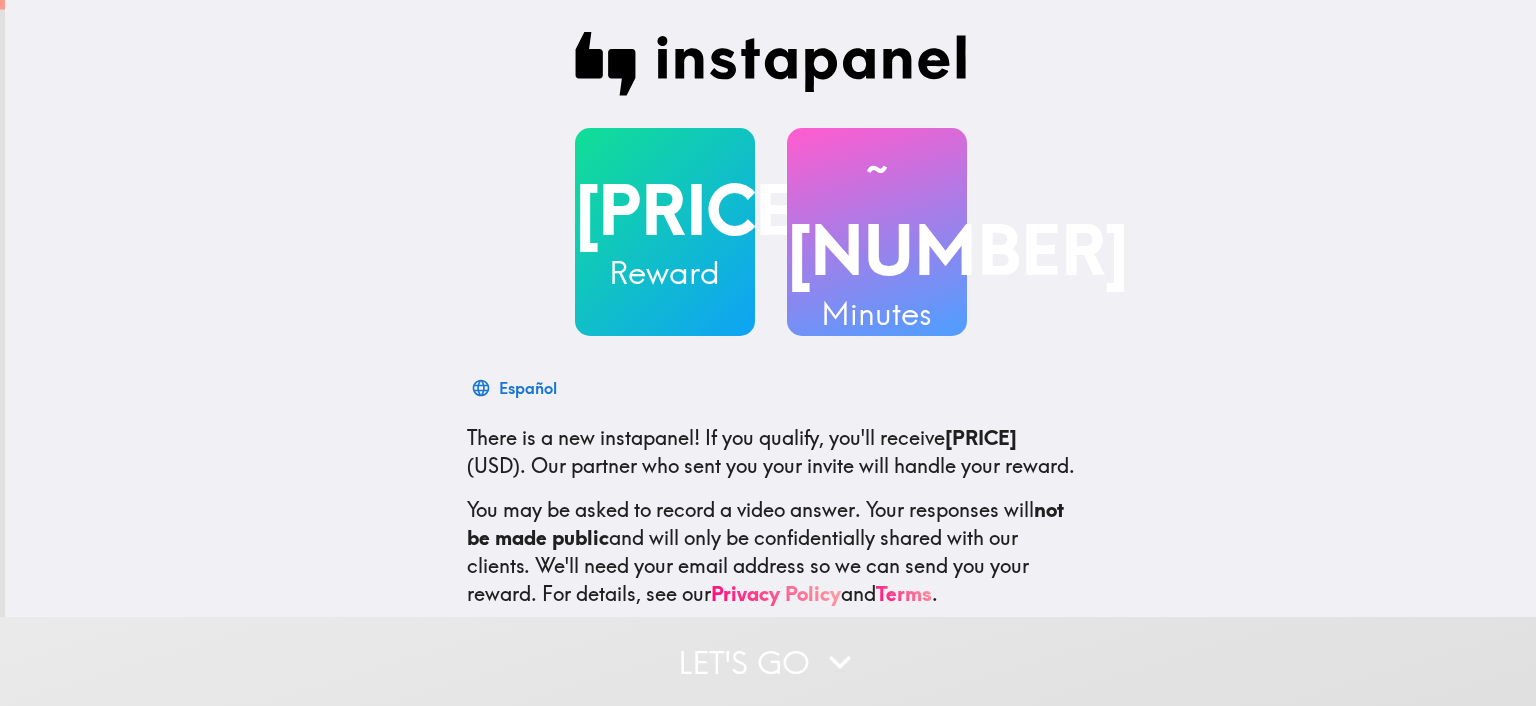 scroll, scrollTop: 0, scrollLeft: 0, axis: both 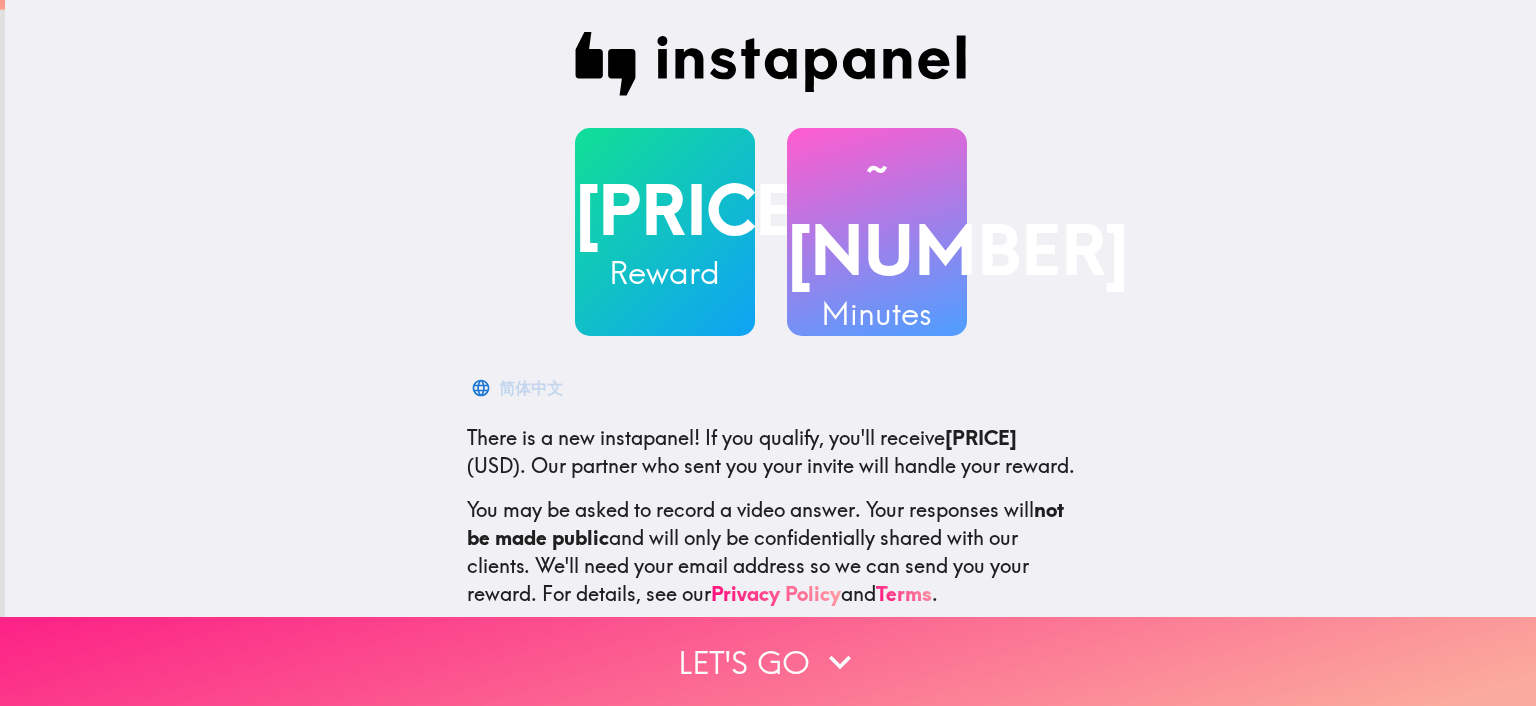 click on "Let's go" at bounding box center [768, 661] 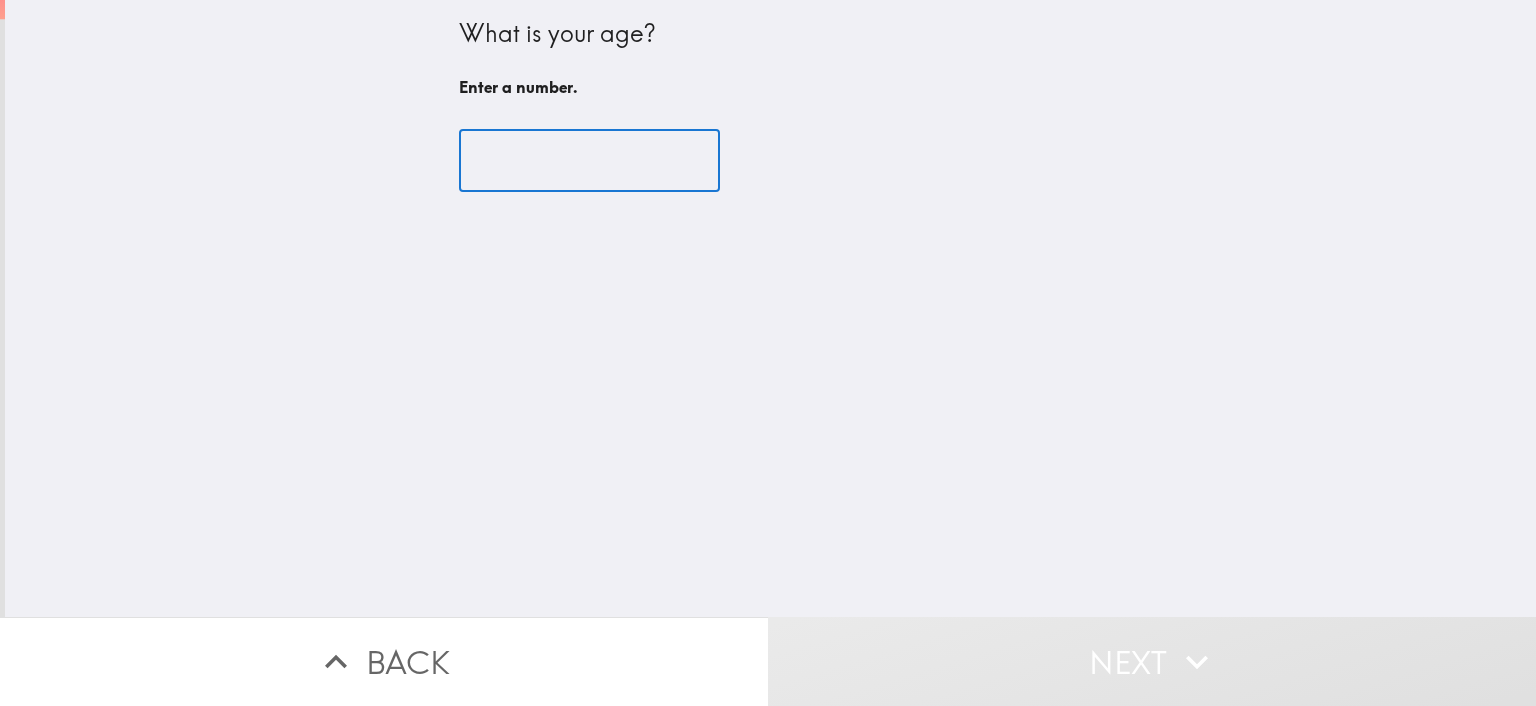 click at bounding box center [589, 161] 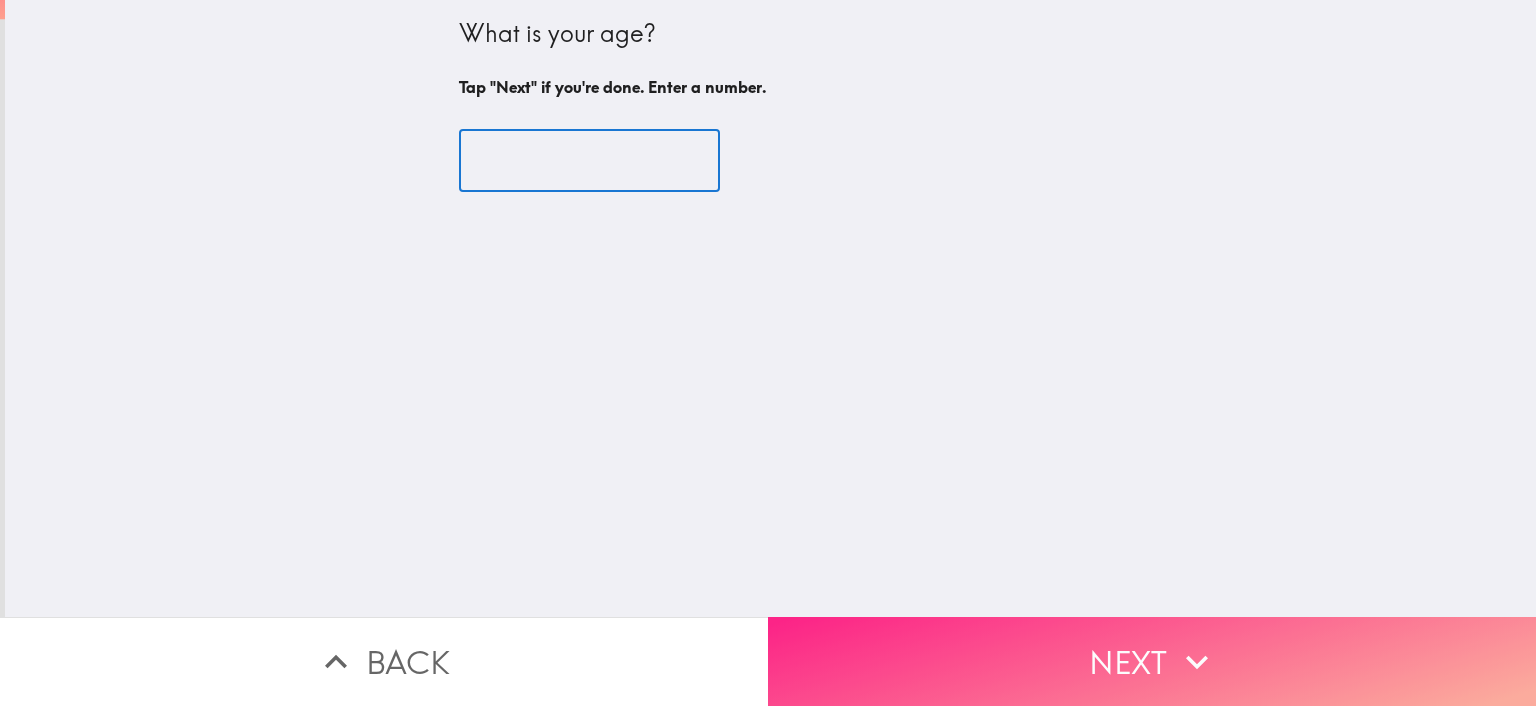 type on "[NUMBER]" 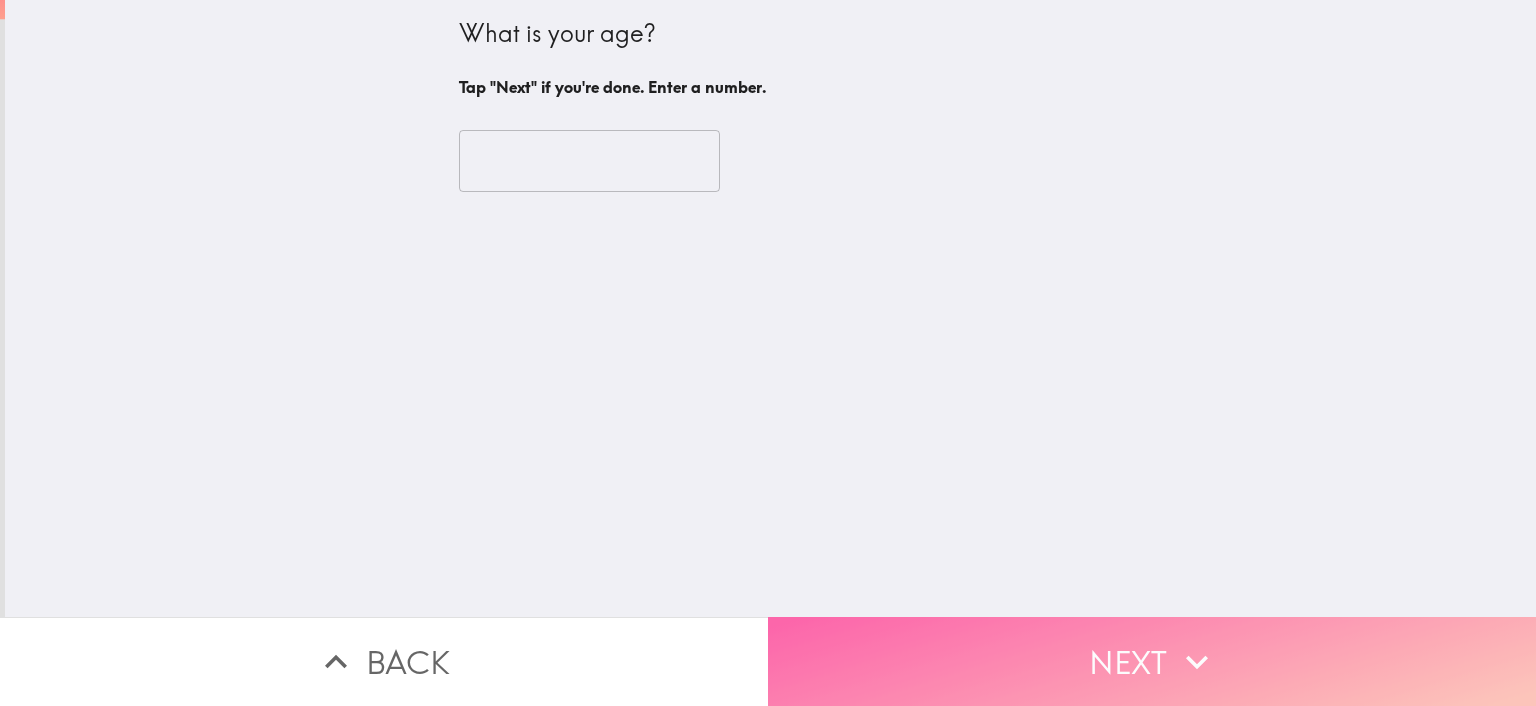 click on "Next" at bounding box center [1152, 661] 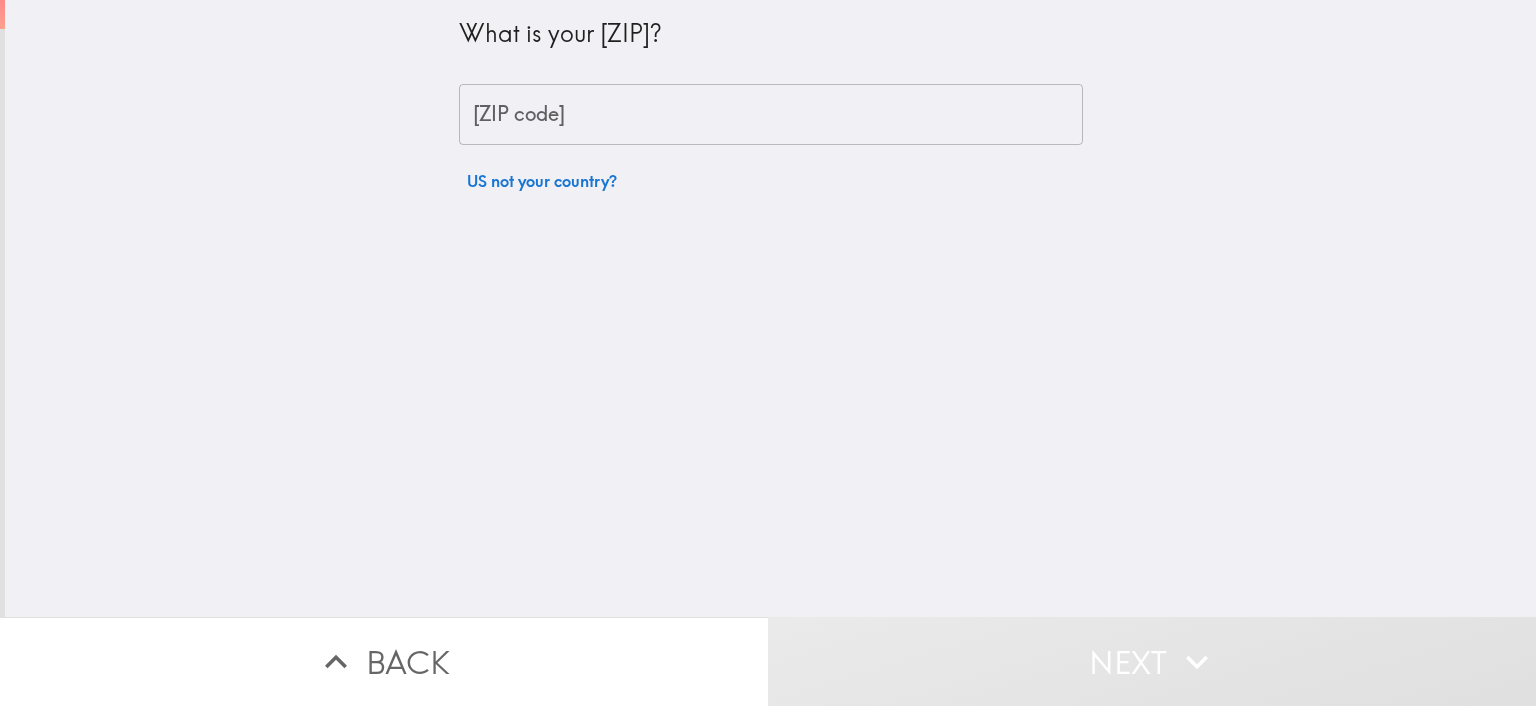 click on "[ZIP code]" at bounding box center (771, 115) 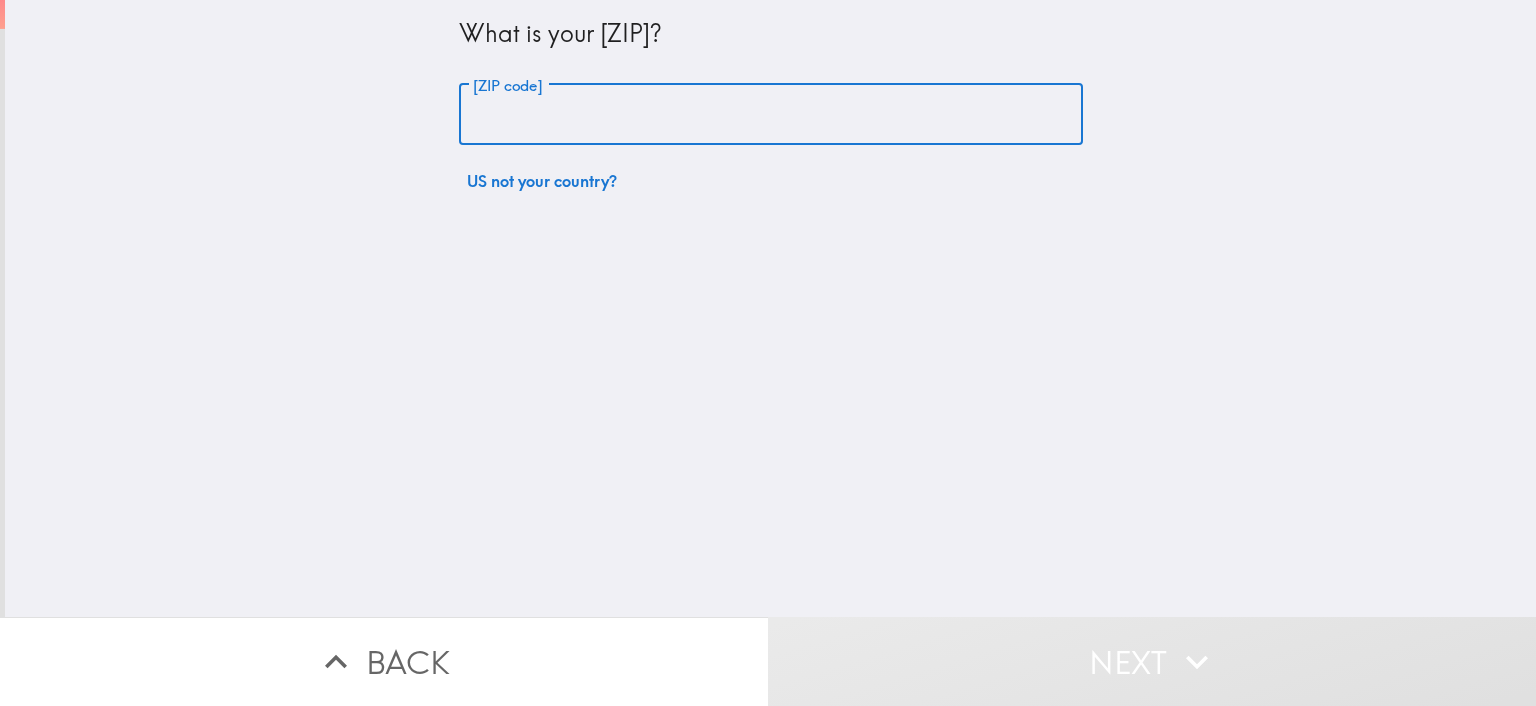 type on "[NUMBER]" 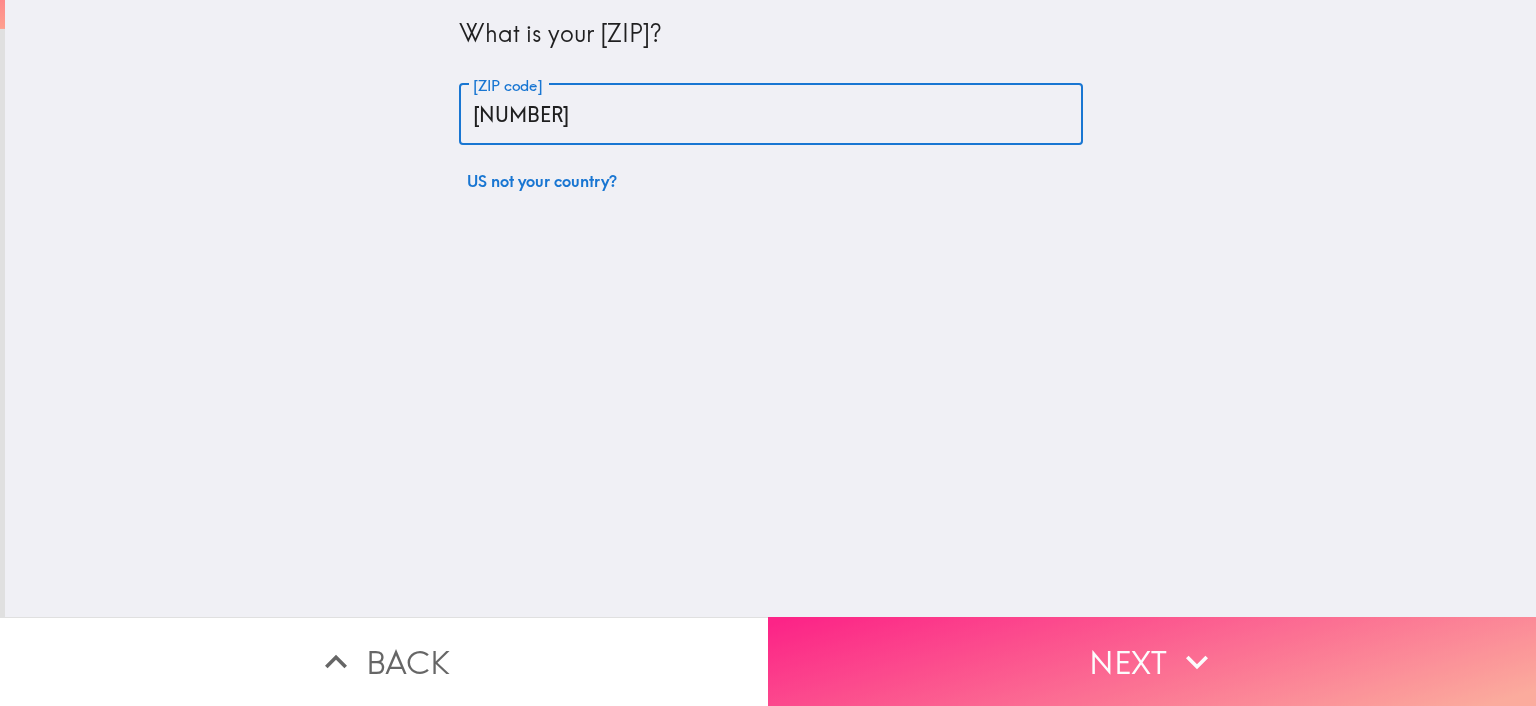 click on "Next" at bounding box center (1152, 661) 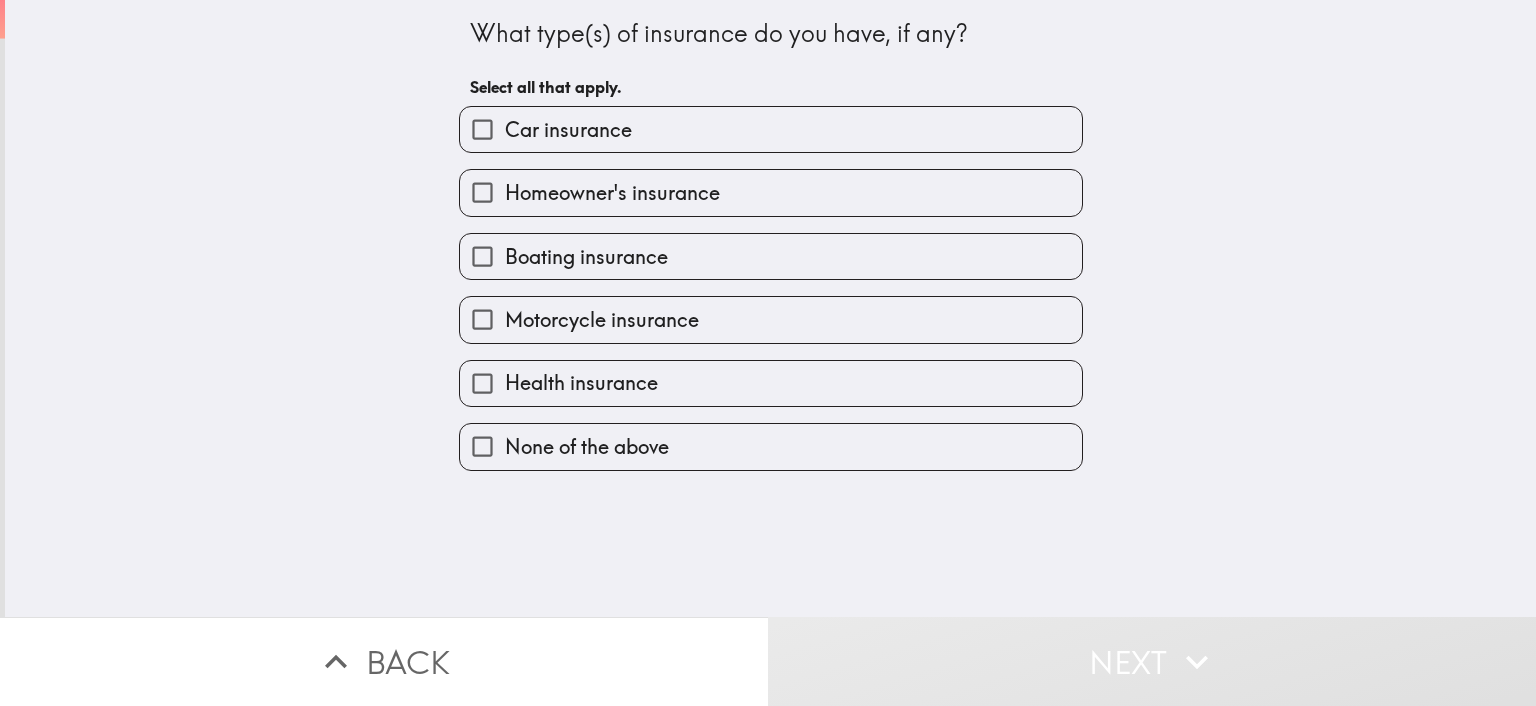 click on "Health insurance" at bounding box center (771, 383) 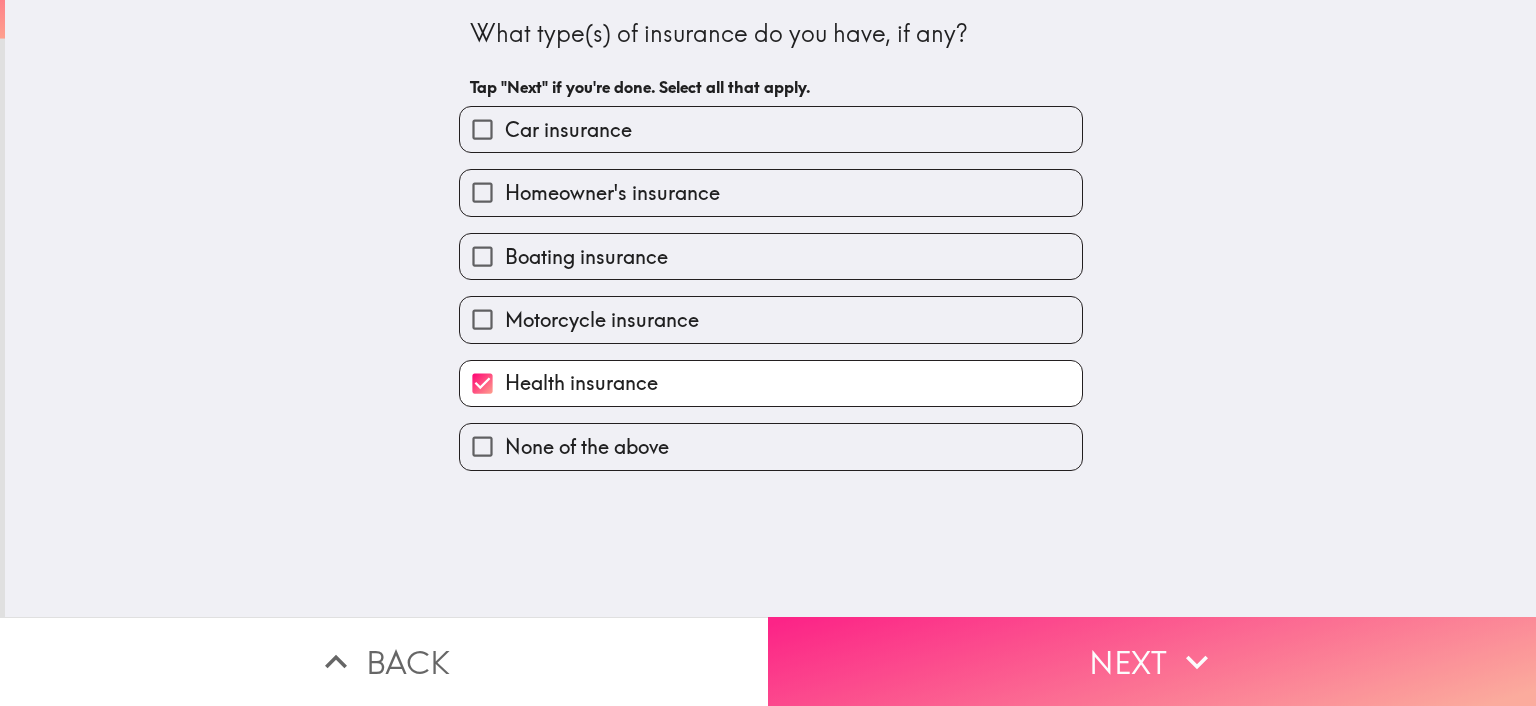 click on "Next" at bounding box center [1152, 661] 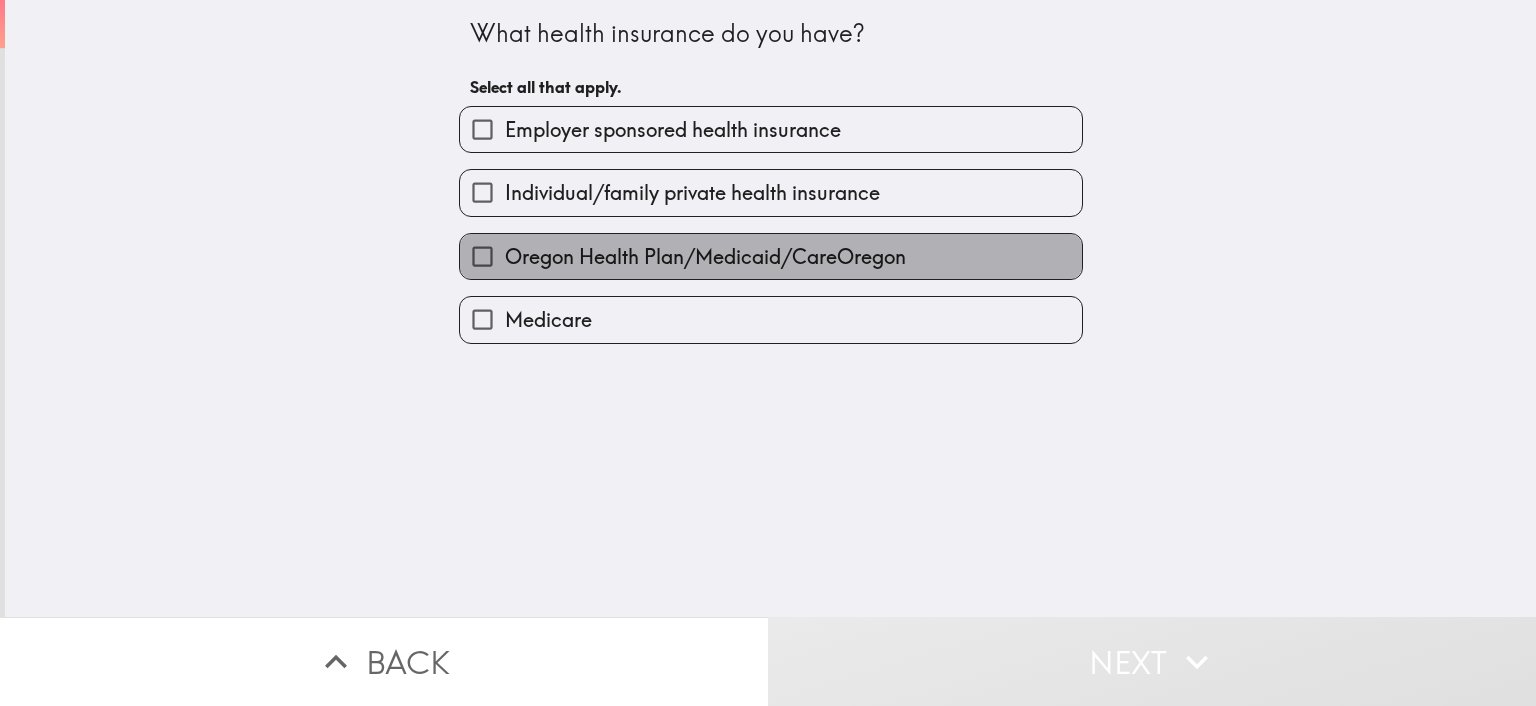 click on "Oregon Health Plan/Medicaid/CareOregon" at bounding box center (705, 257) 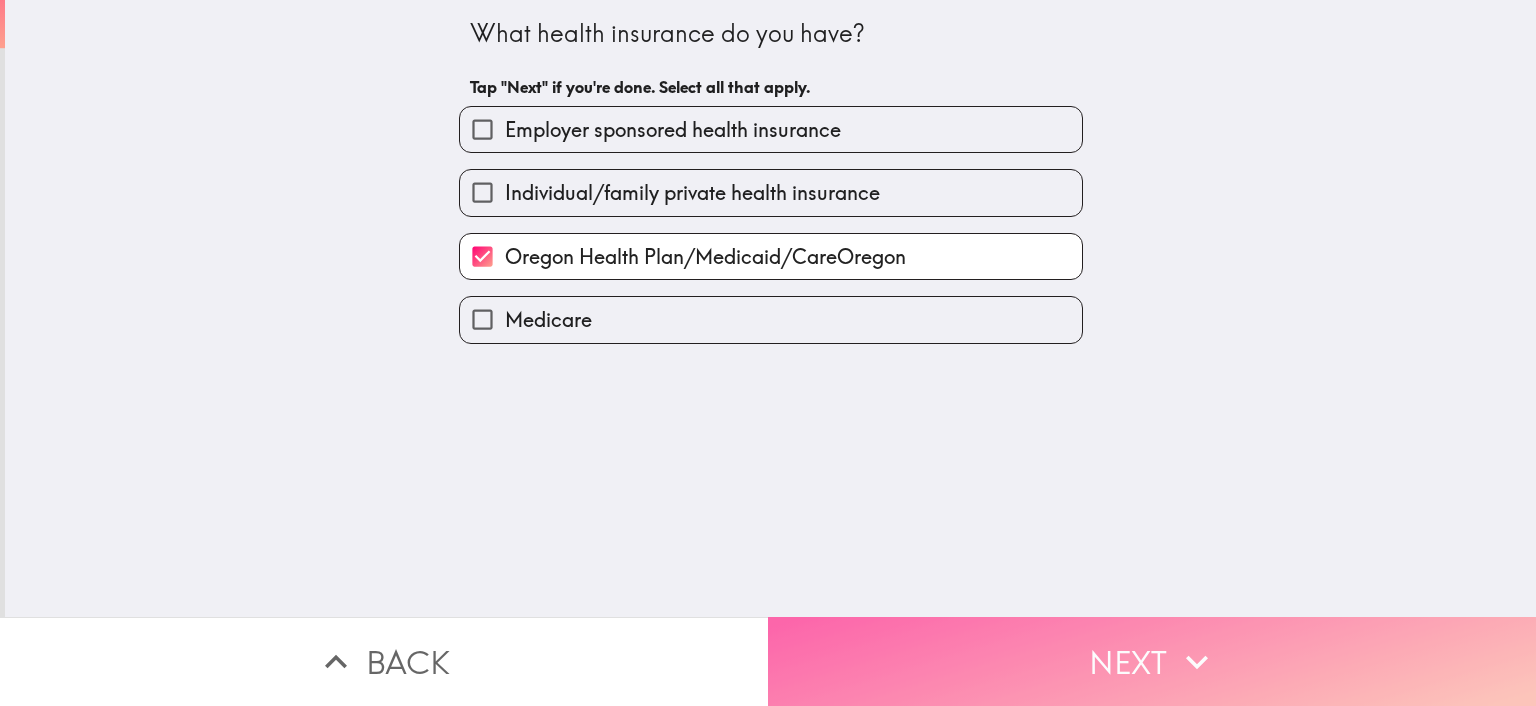 click on "Next" at bounding box center [1152, 661] 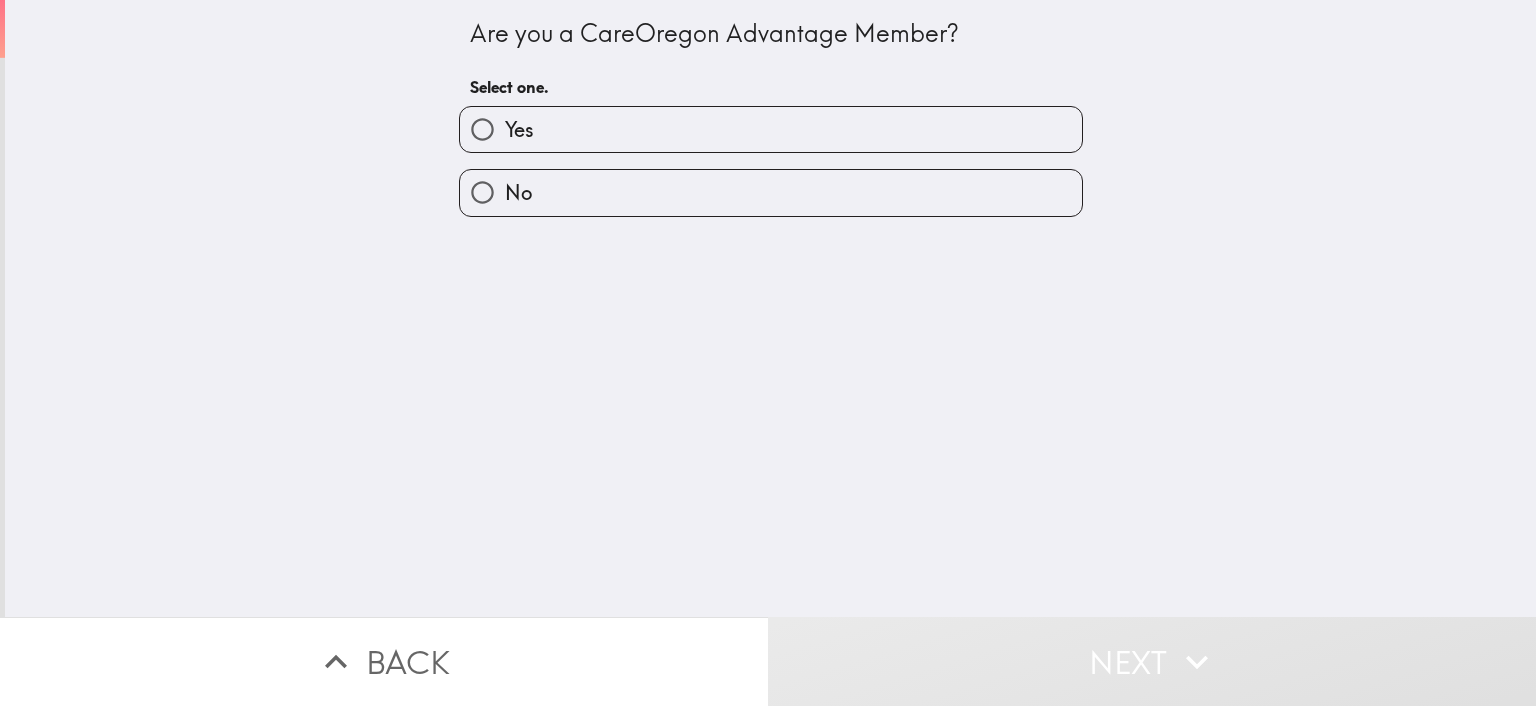 click on "No" at bounding box center (771, 192) 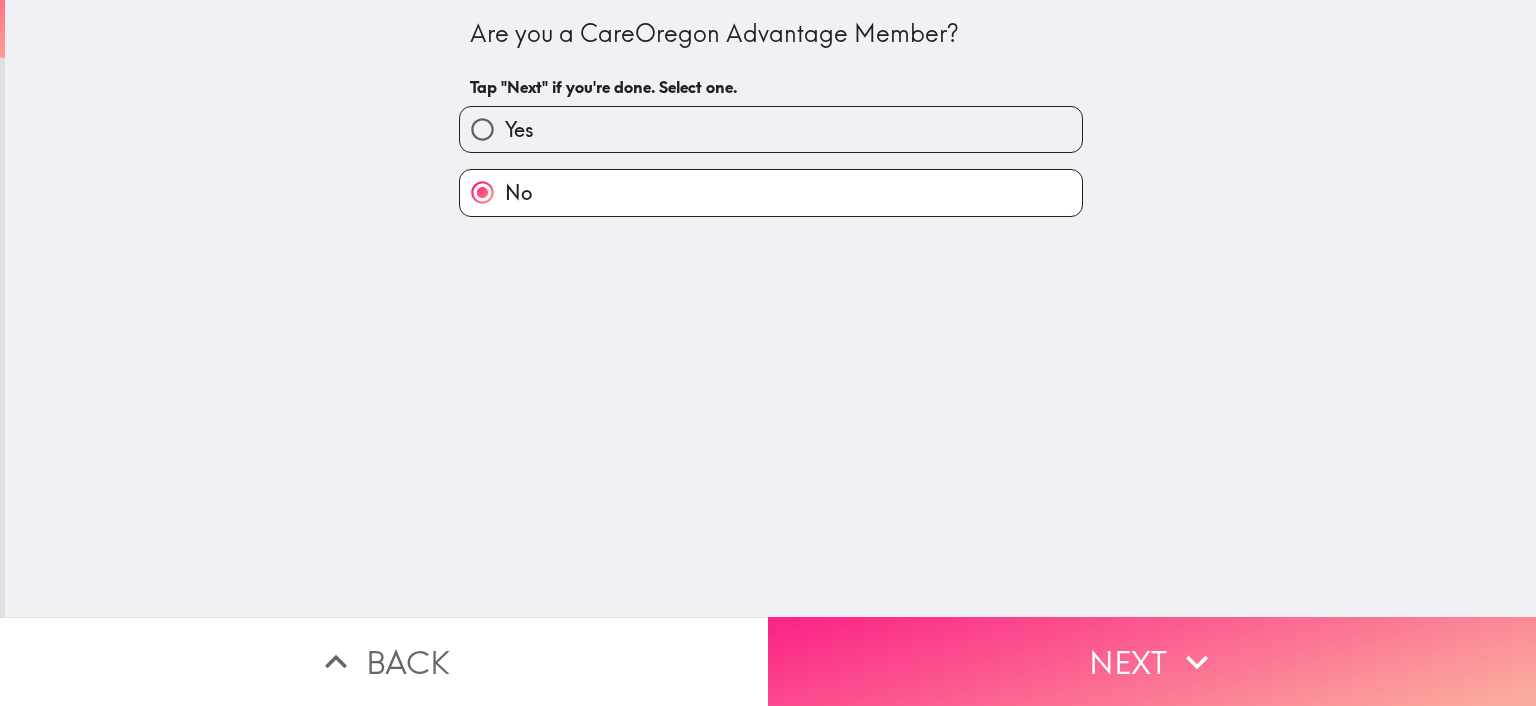click on "Next" at bounding box center [1152, 661] 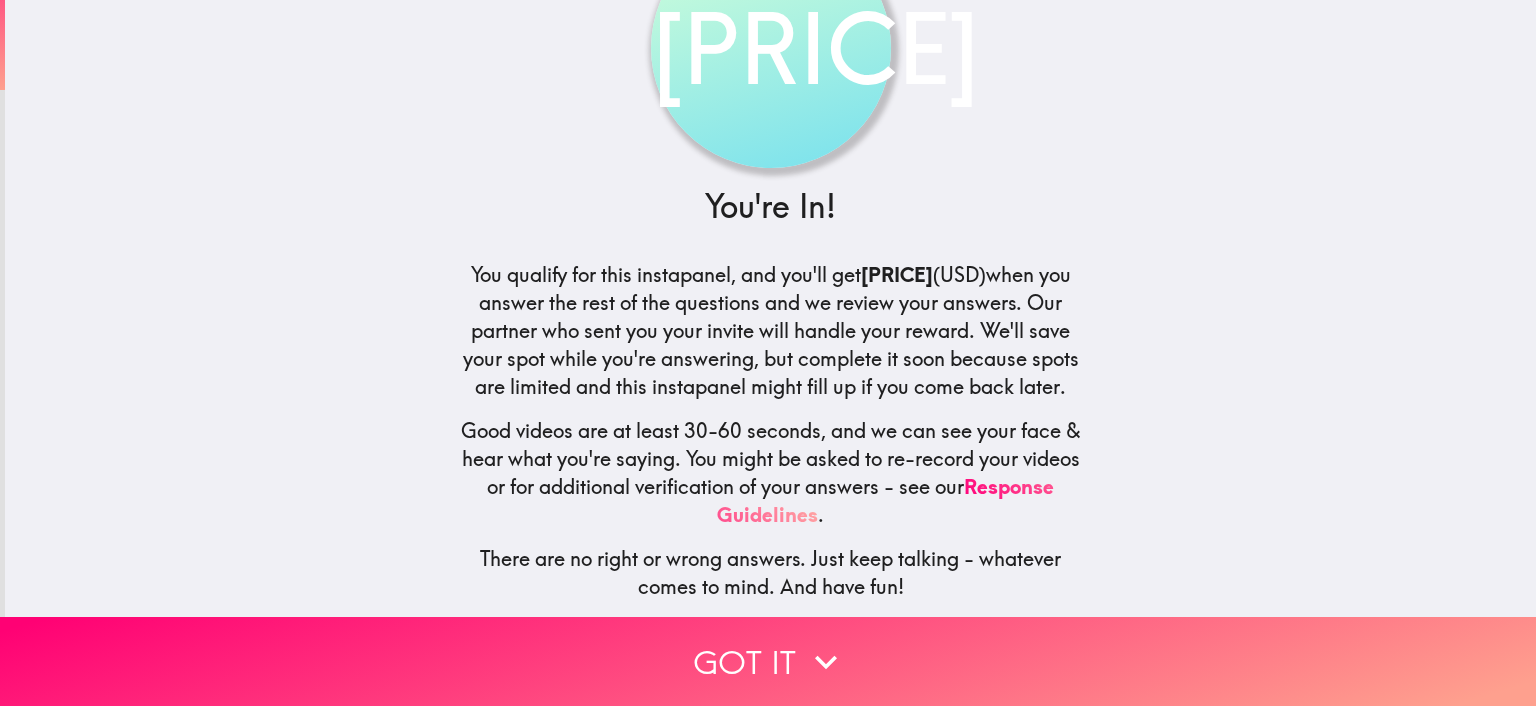 scroll, scrollTop: 119, scrollLeft: 0, axis: vertical 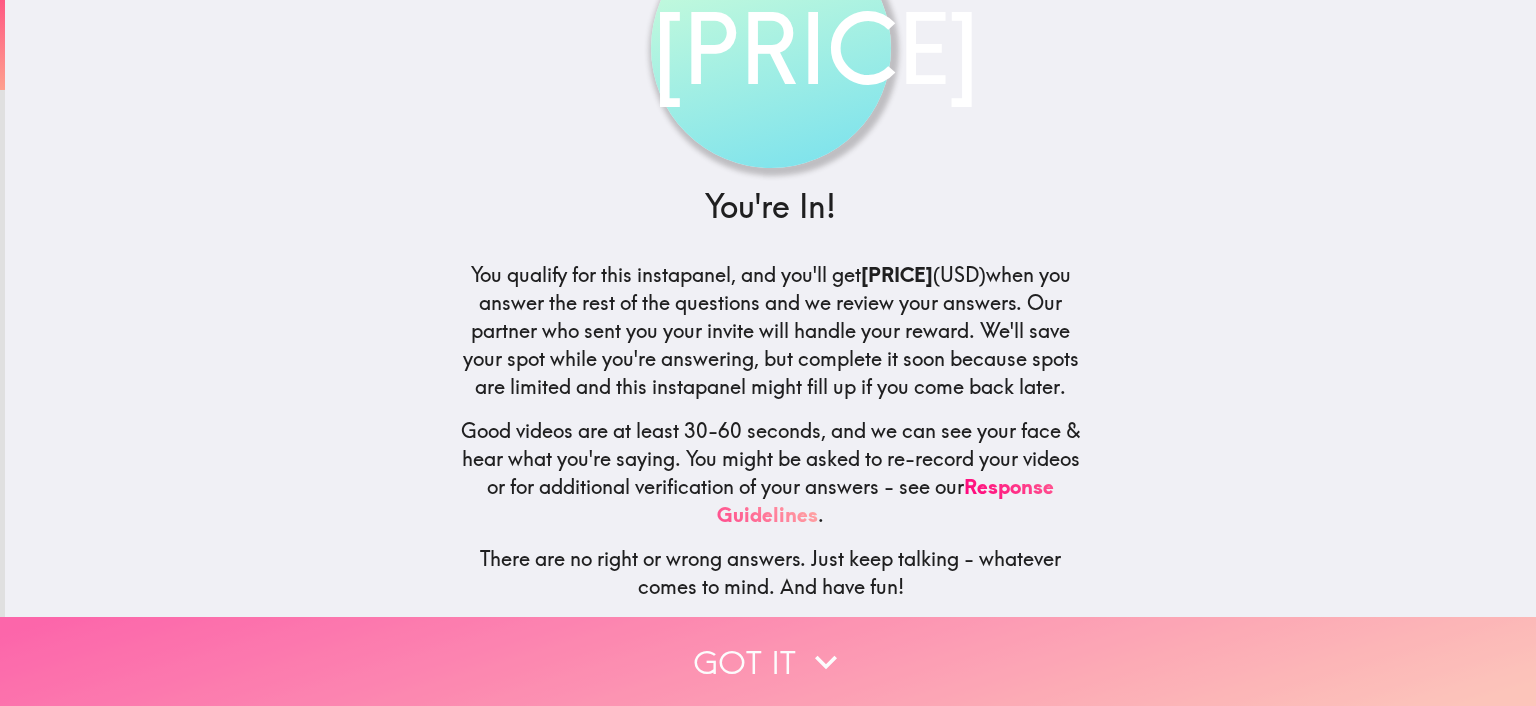click on "Got it" at bounding box center [768, 661] 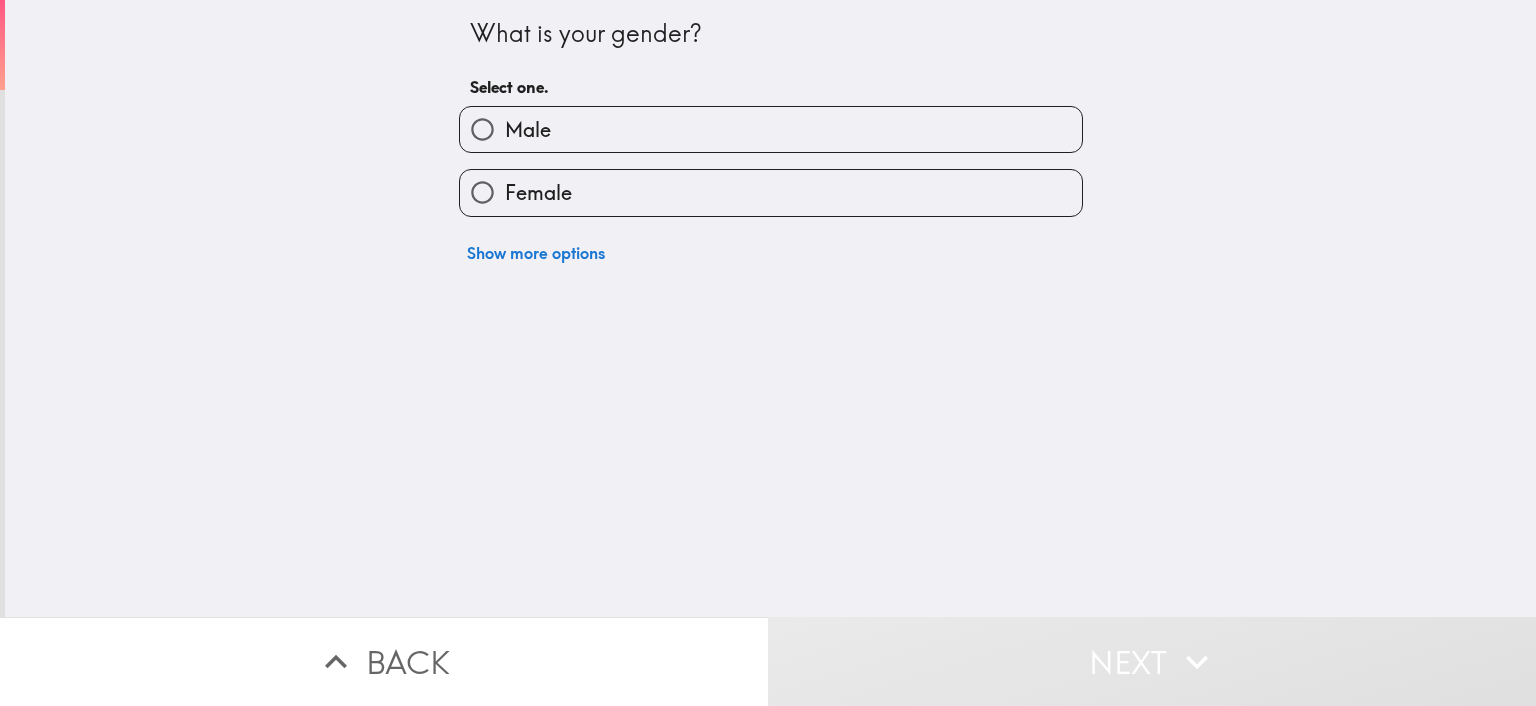 click on "Male" at bounding box center [528, 130] 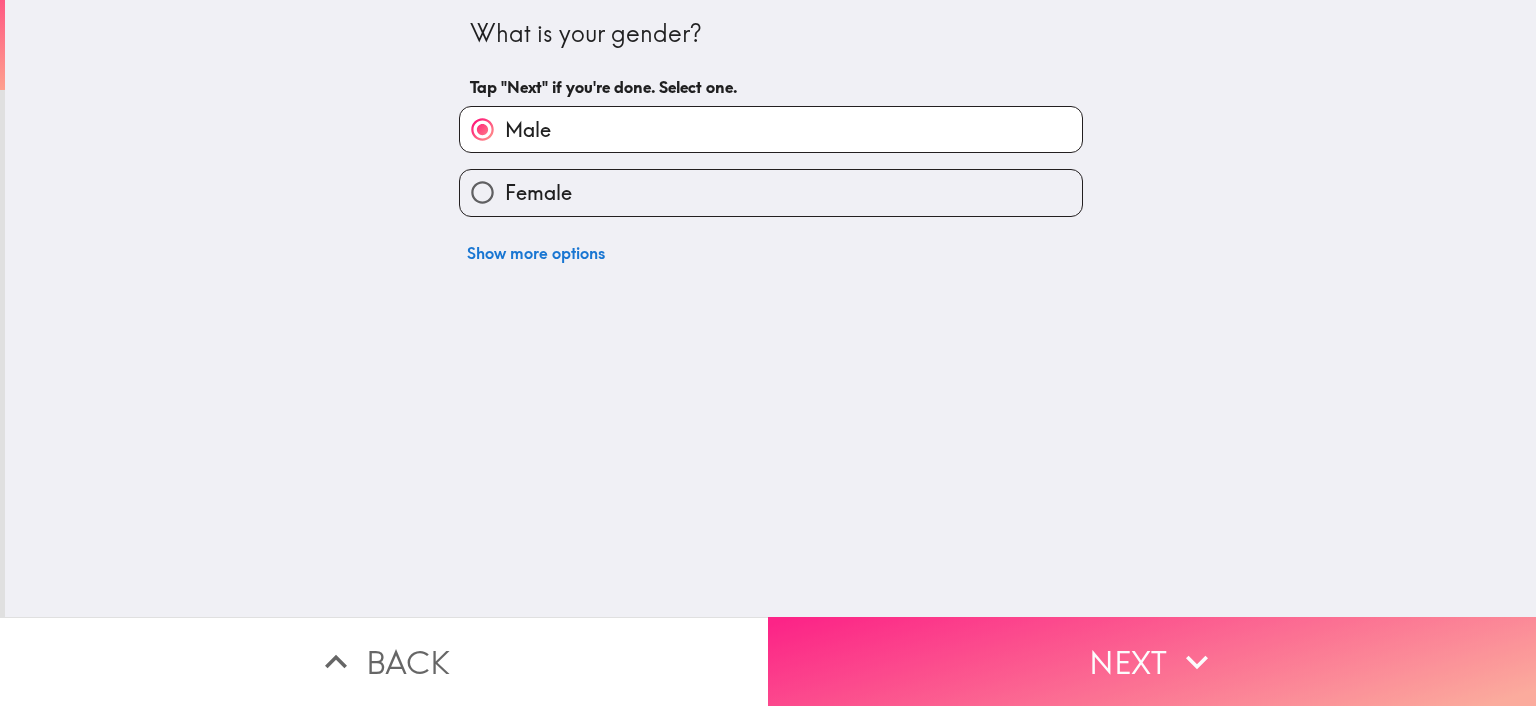 click on "Next" at bounding box center (1152, 661) 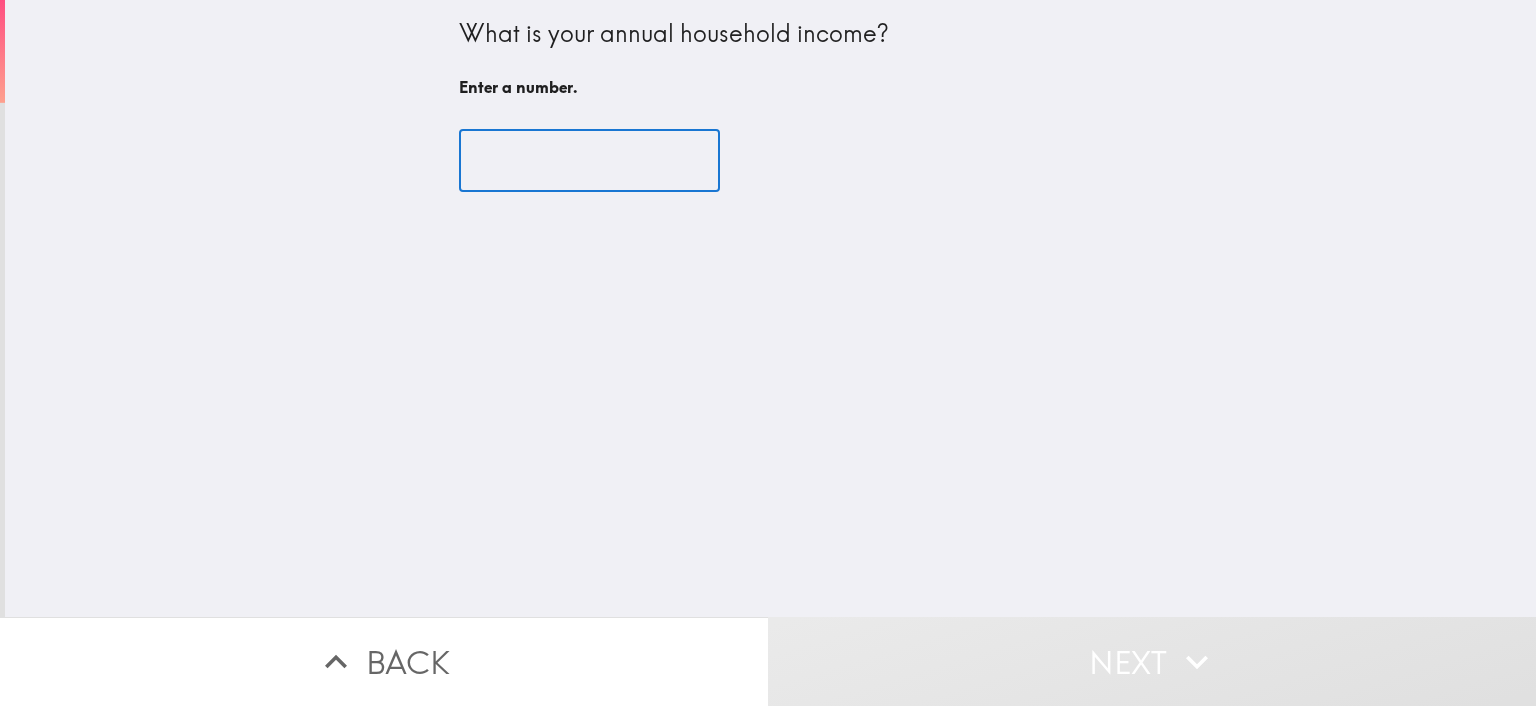 click at bounding box center [589, 161] 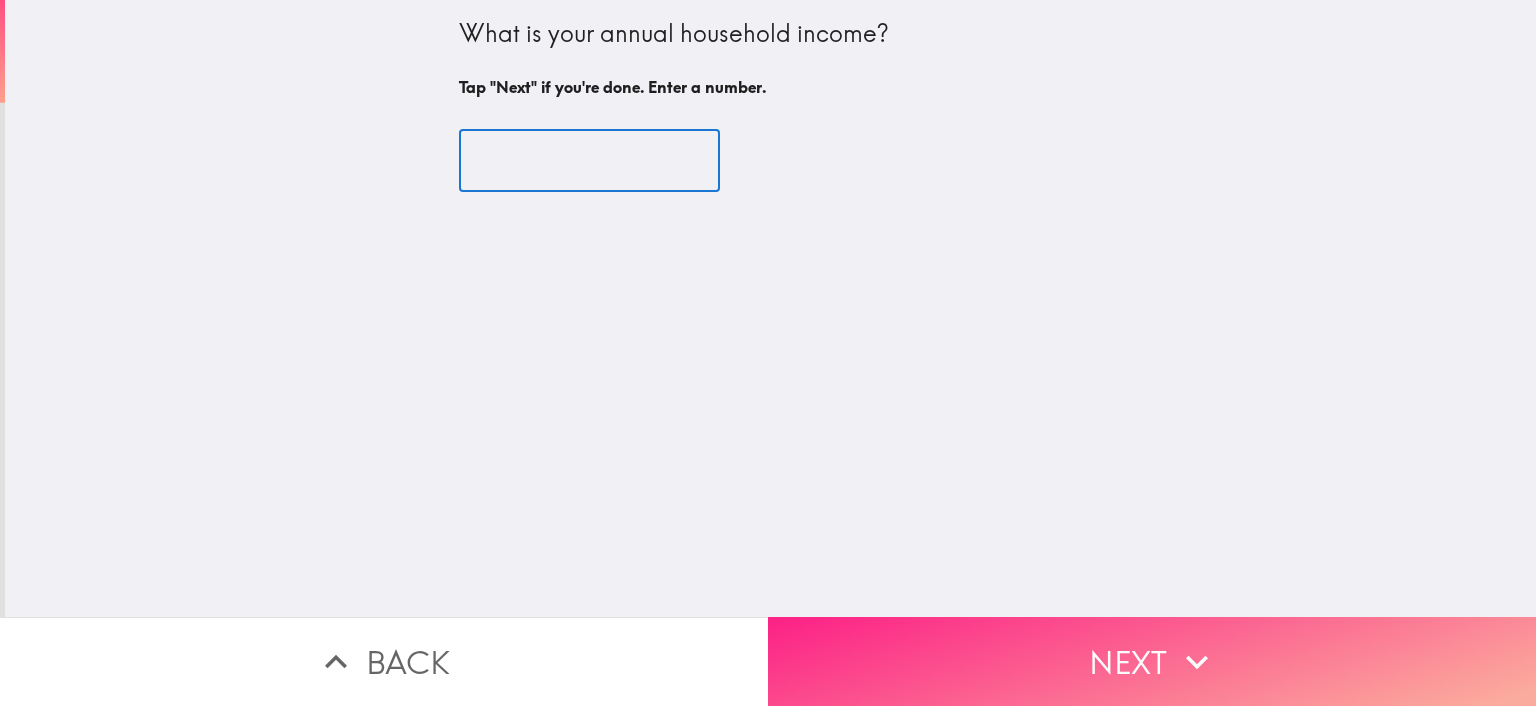 type on "[NUMBER]" 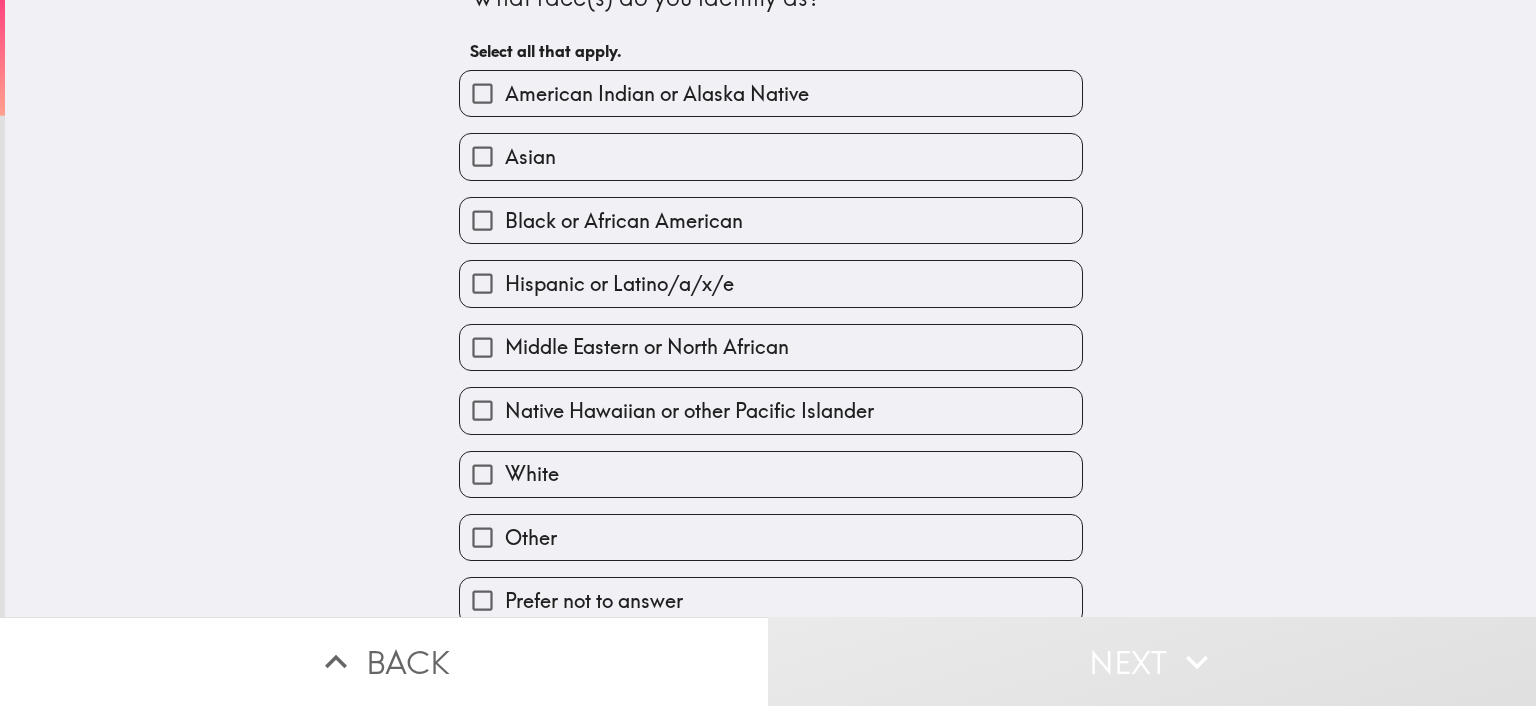 scroll, scrollTop: 56, scrollLeft: 0, axis: vertical 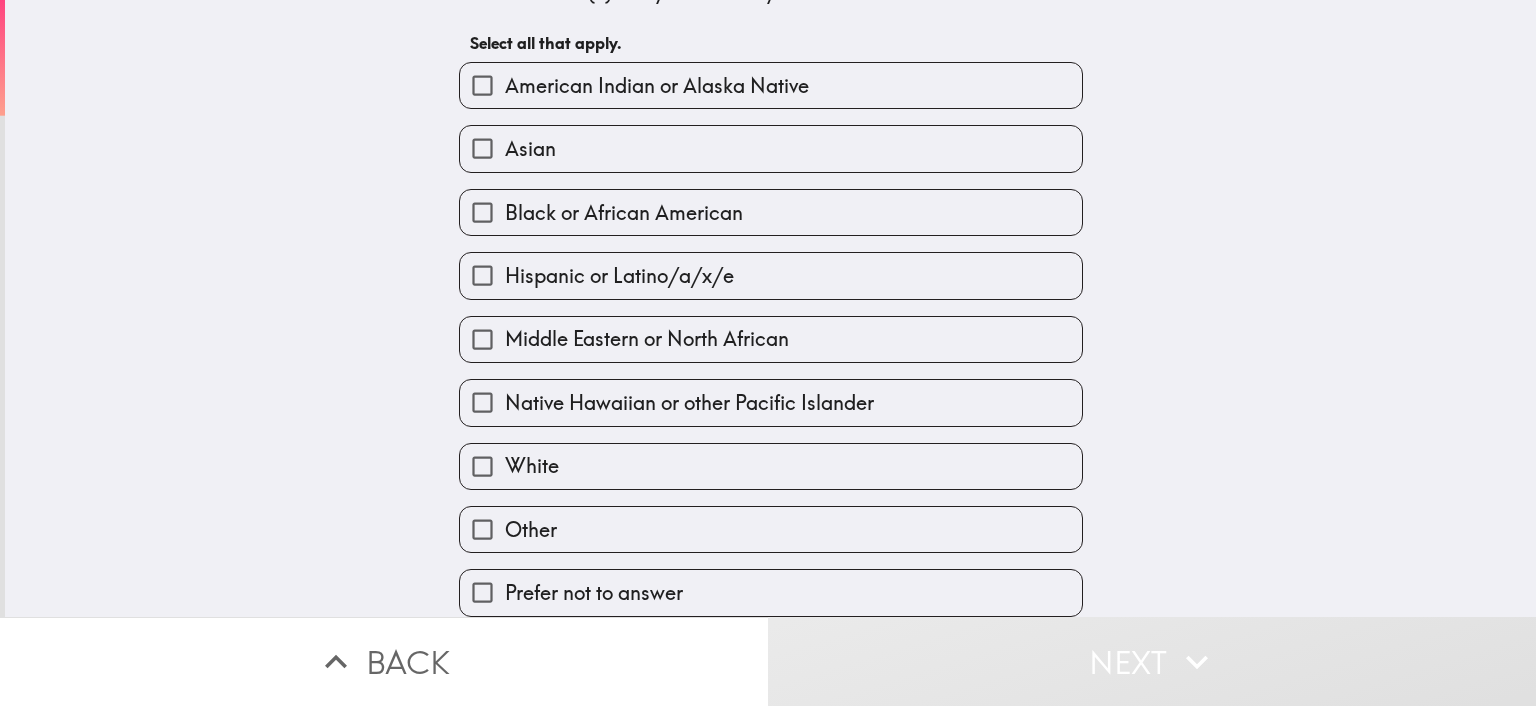 click on "White" at bounding box center [532, 466] 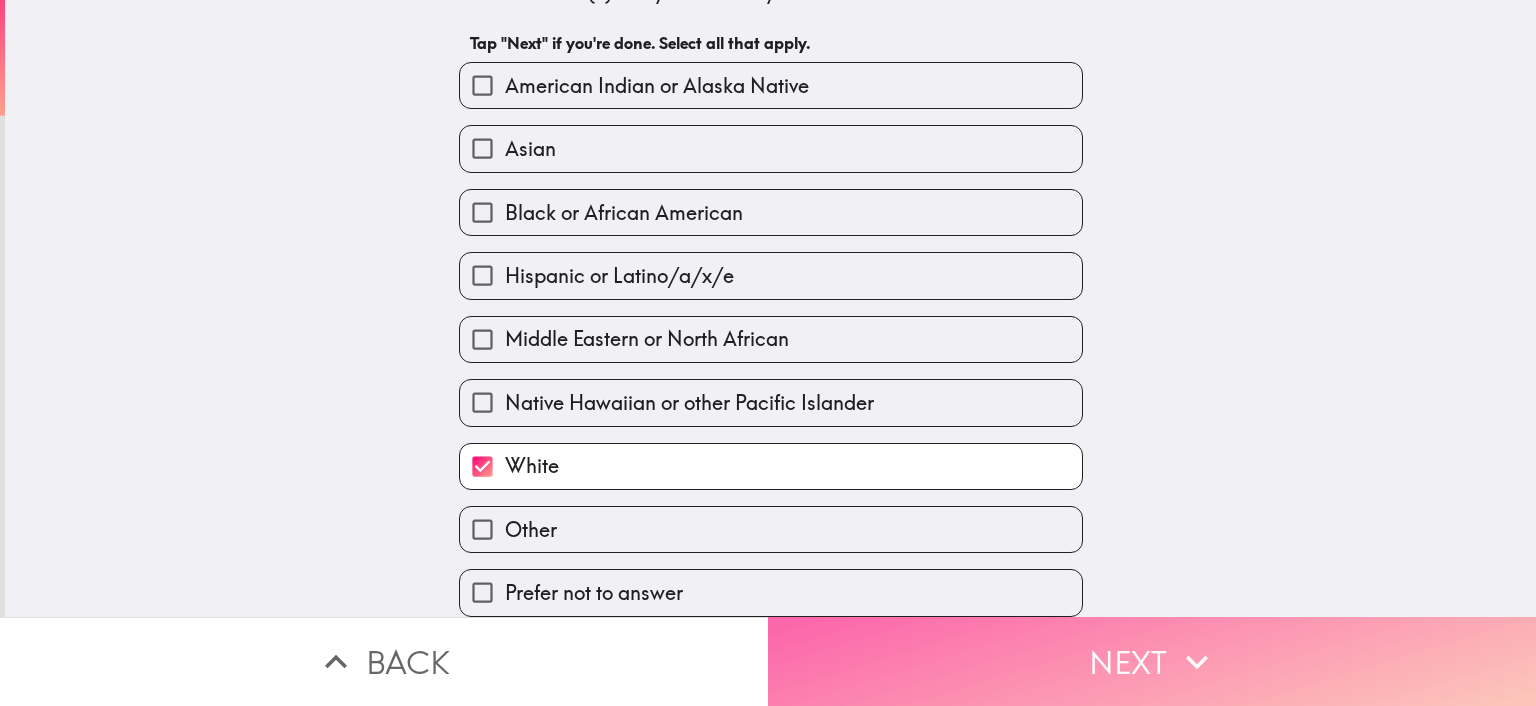 click on "Next" at bounding box center [1152, 661] 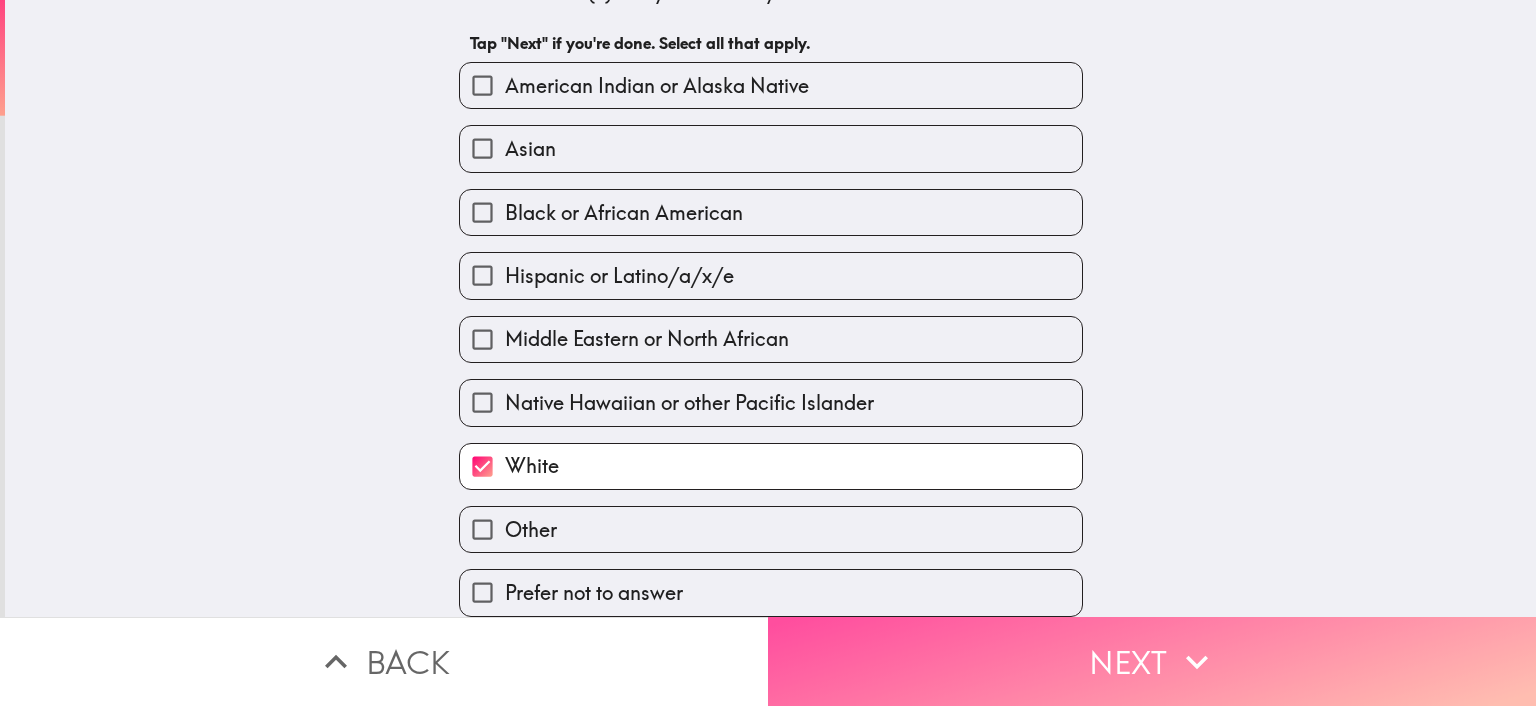 scroll, scrollTop: 0, scrollLeft: 0, axis: both 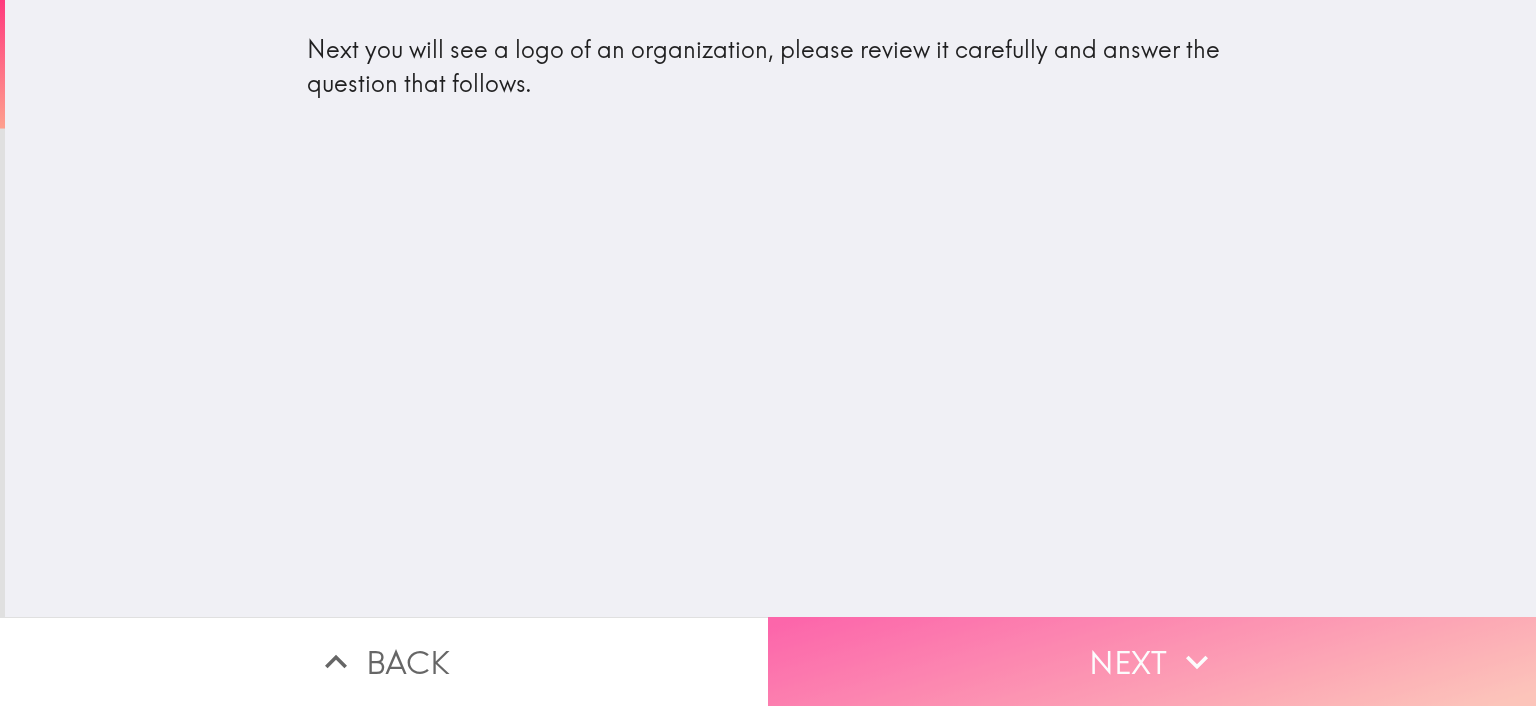 click on "Next" at bounding box center (1152, 661) 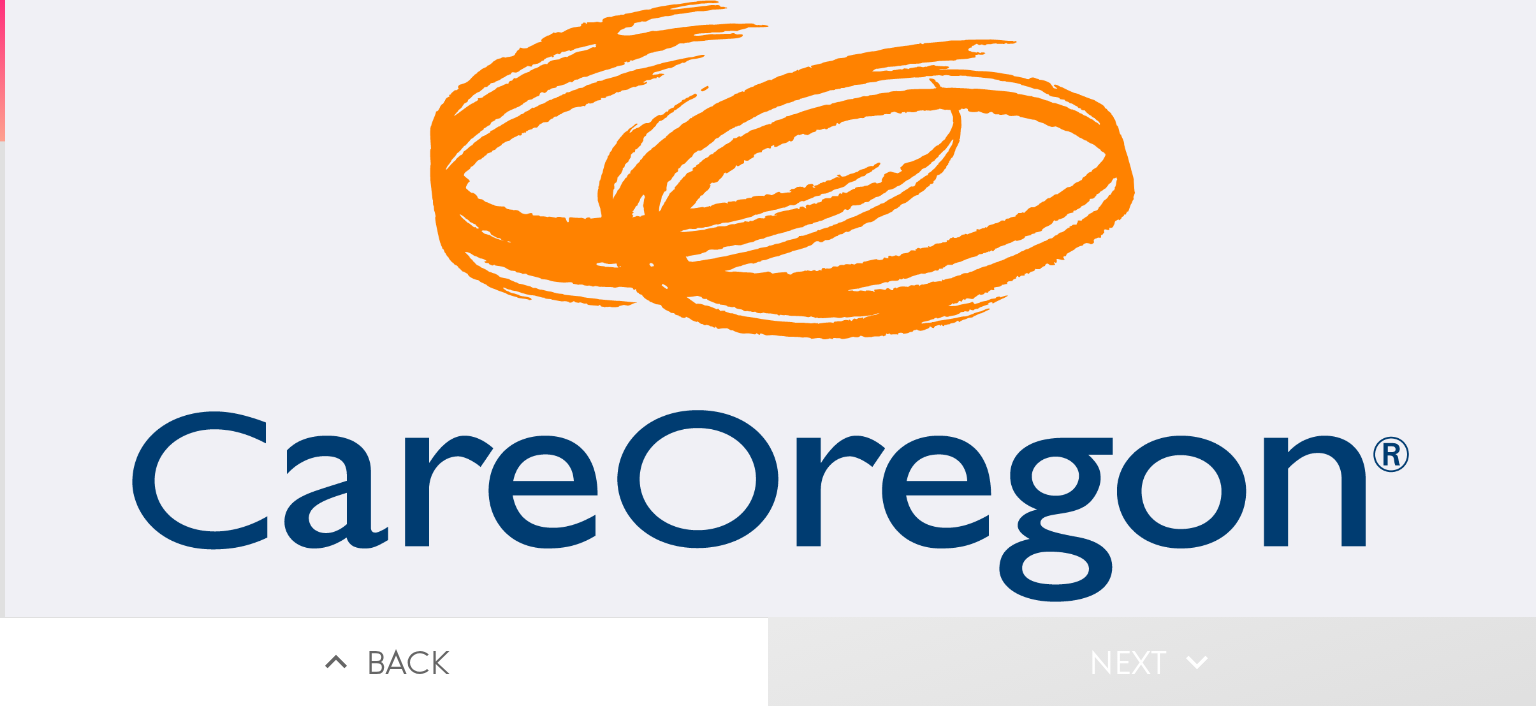 click at bounding box center [770, 301] 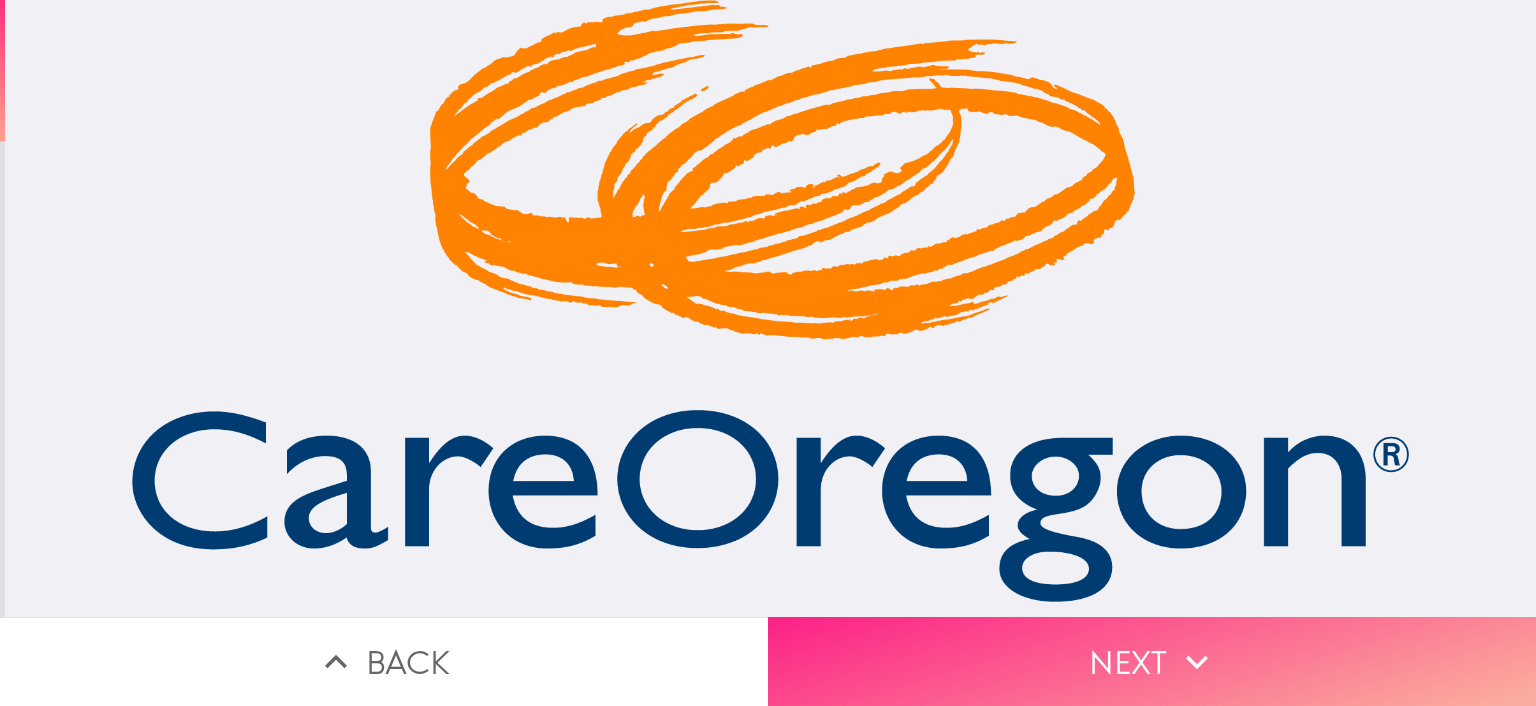 click on "Next" at bounding box center [1152, 661] 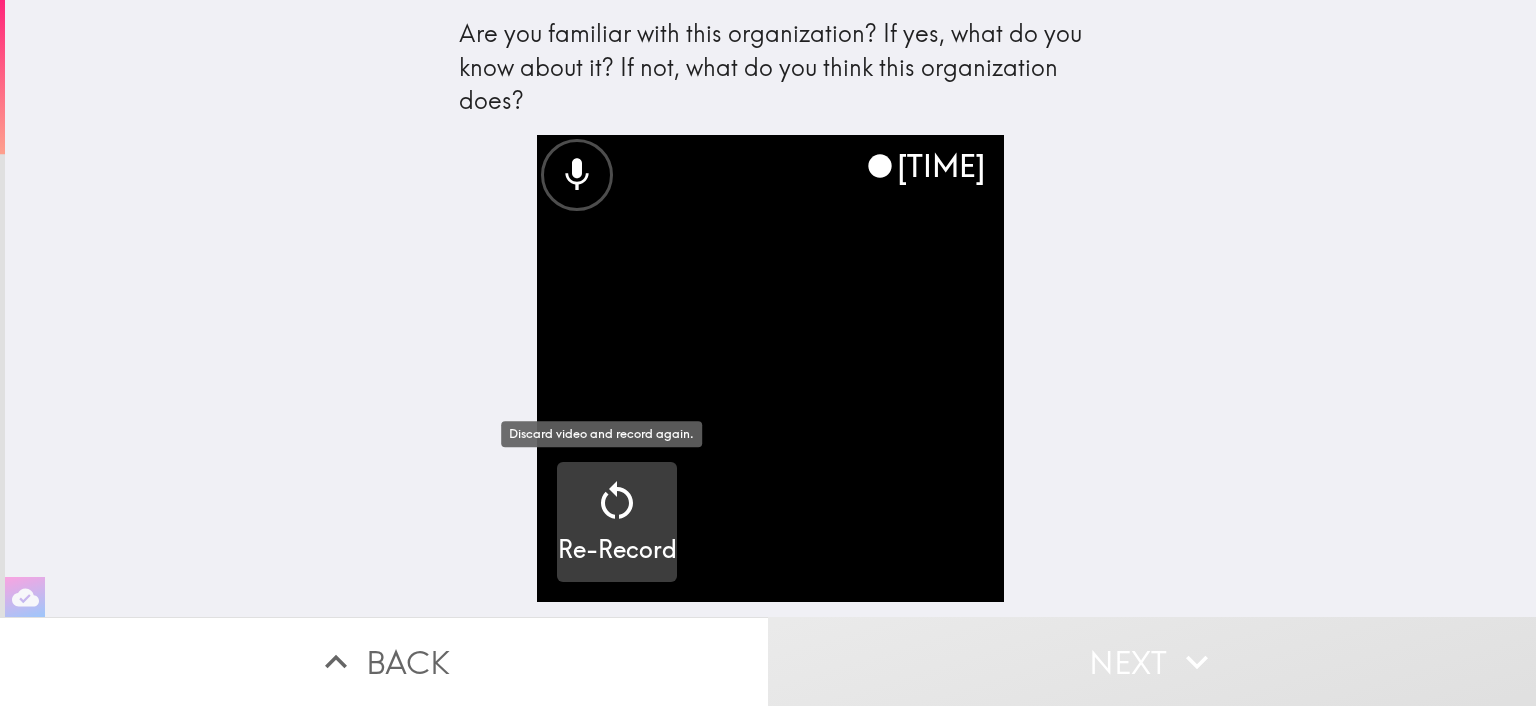 click on "Re-Record" at bounding box center [617, 550] 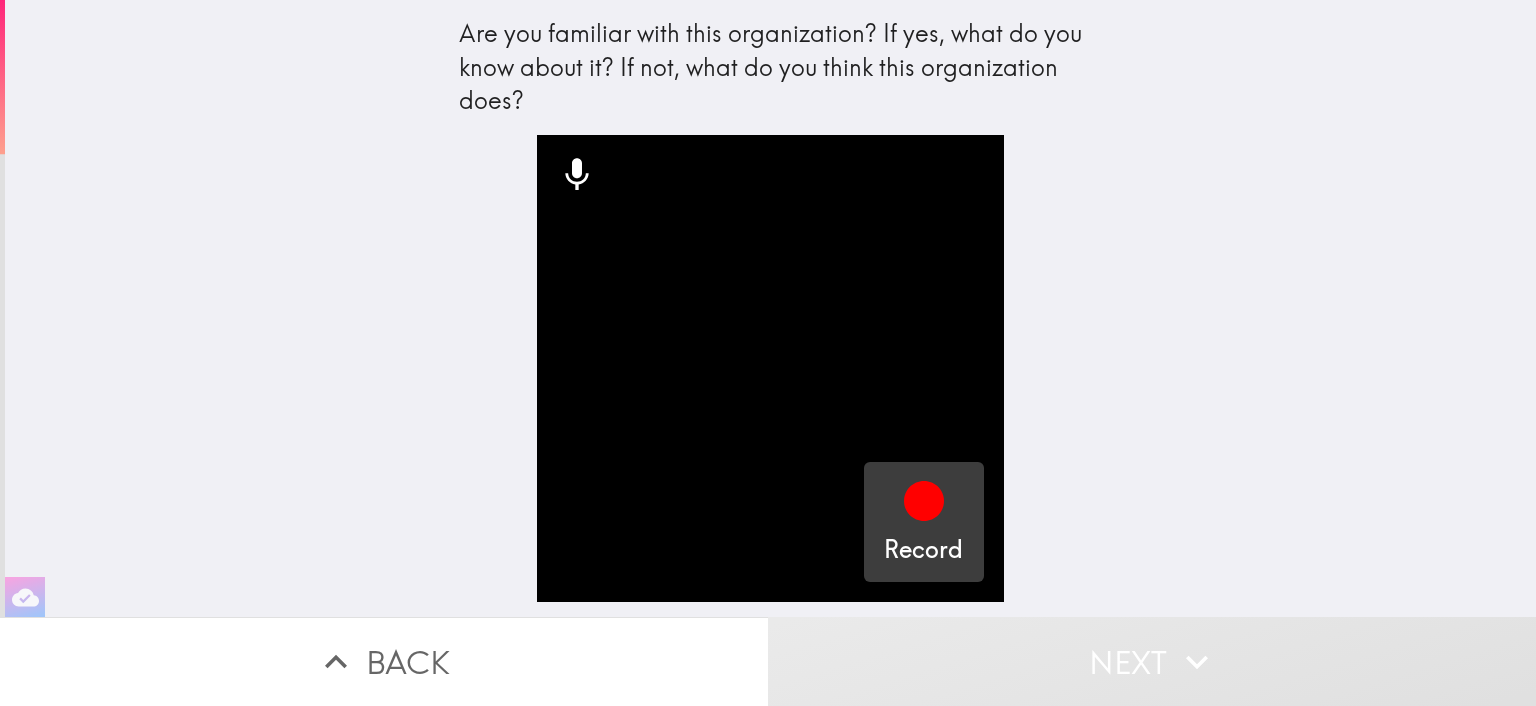 click 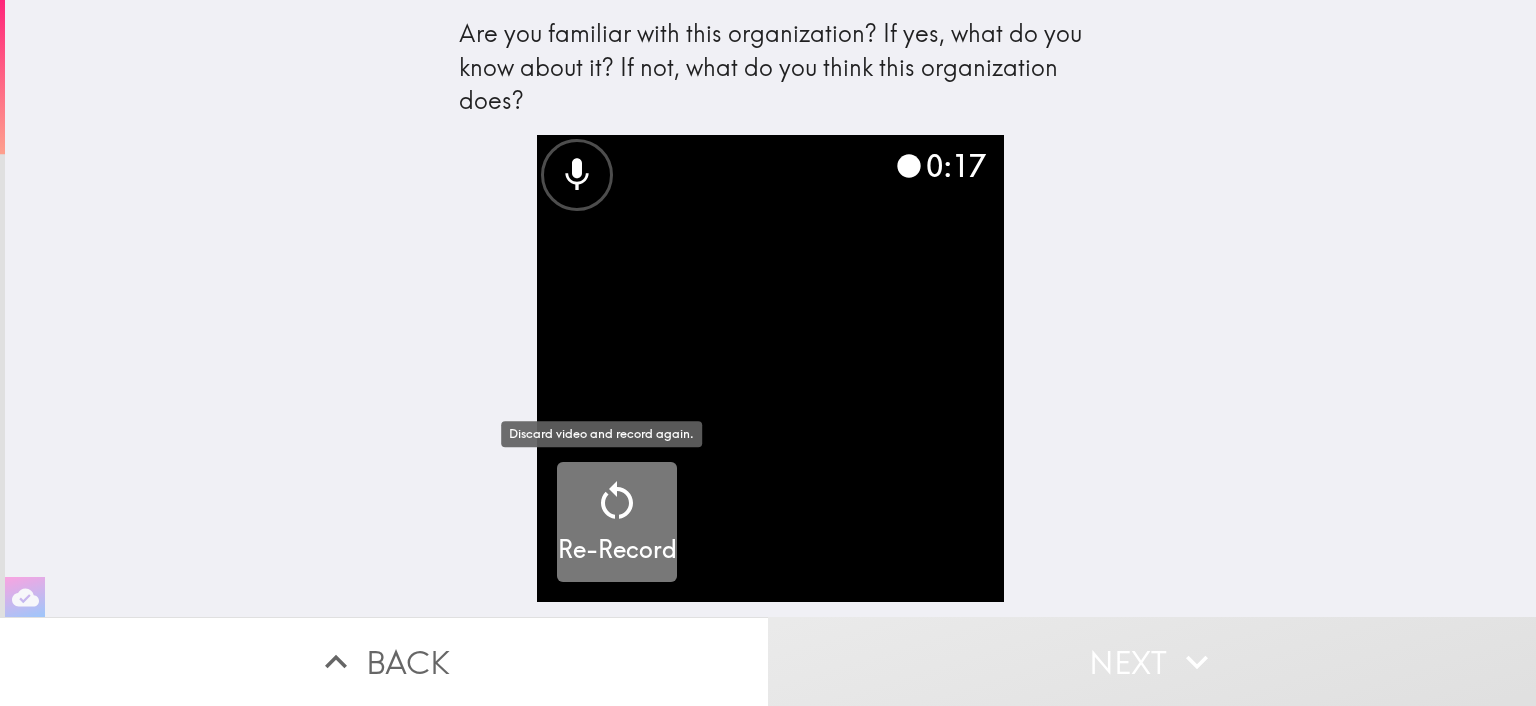 click 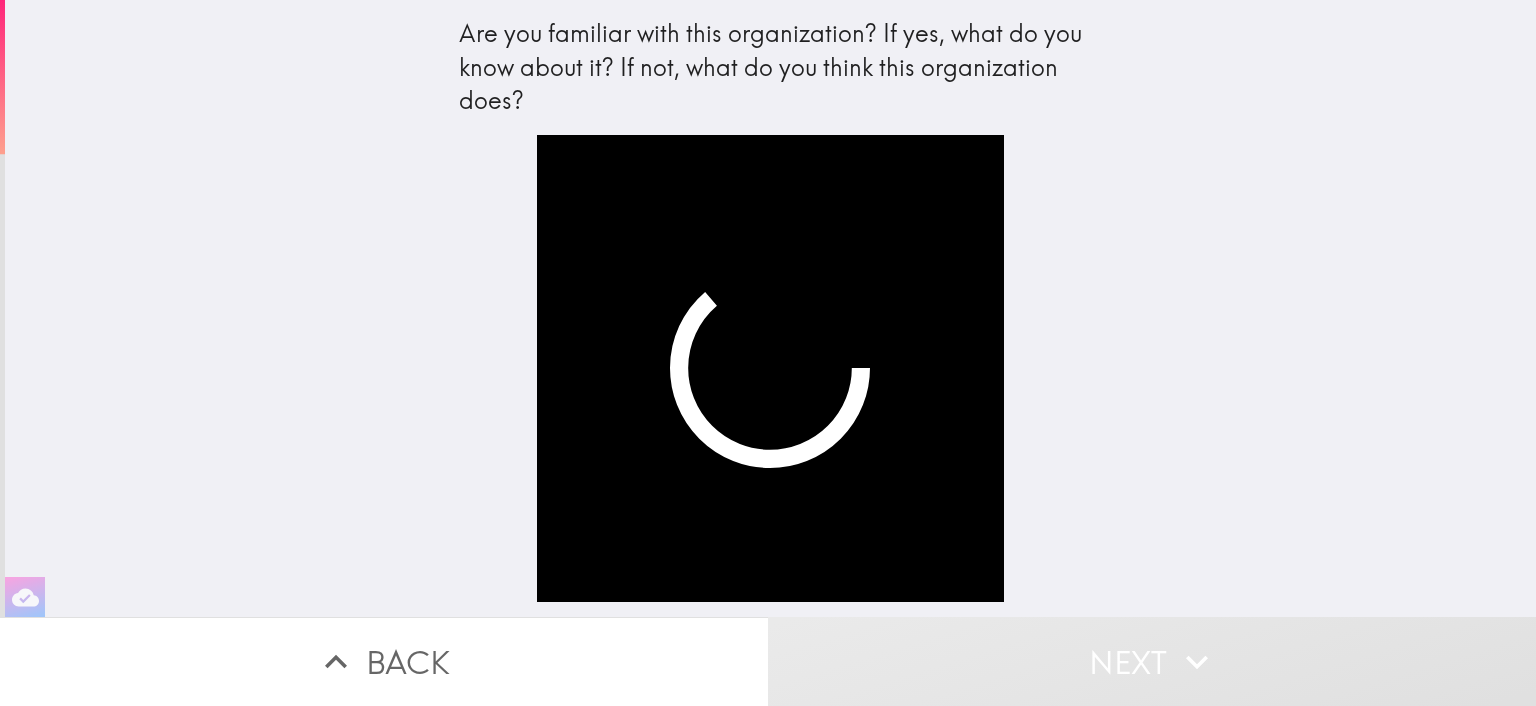 click on "Next" at bounding box center (1152, 661) 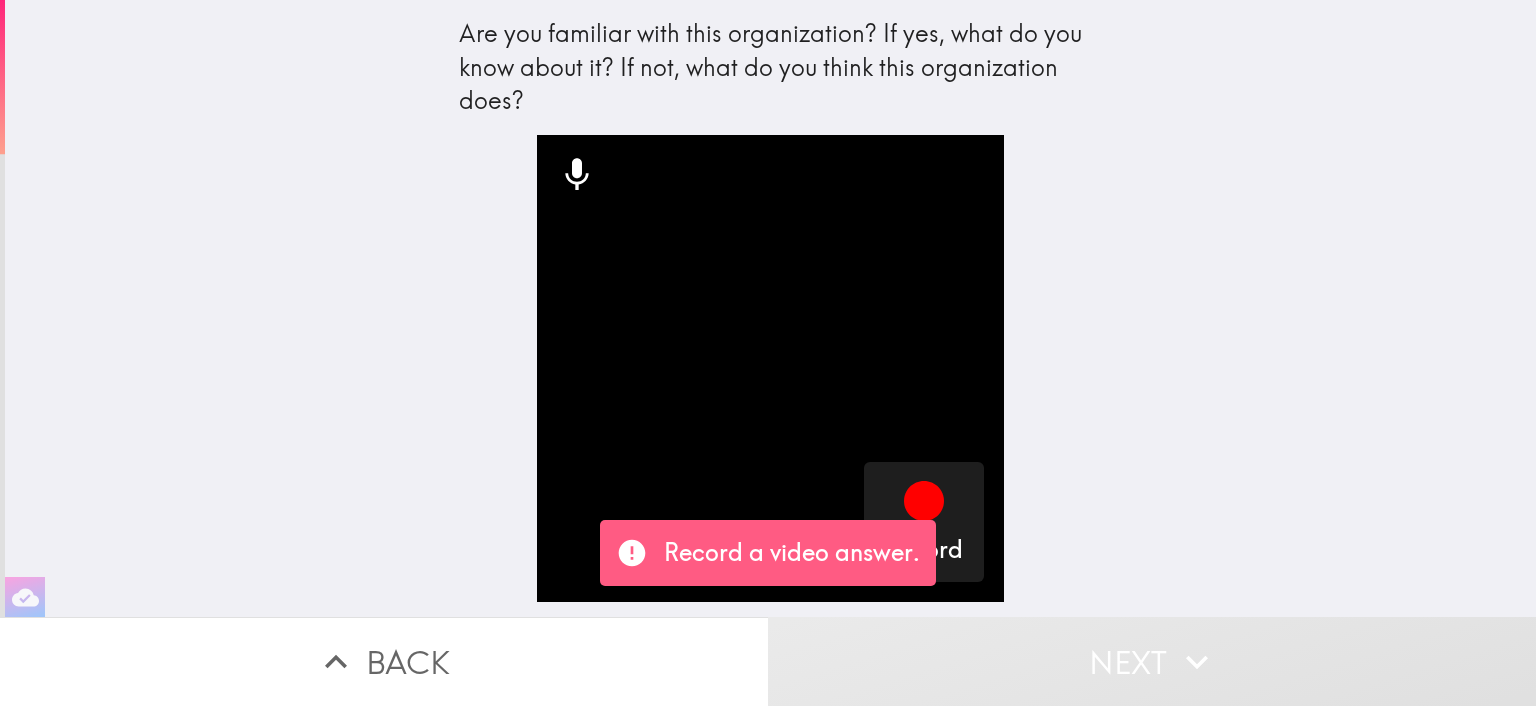 click on "Record a video answer." at bounding box center (792, 553) 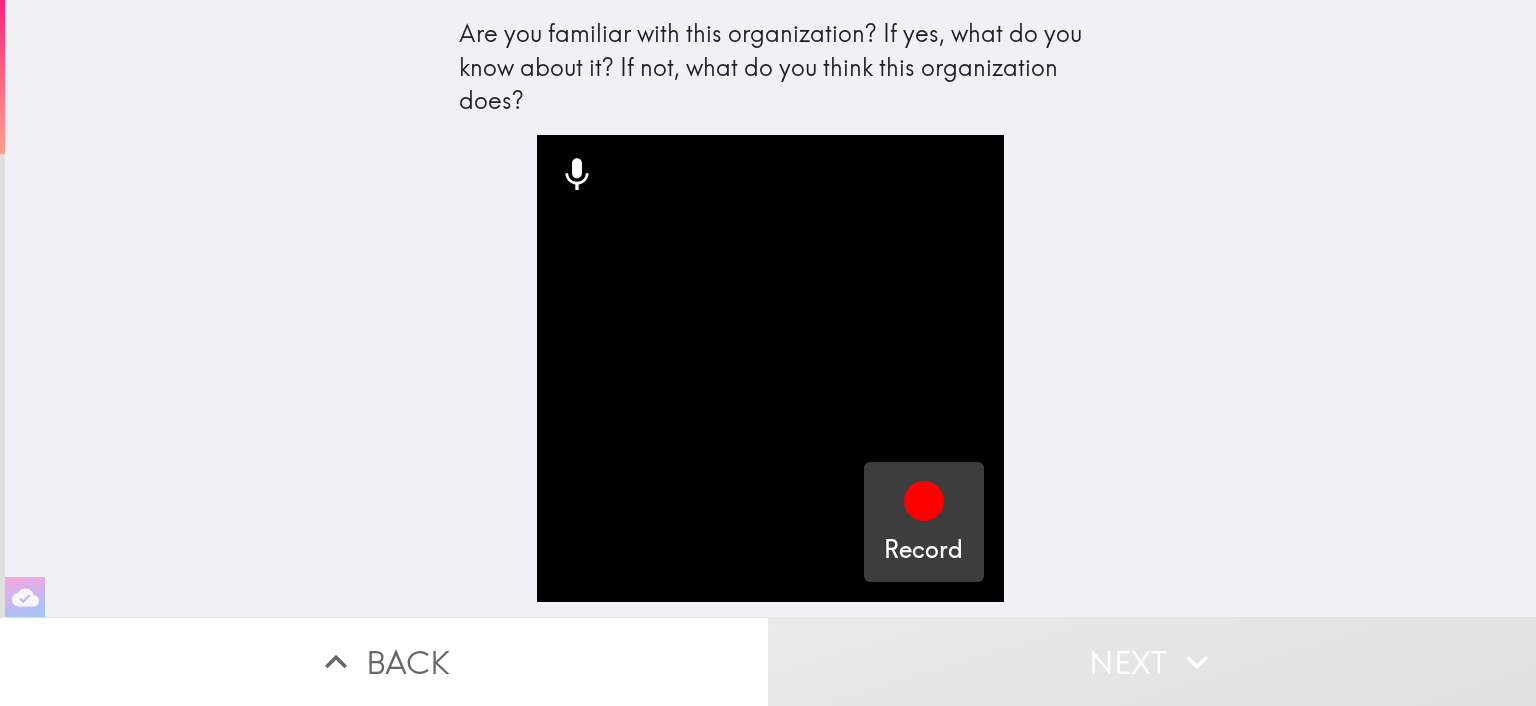 click on "Record" at bounding box center (923, 522) 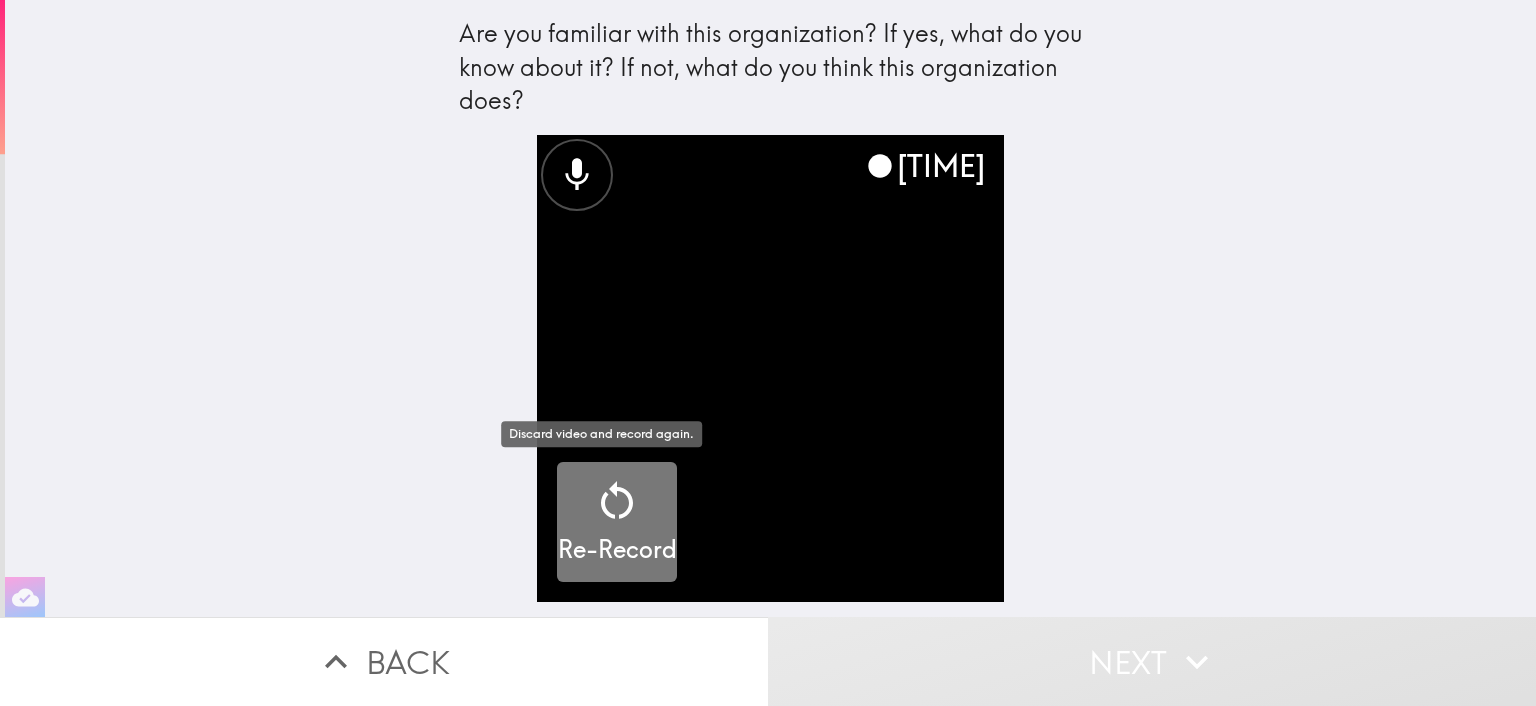 click on "Re-Record" at bounding box center (617, 550) 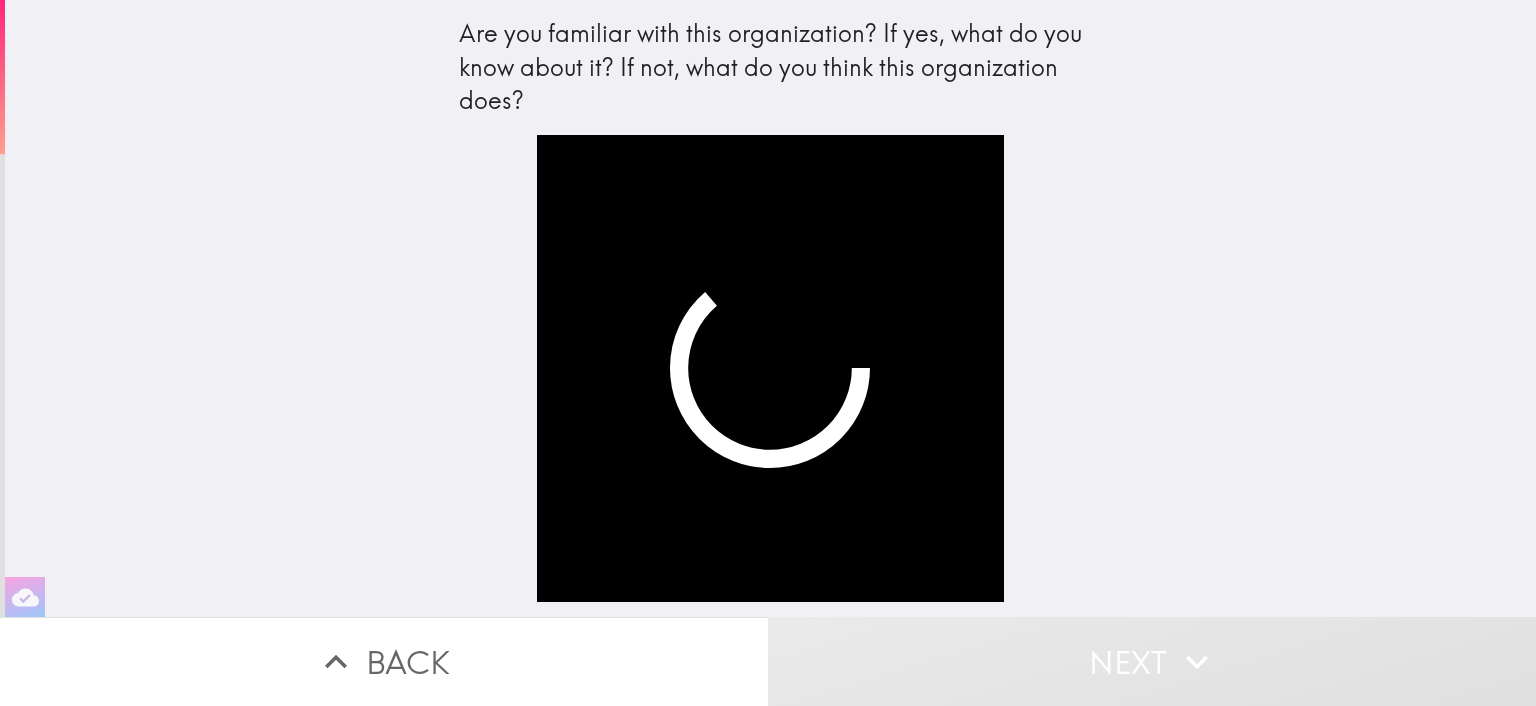 click at bounding box center (771, 376) 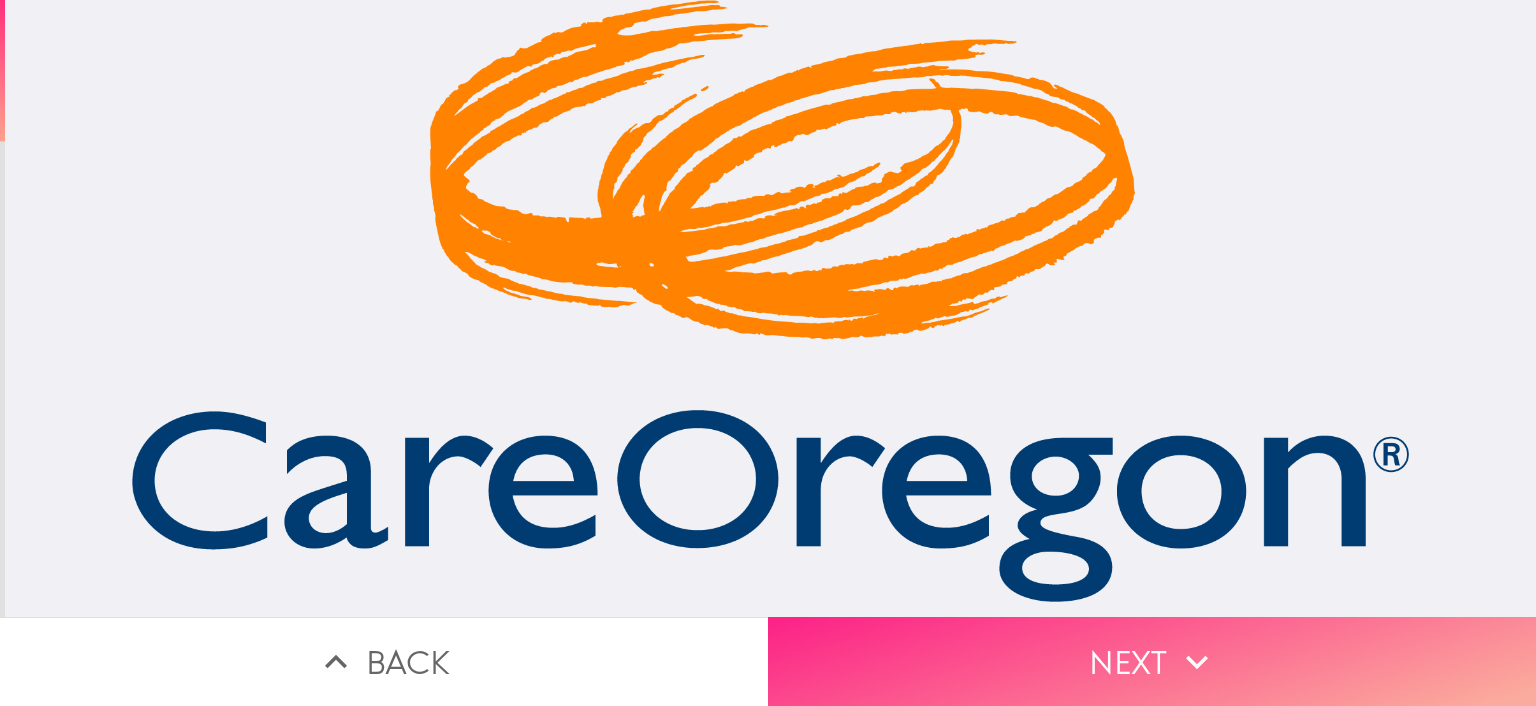 click on "Next" at bounding box center [1152, 661] 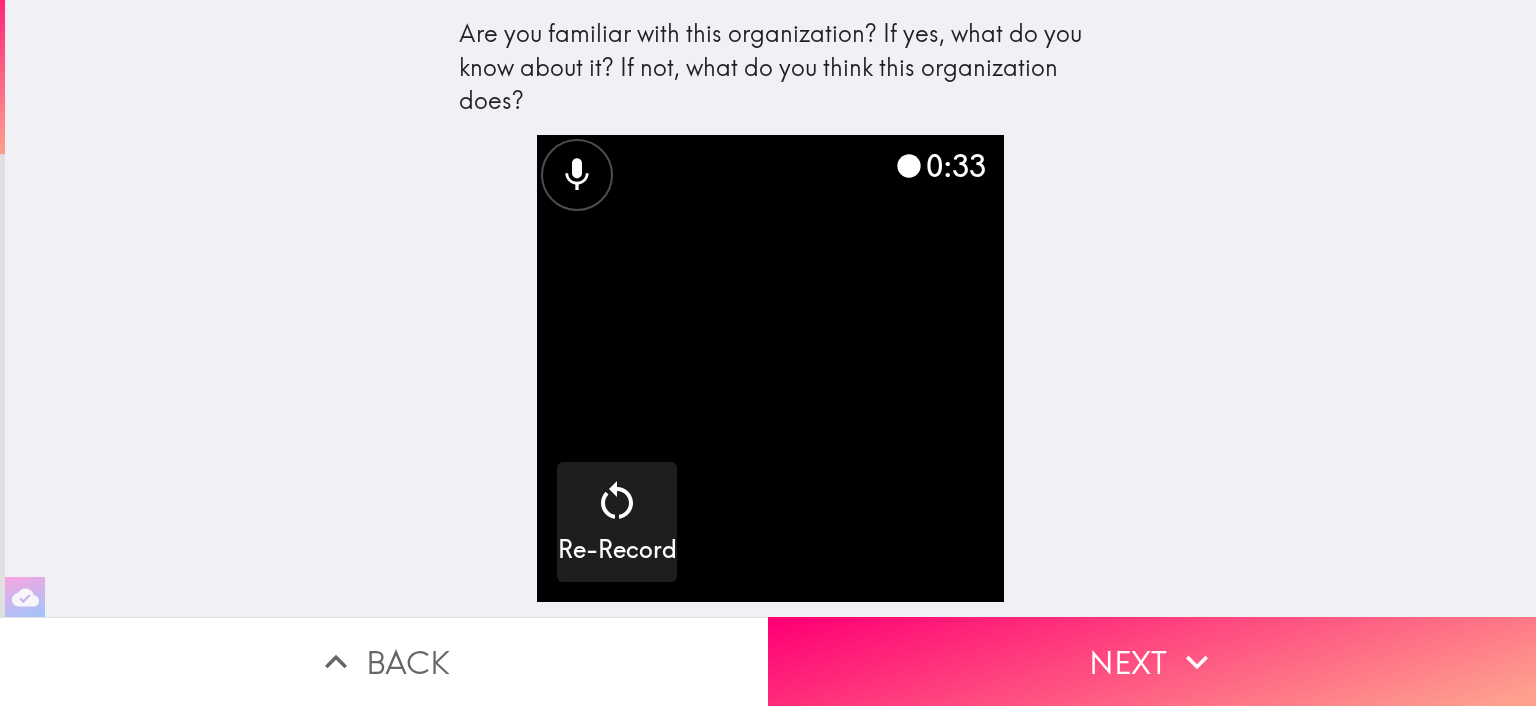 click at bounding box center (770, 368) 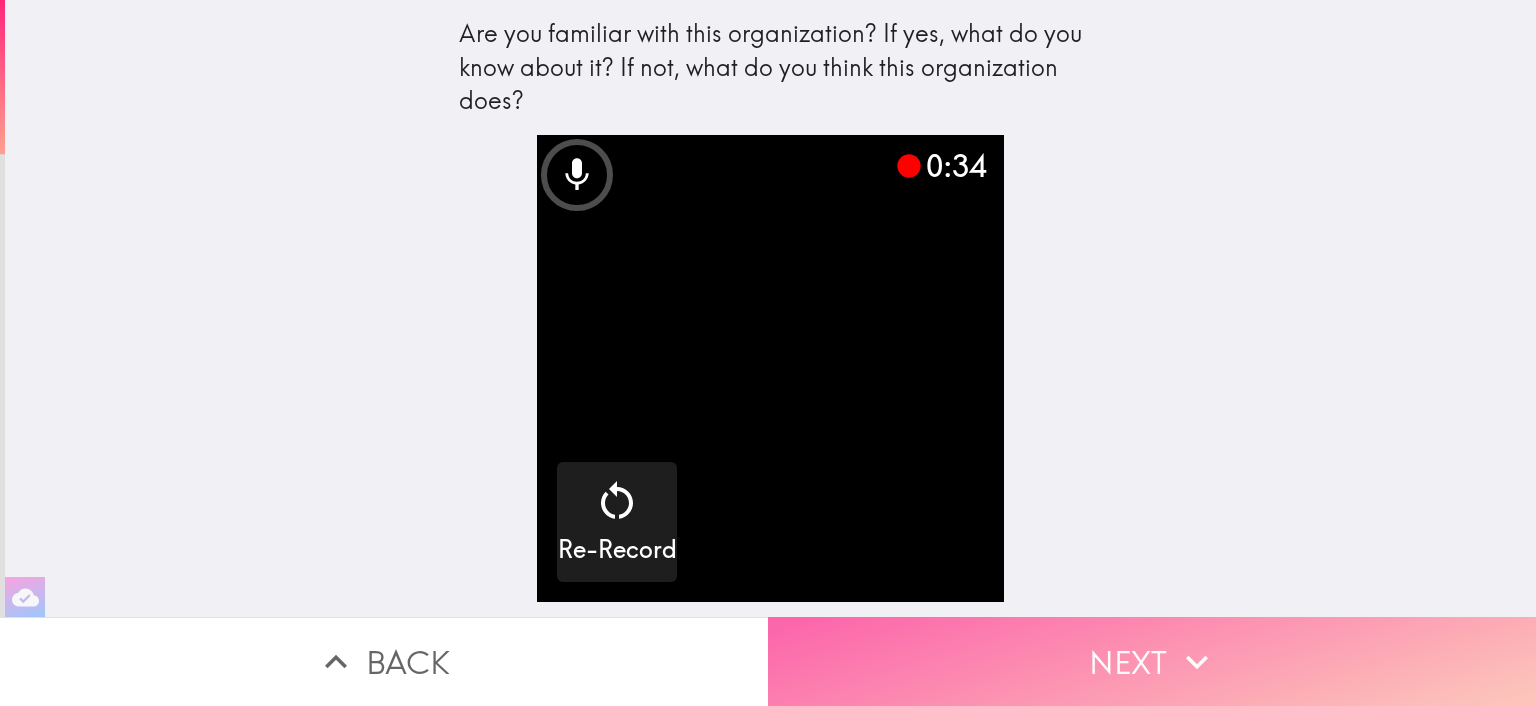 click on "Next" at bounding box center (1152, 661) 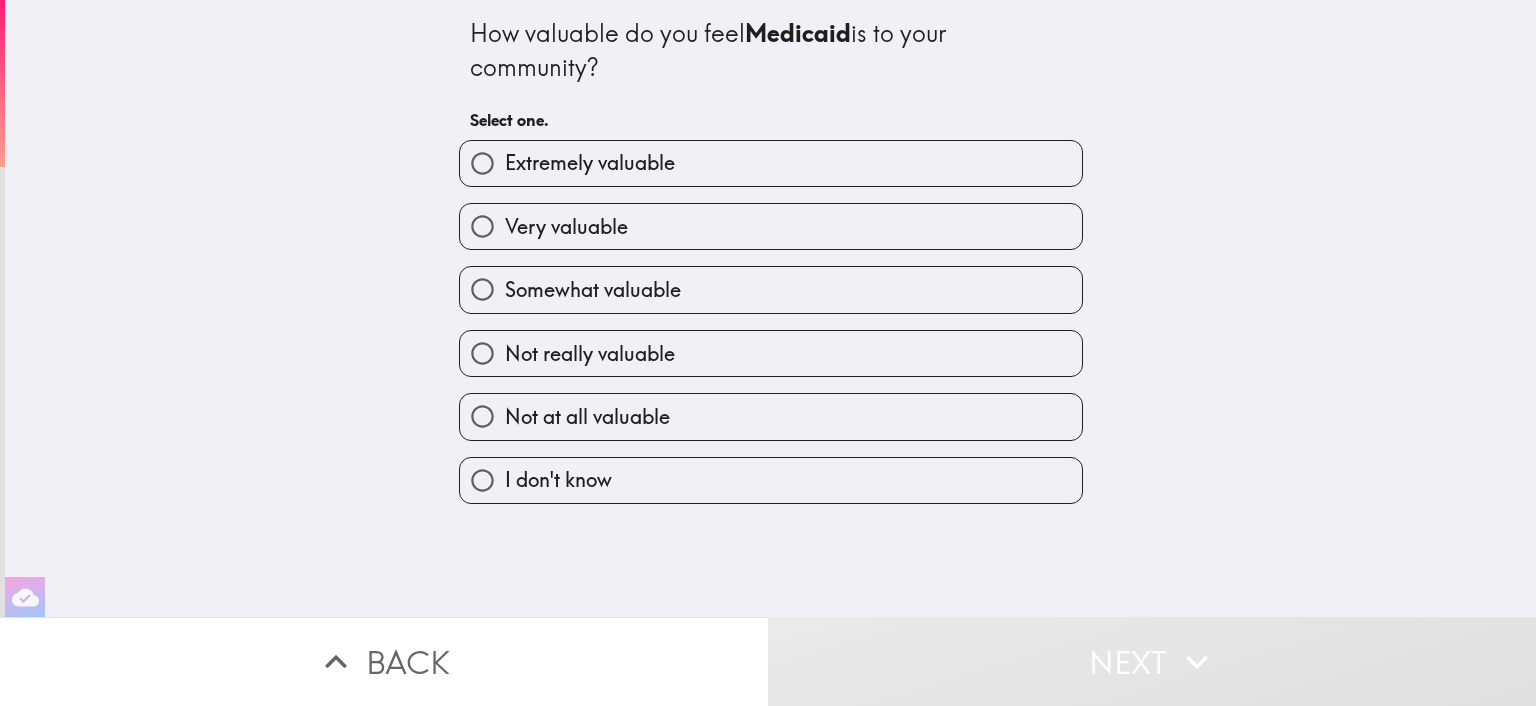 click on "Extremely valuable" at bounding box center [771, 163] 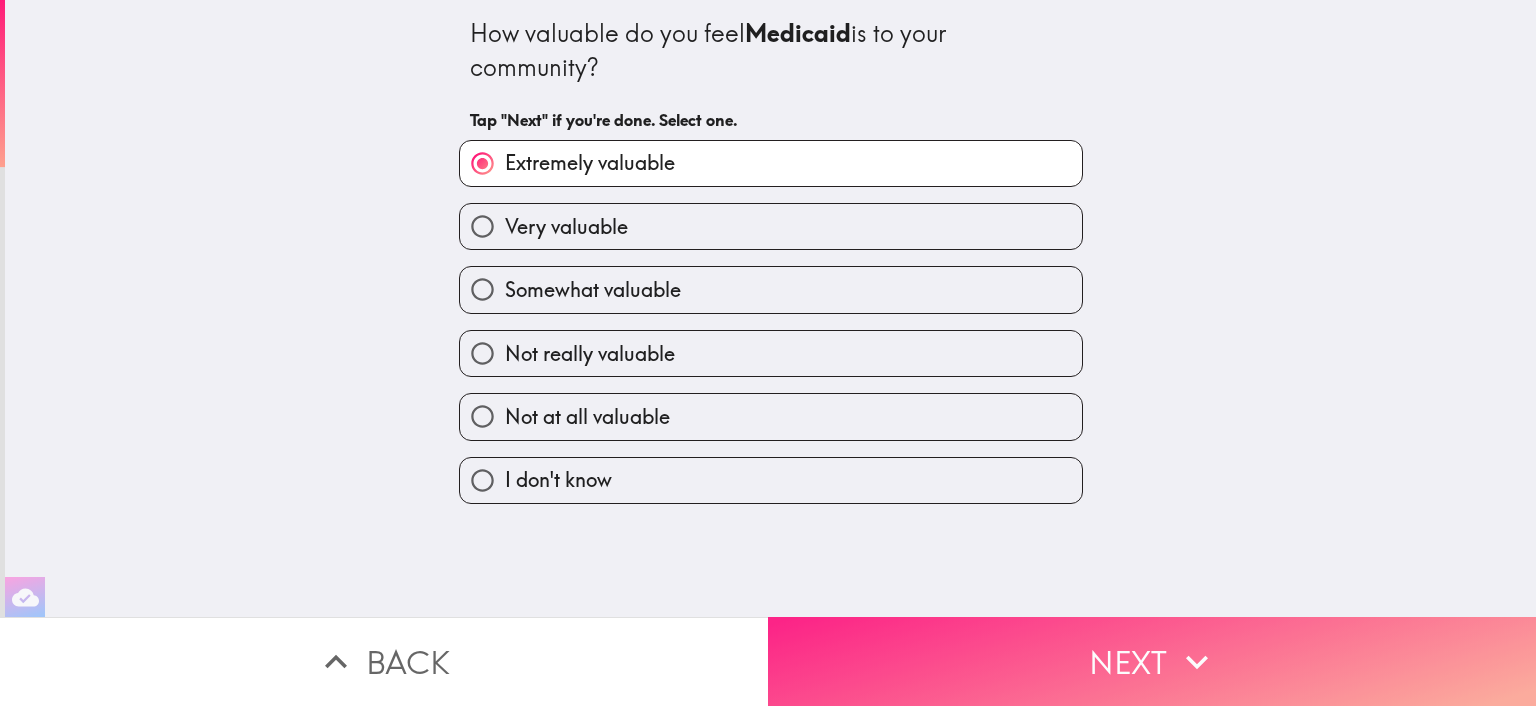 click on "Next" at bounding box center (1152, 661) 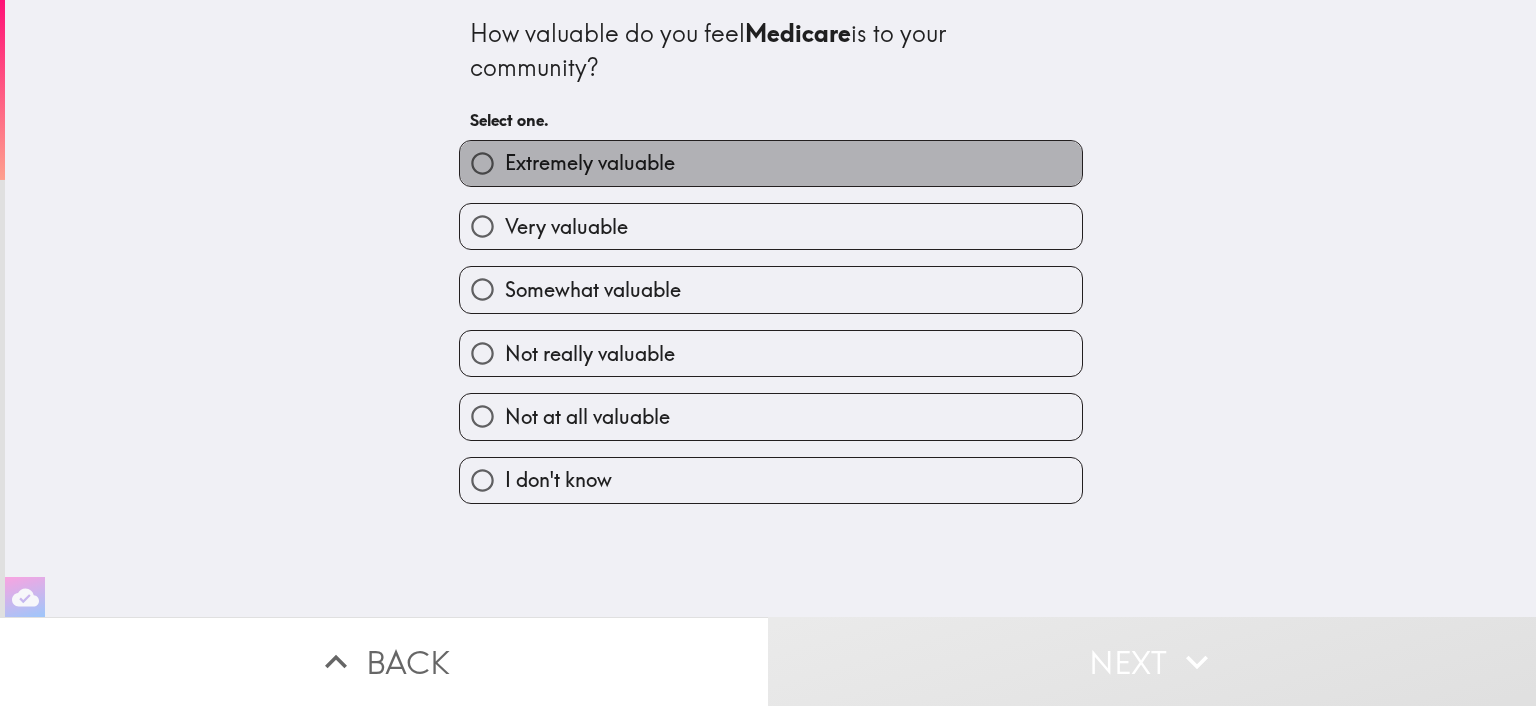 click on "Extremely valuable" at bounding box center (771, 163) 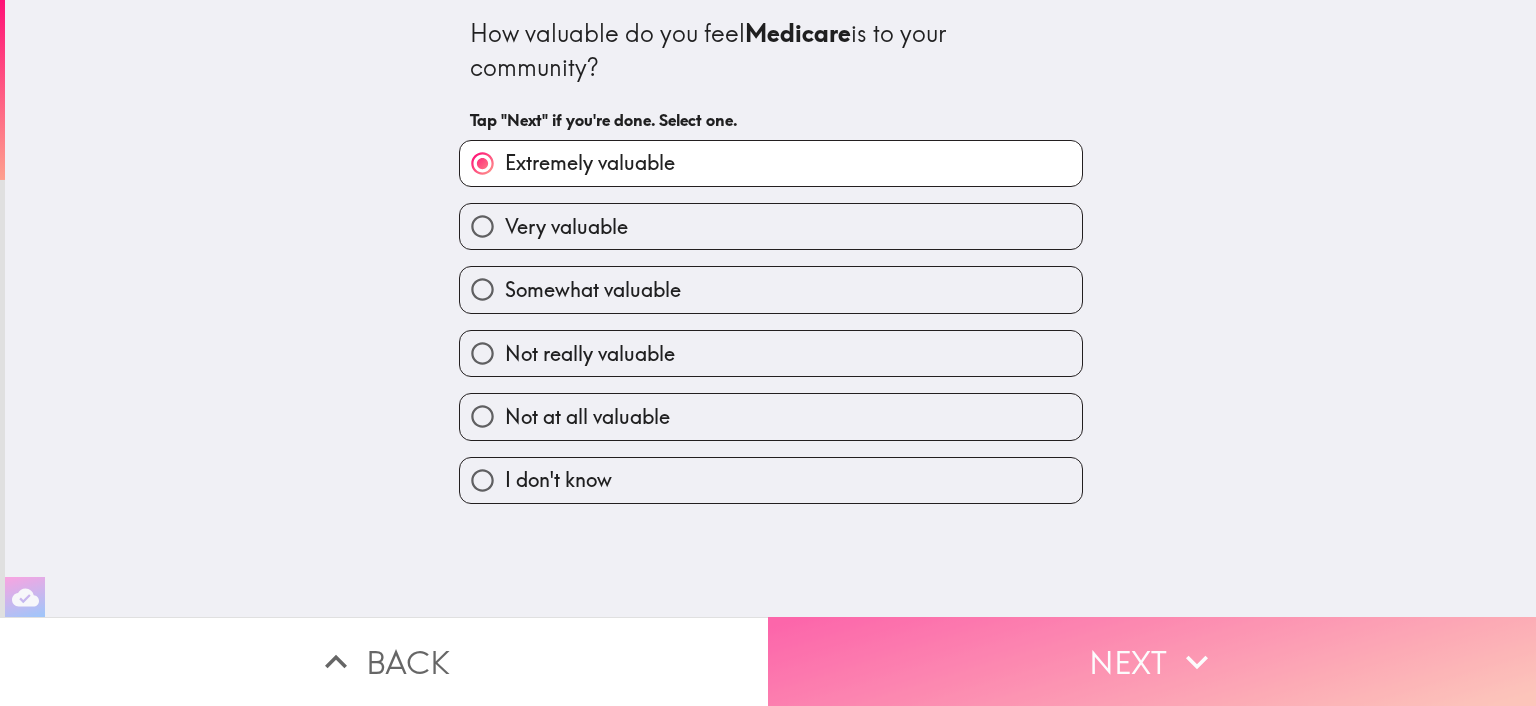click on "Next" at bounding box center [1152, 661] 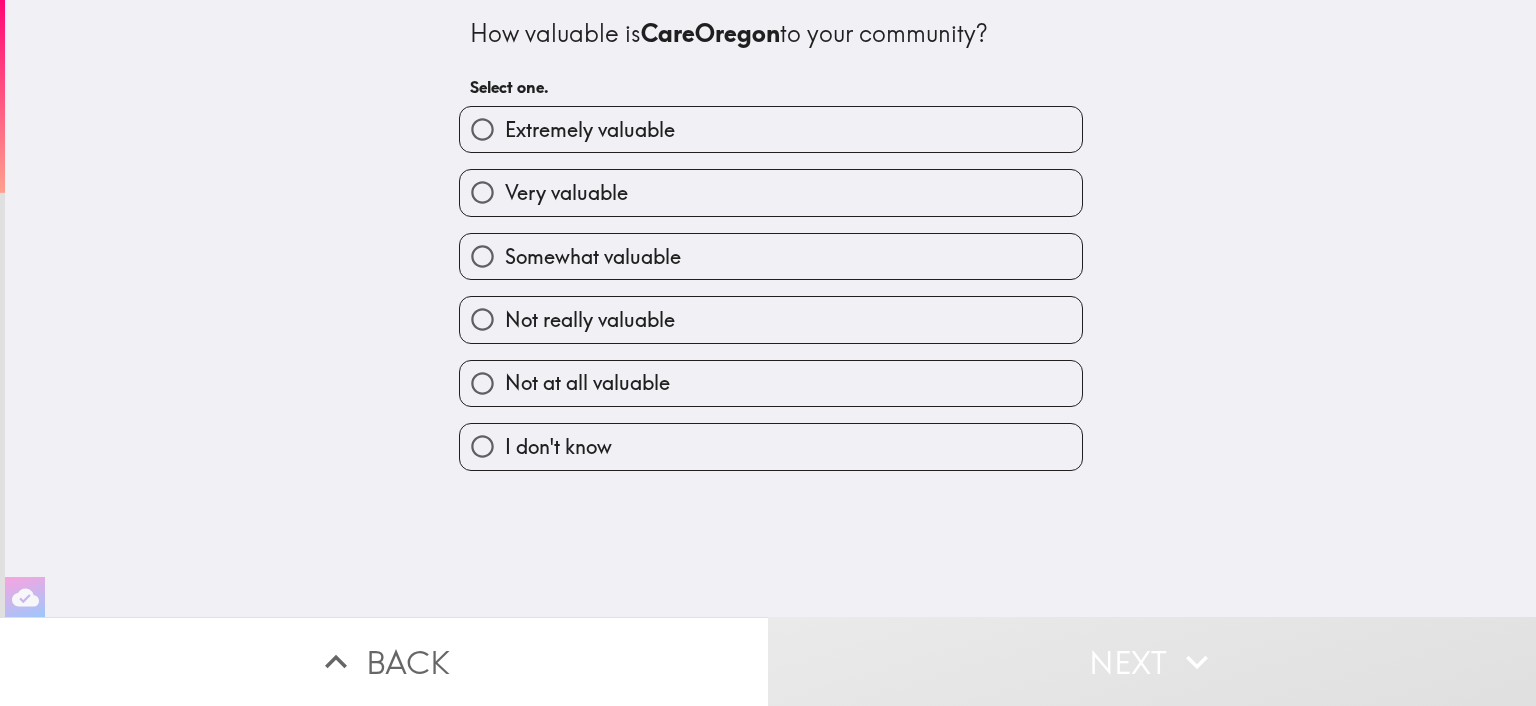 click on "Extremely valuable" at bounding box center [771, 129] 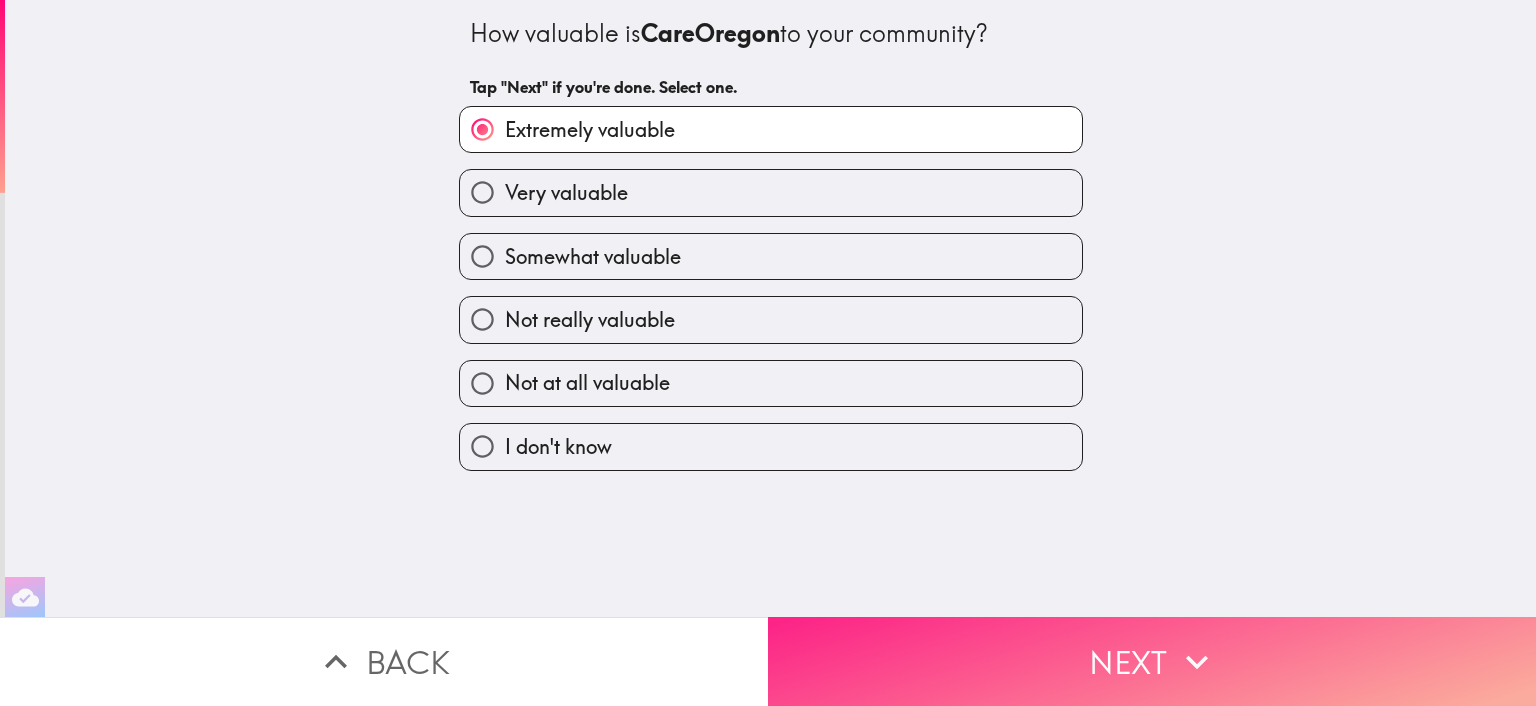 click on "Next" at bounding box center (1152, 661) 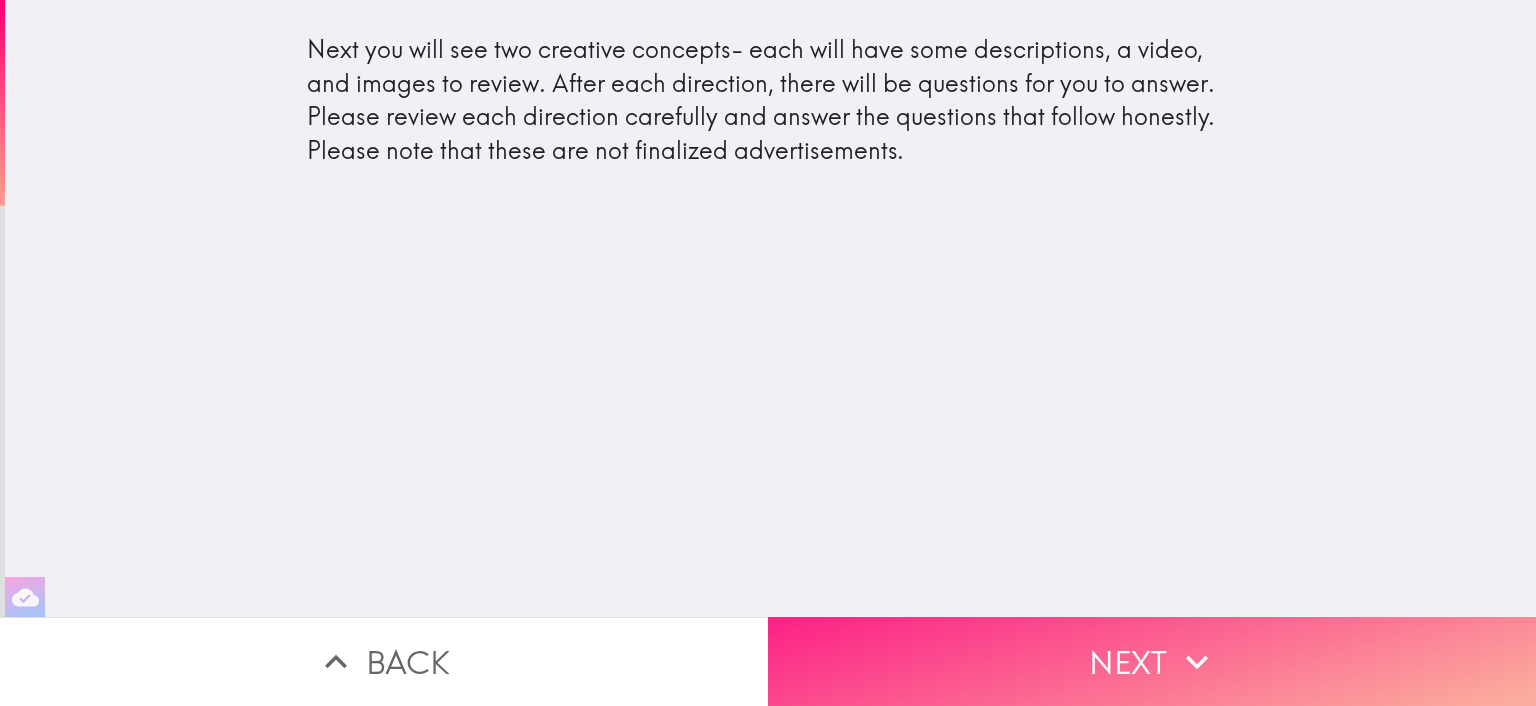 click on "Next" at bounding box center (1152, 661) 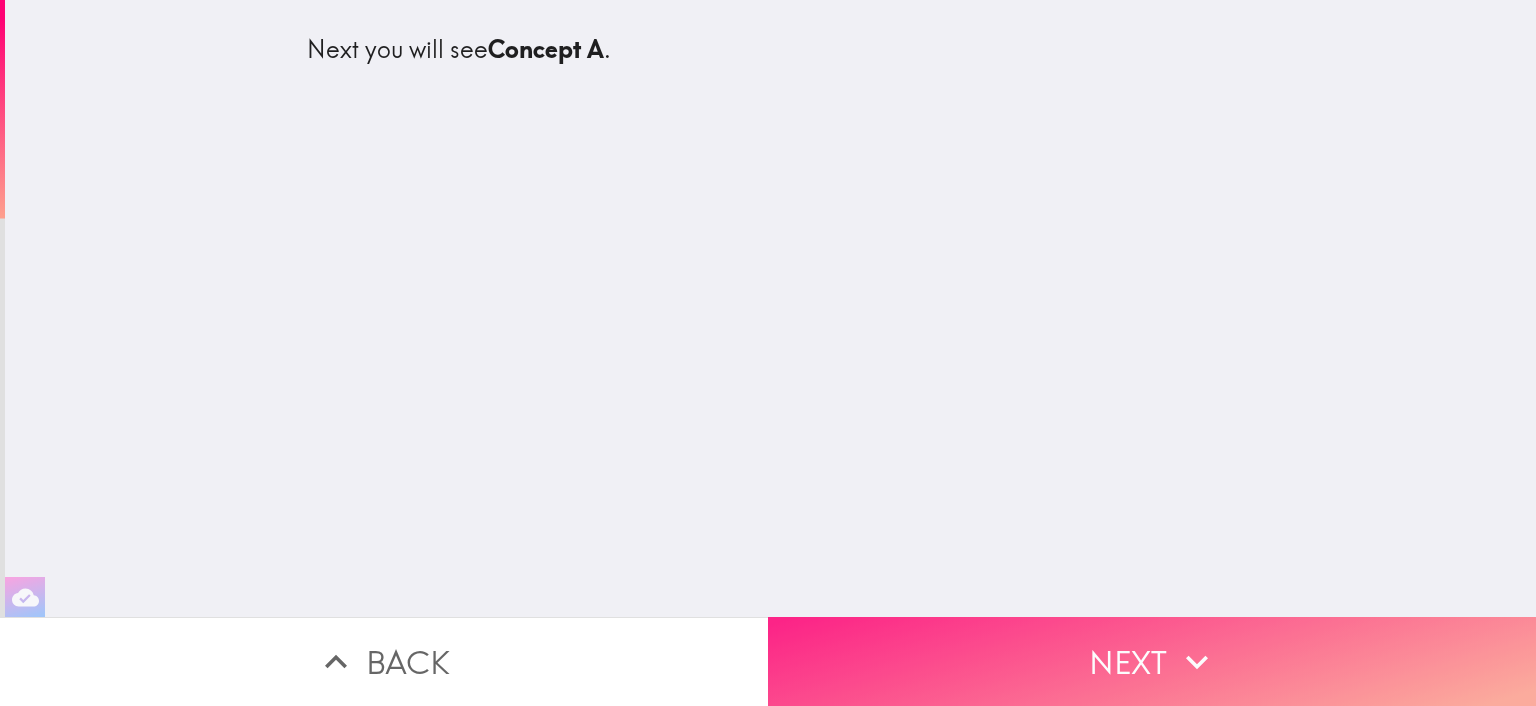 click on "Next" at bounding box center (1152, 661) 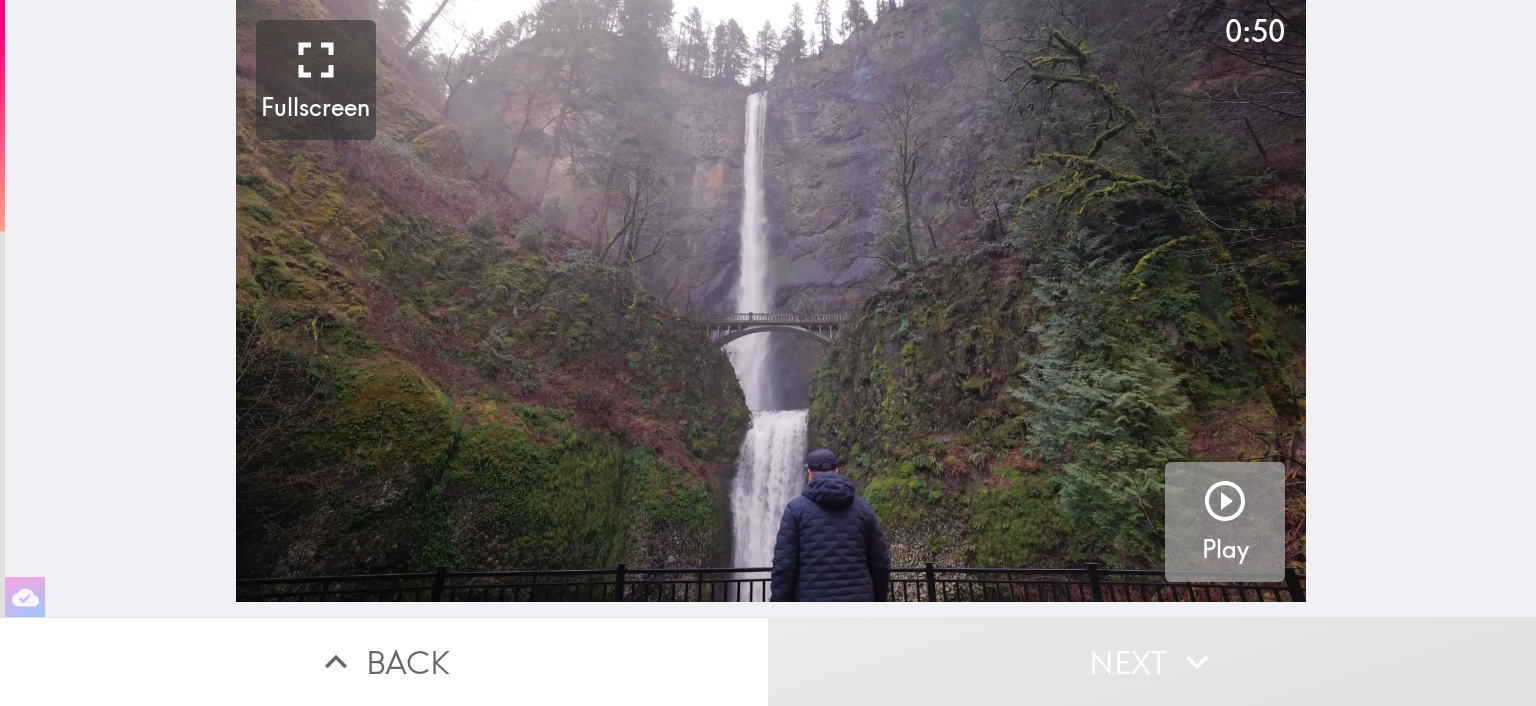 click 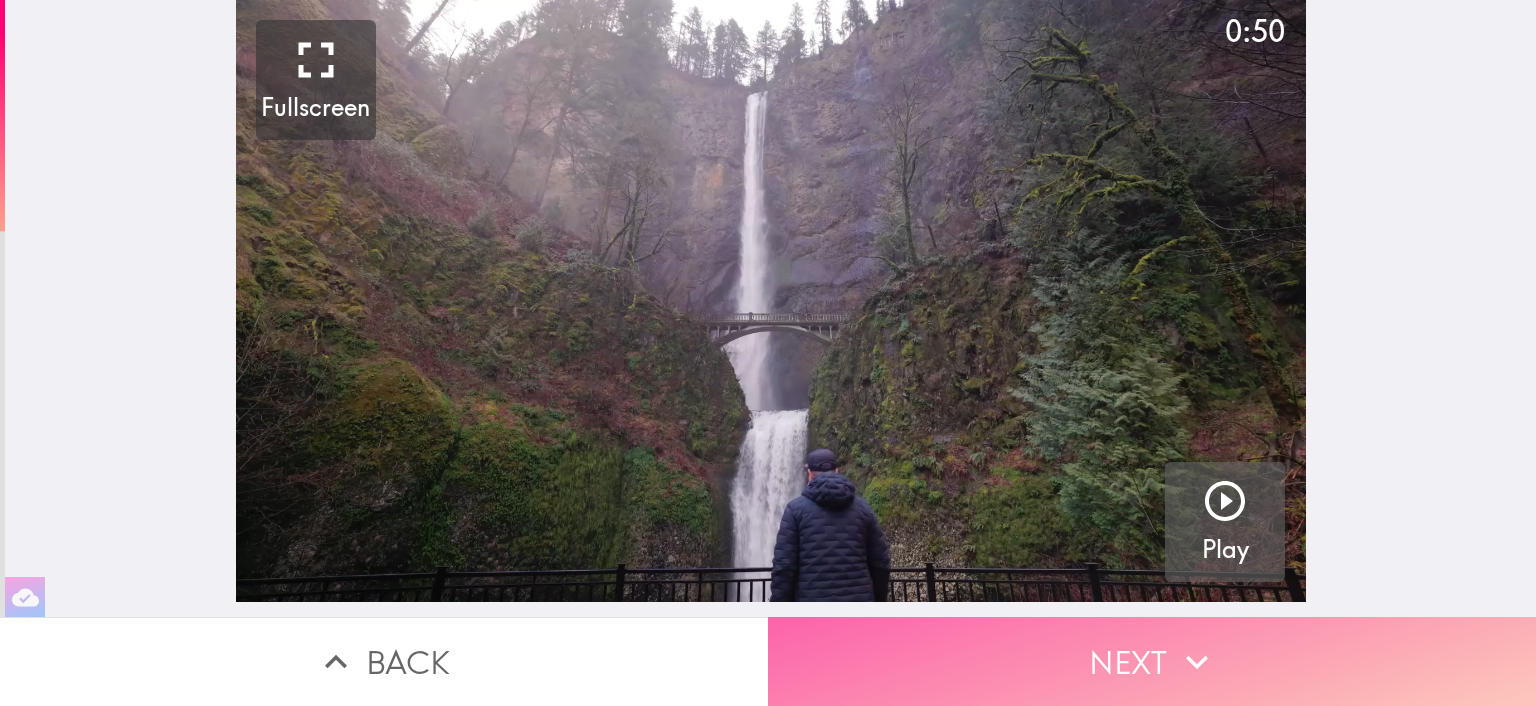 click on "Next" at bounding box center (1152, 661) 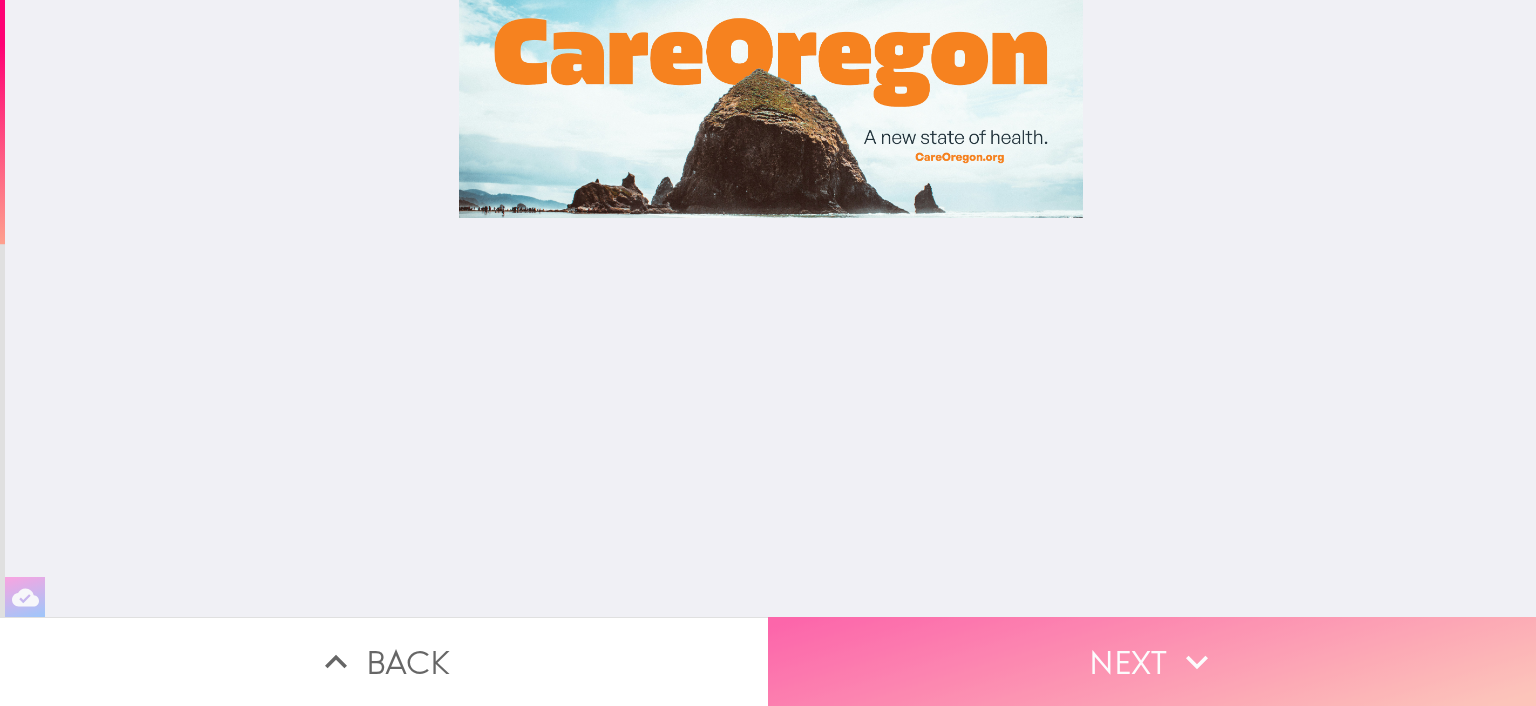 click on "Next" at bounding box center [1152, 661] 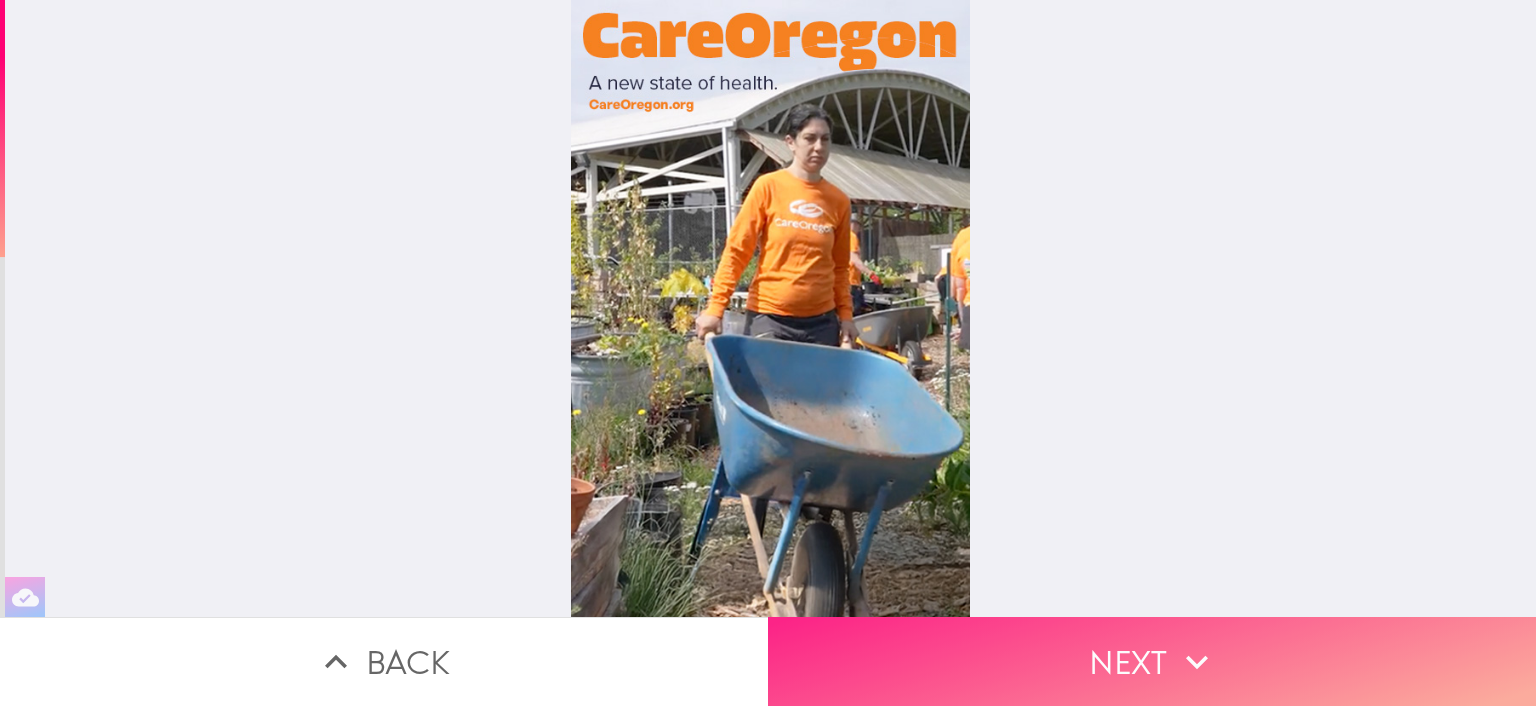 click on "Next" at bounding box center (1152, 661) 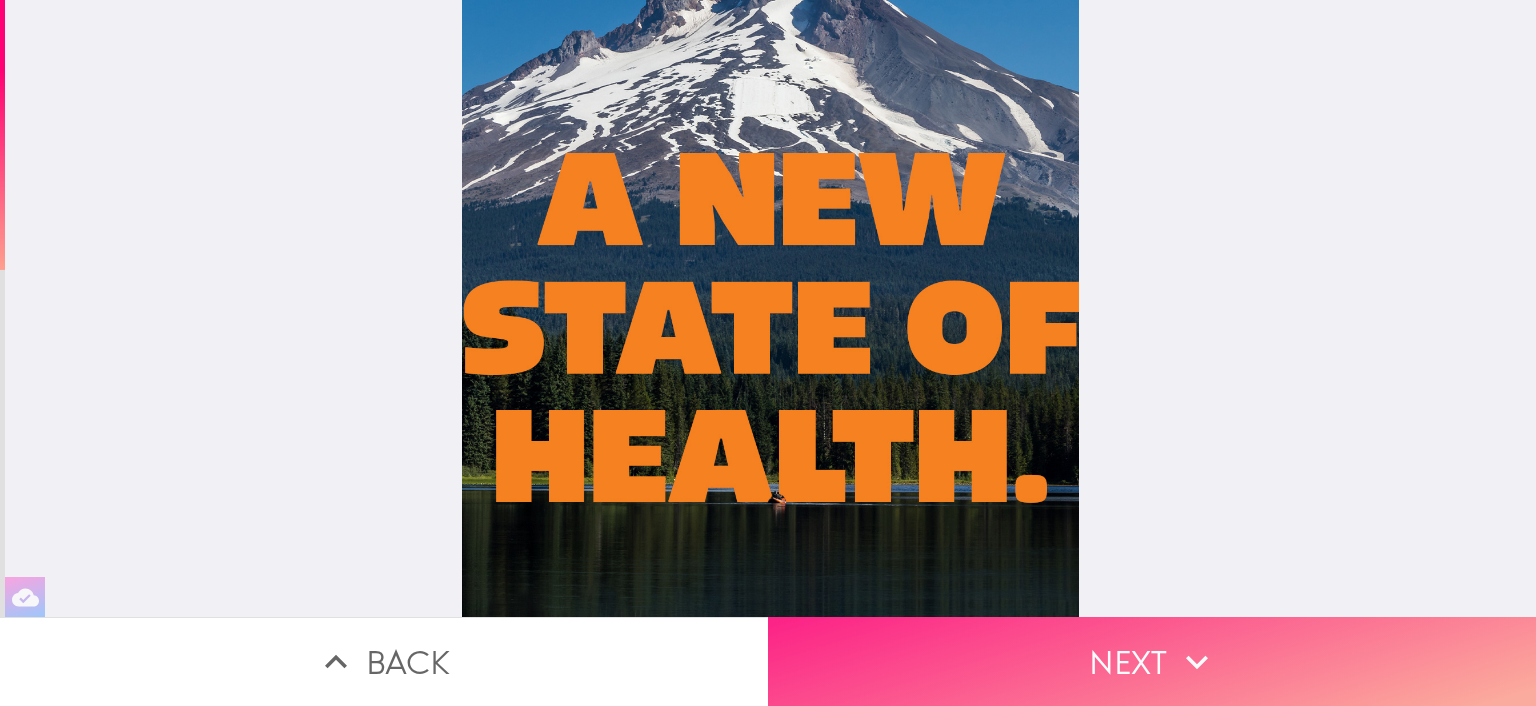 click on "Next" at bounding box center [1152, 661] 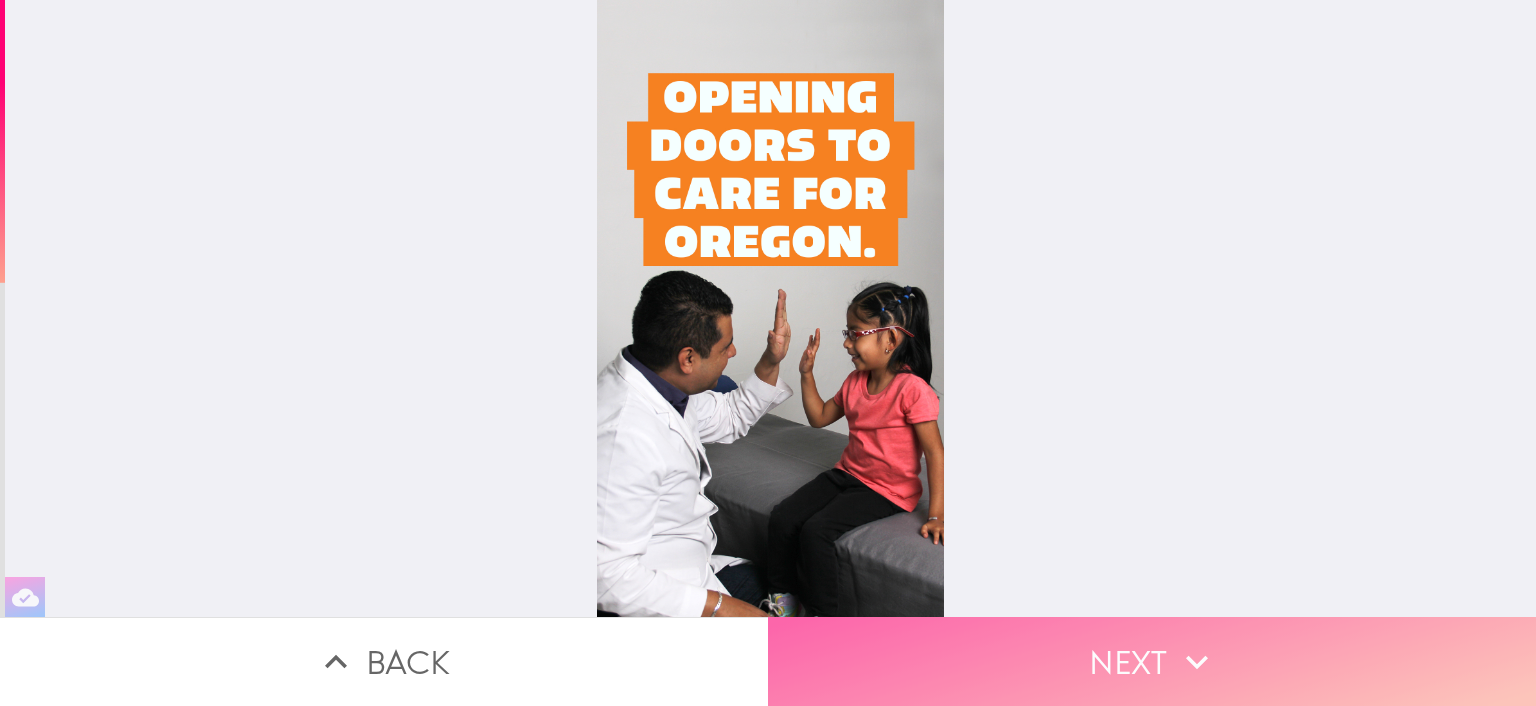 click on "Next" at bounding box center (1152, 661) 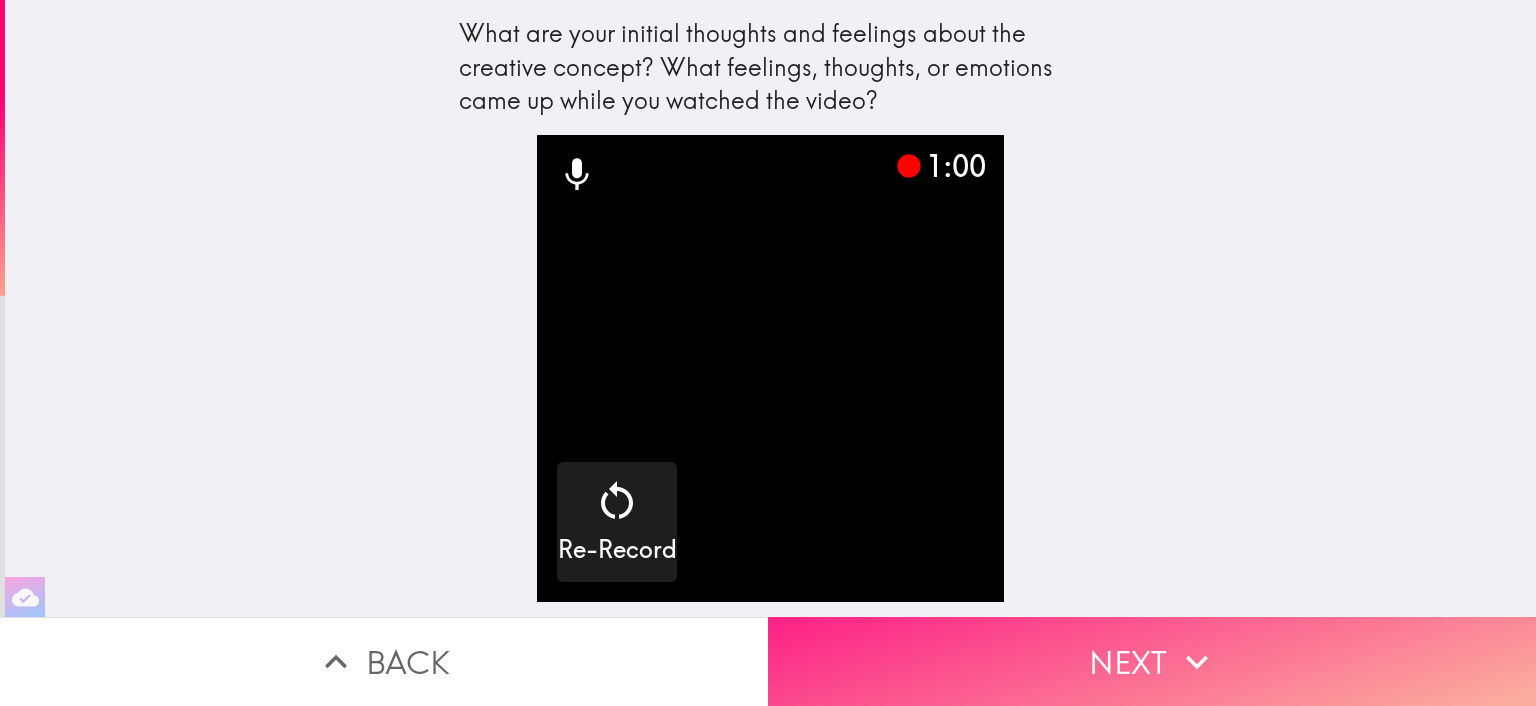 click on "Next" at bounding box center (1152, 661) 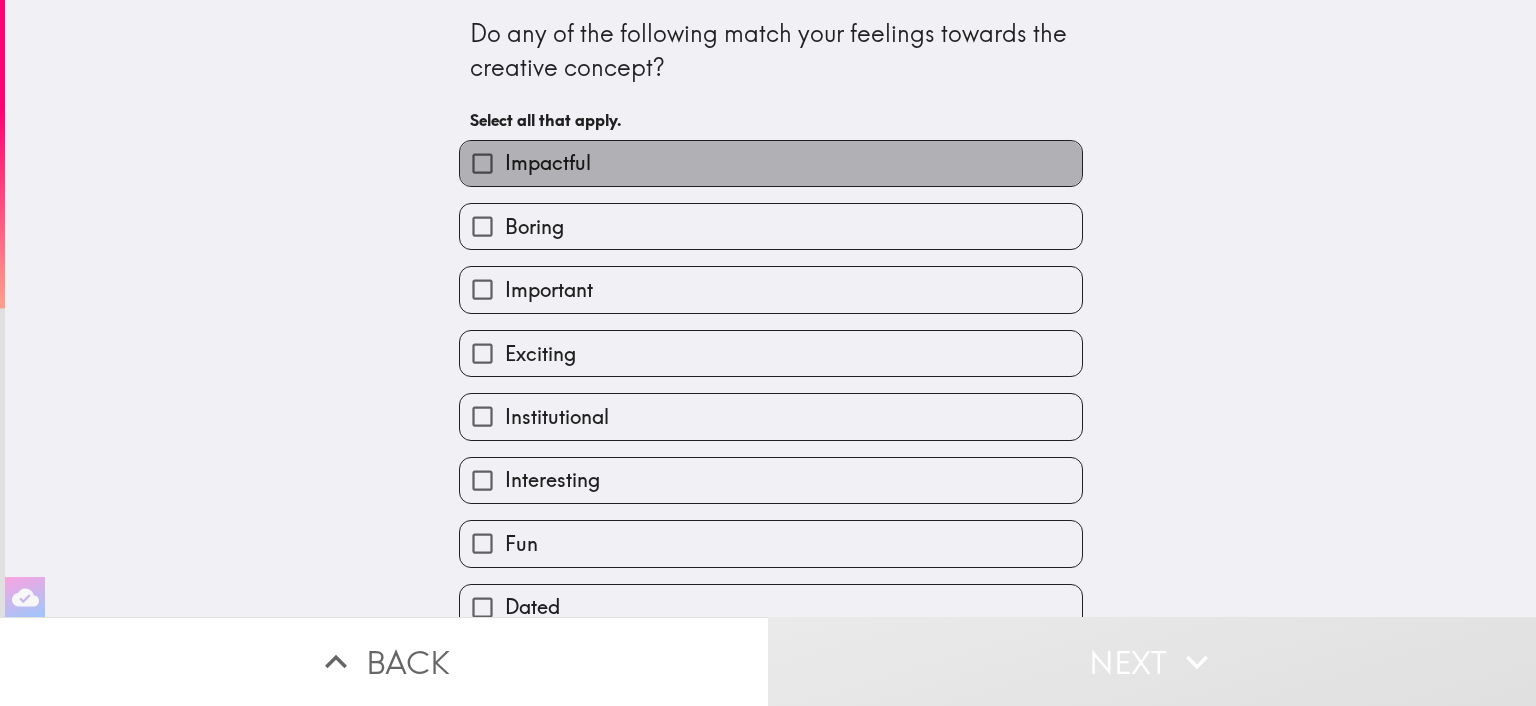 click on "Impactful" at bounding box center (771, 163) 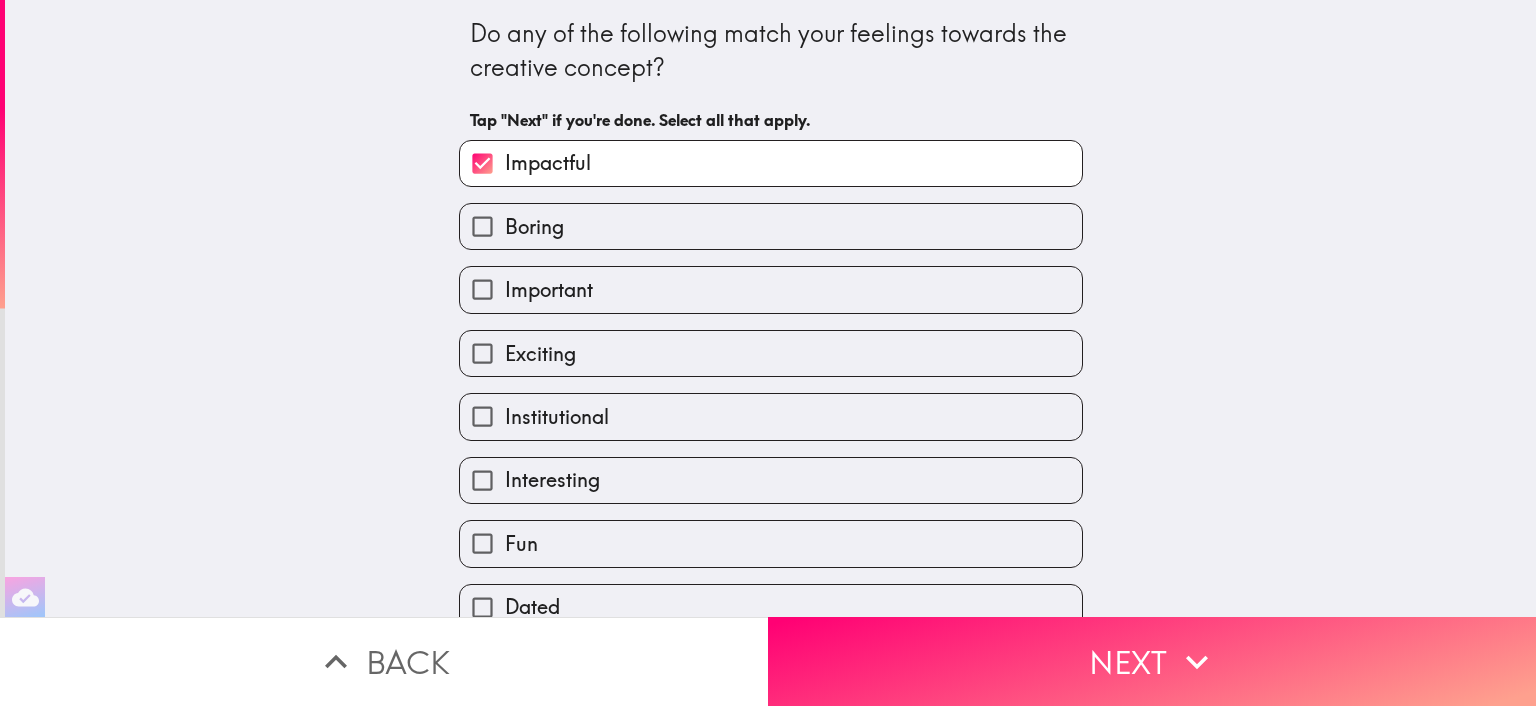 scroll, scrollTop: 100, scrollLeft: 0, axis: vertical 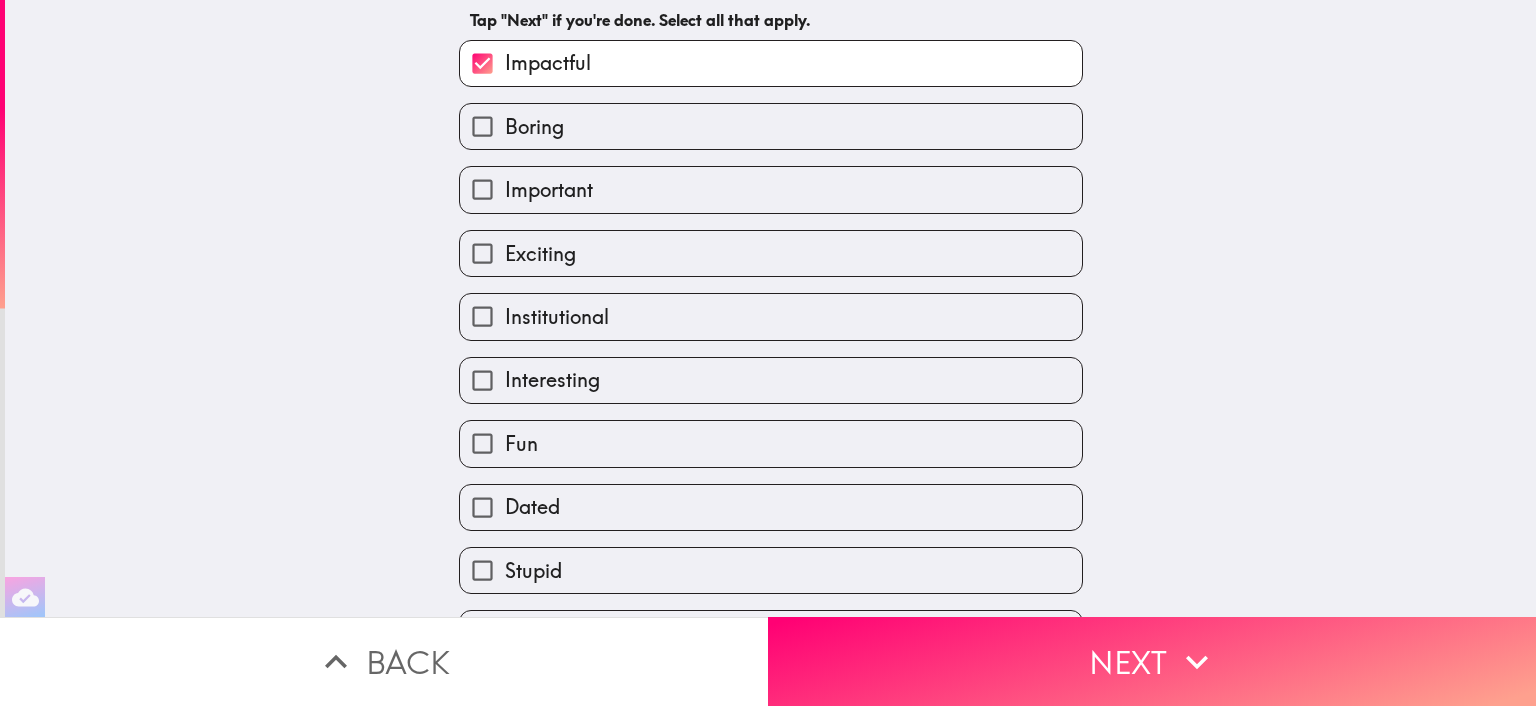 click on "Interesting" at bounding box center (771, 380) 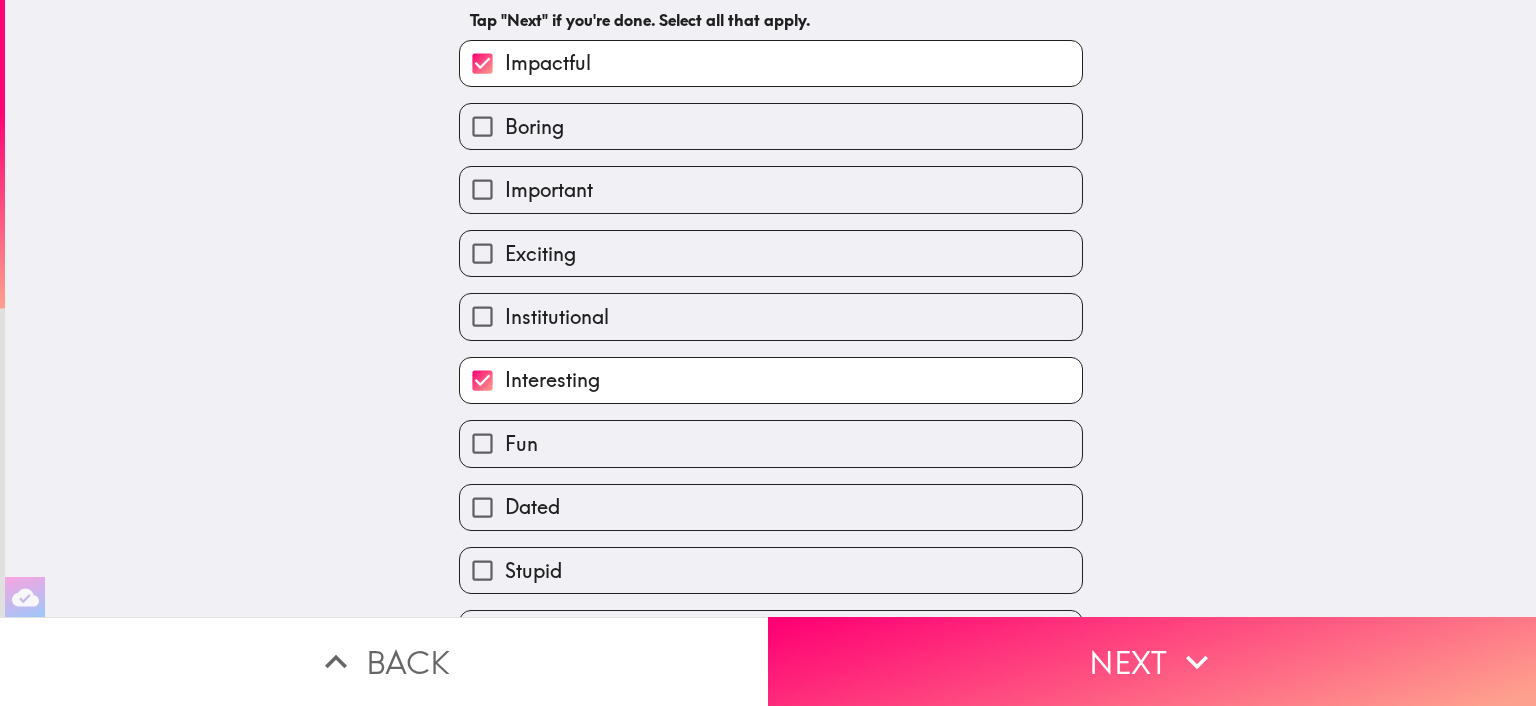click on "Fun" at bounding box center [771, 443] 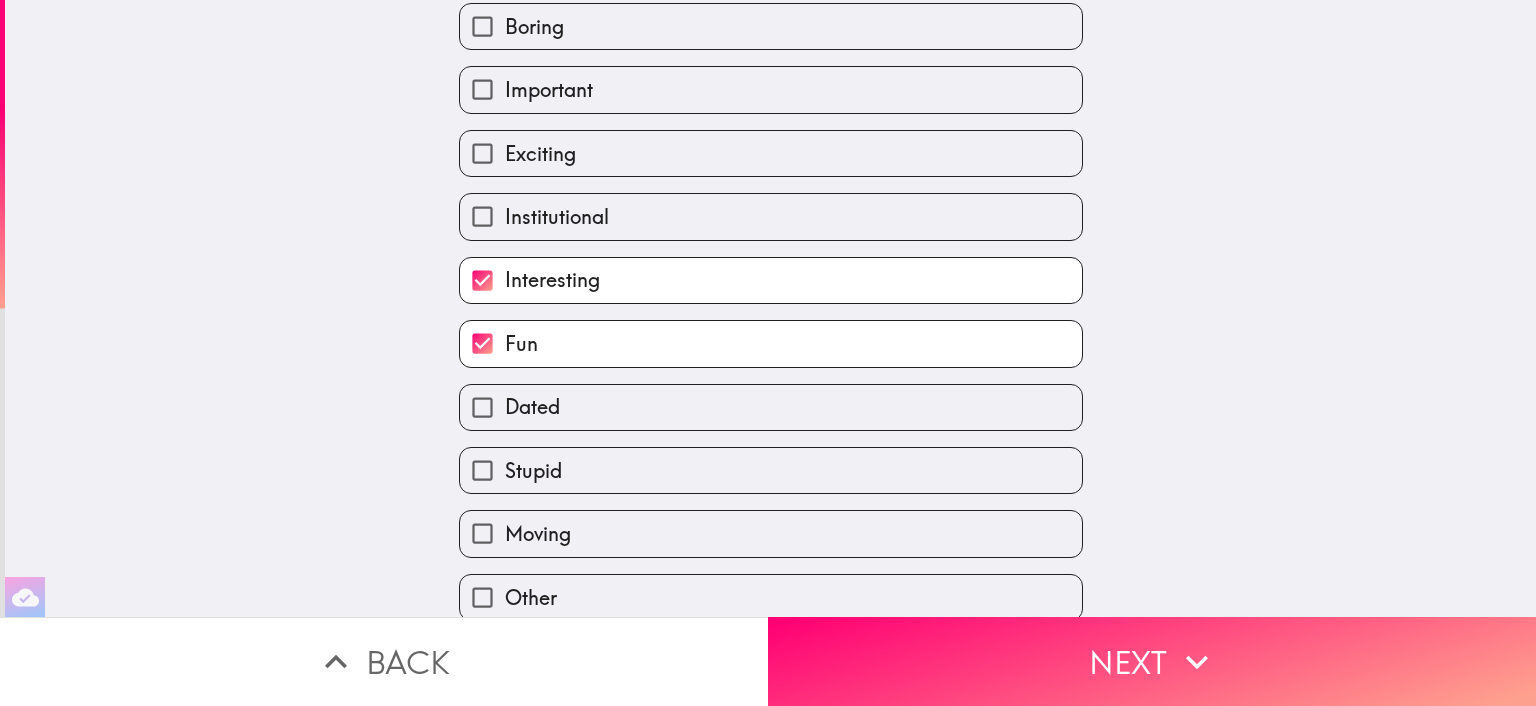 scroll, scrollTop: 215, scrollLeft: 0, axis: vertical 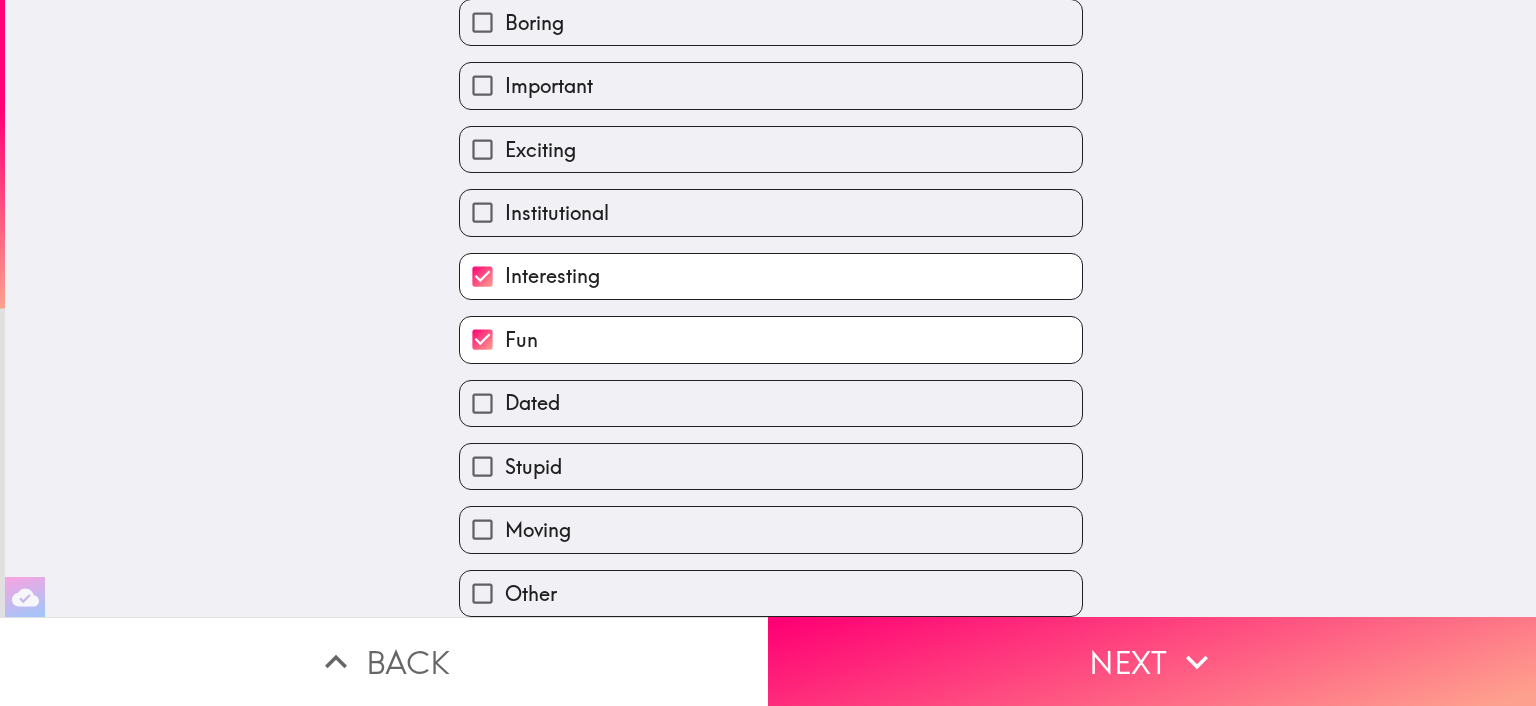 click on "Moving" at bounding box center (771, 529) 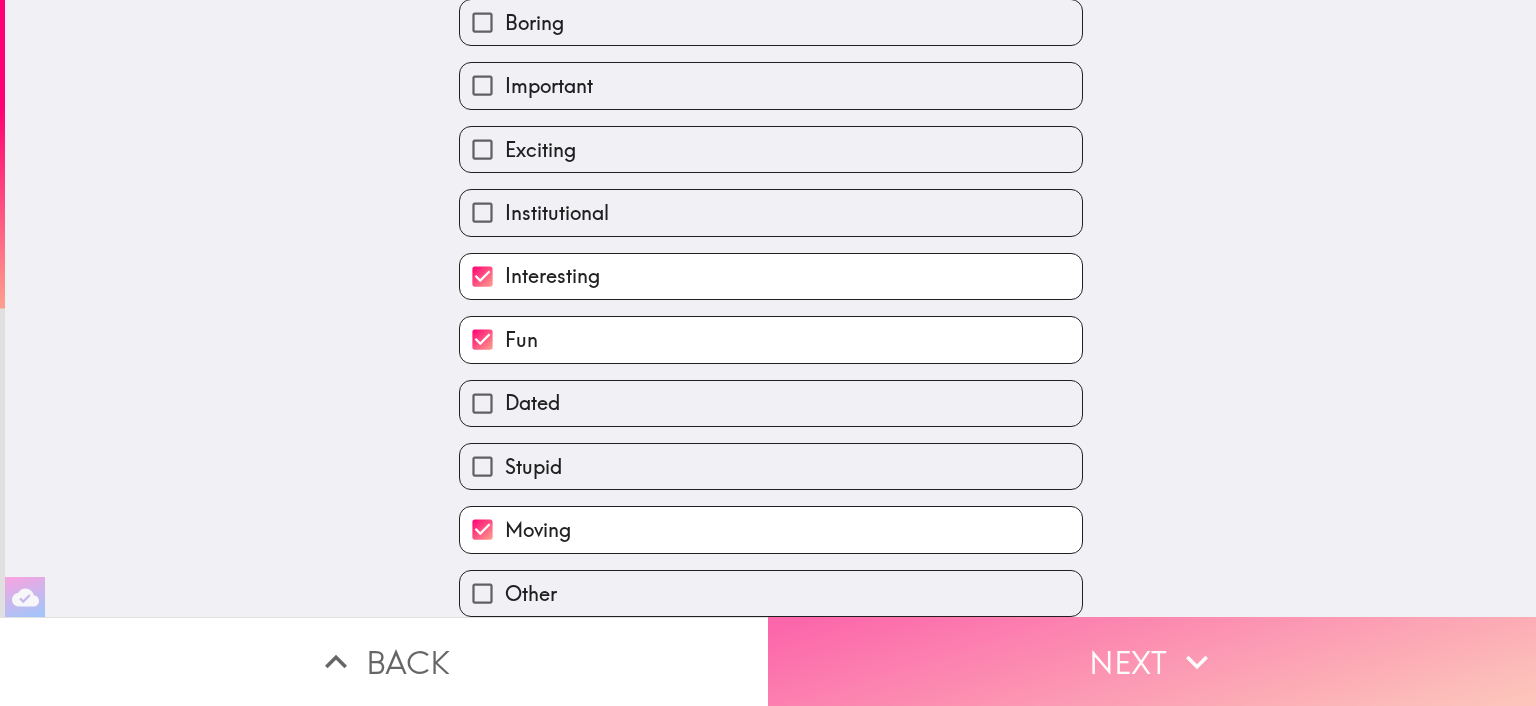 click on "Next" at bounding box center [1152, 661] 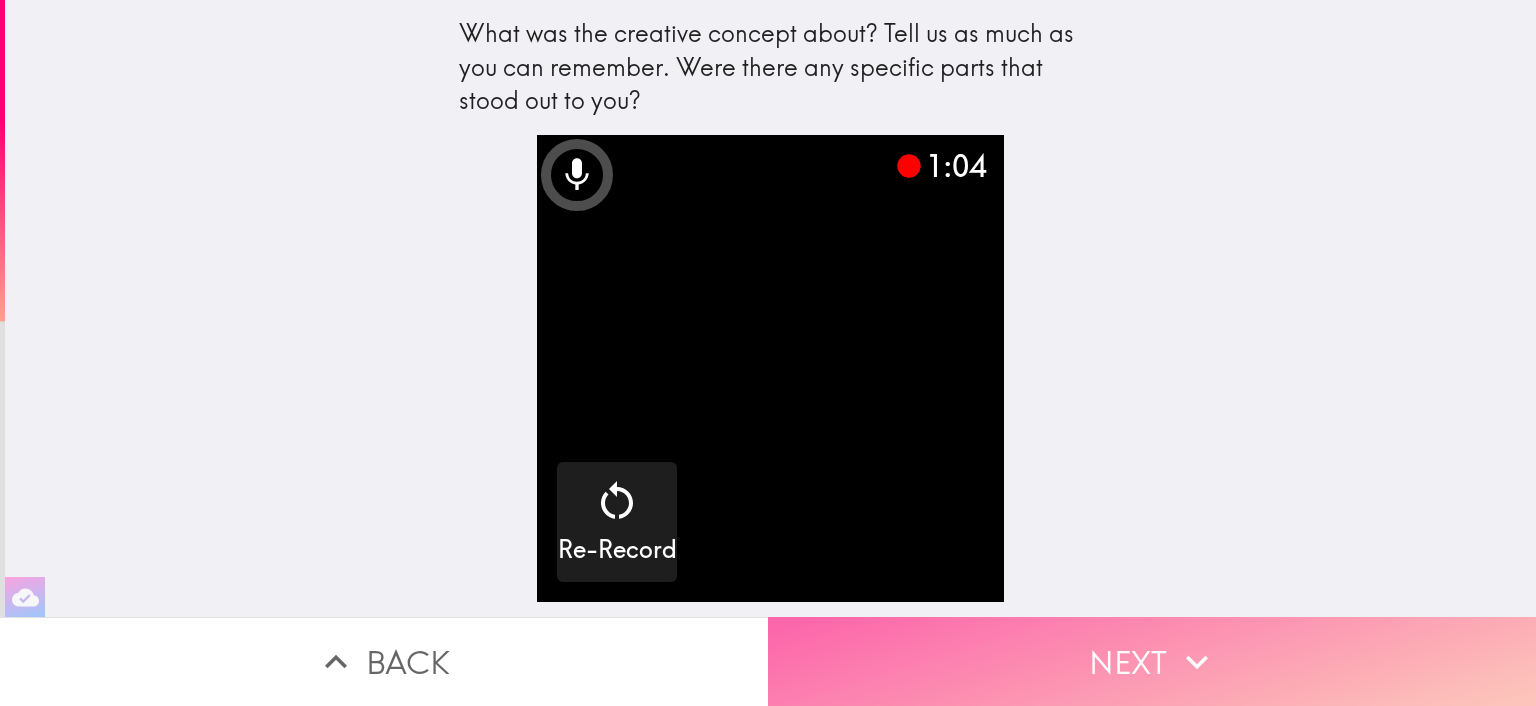 click on "Next" at bounding box center (1152, 661) 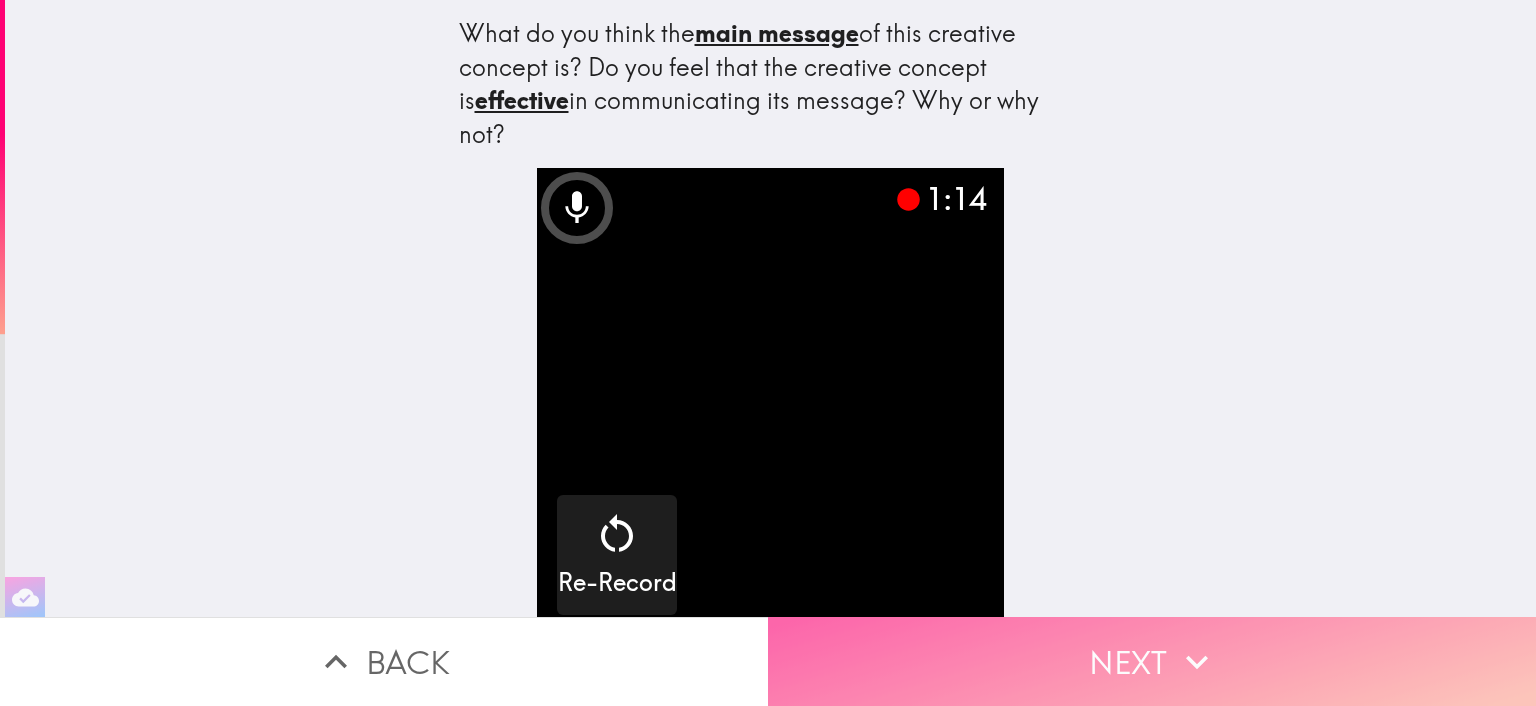click on "Next" at bounding box center (1152, 661) 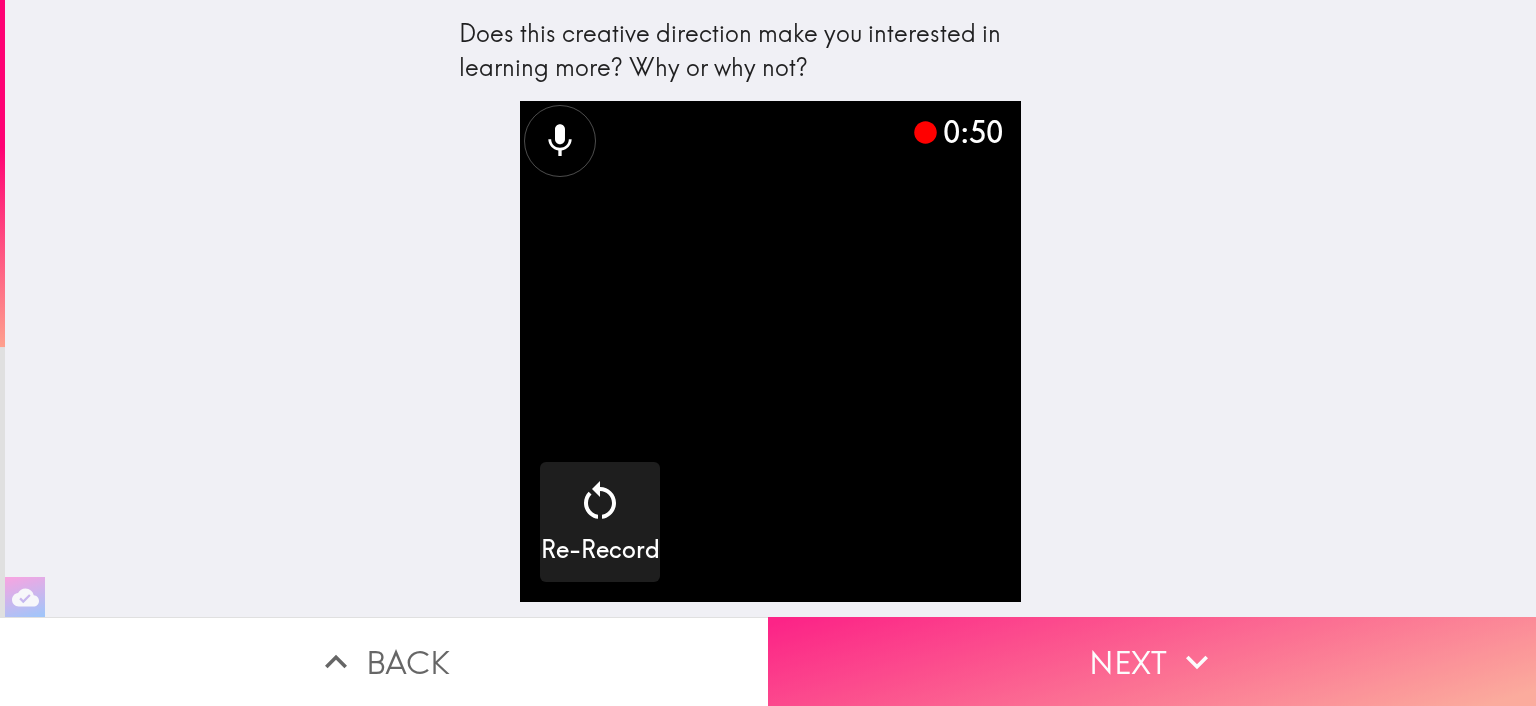 click on "Next" at bounding box center [1152, 661] 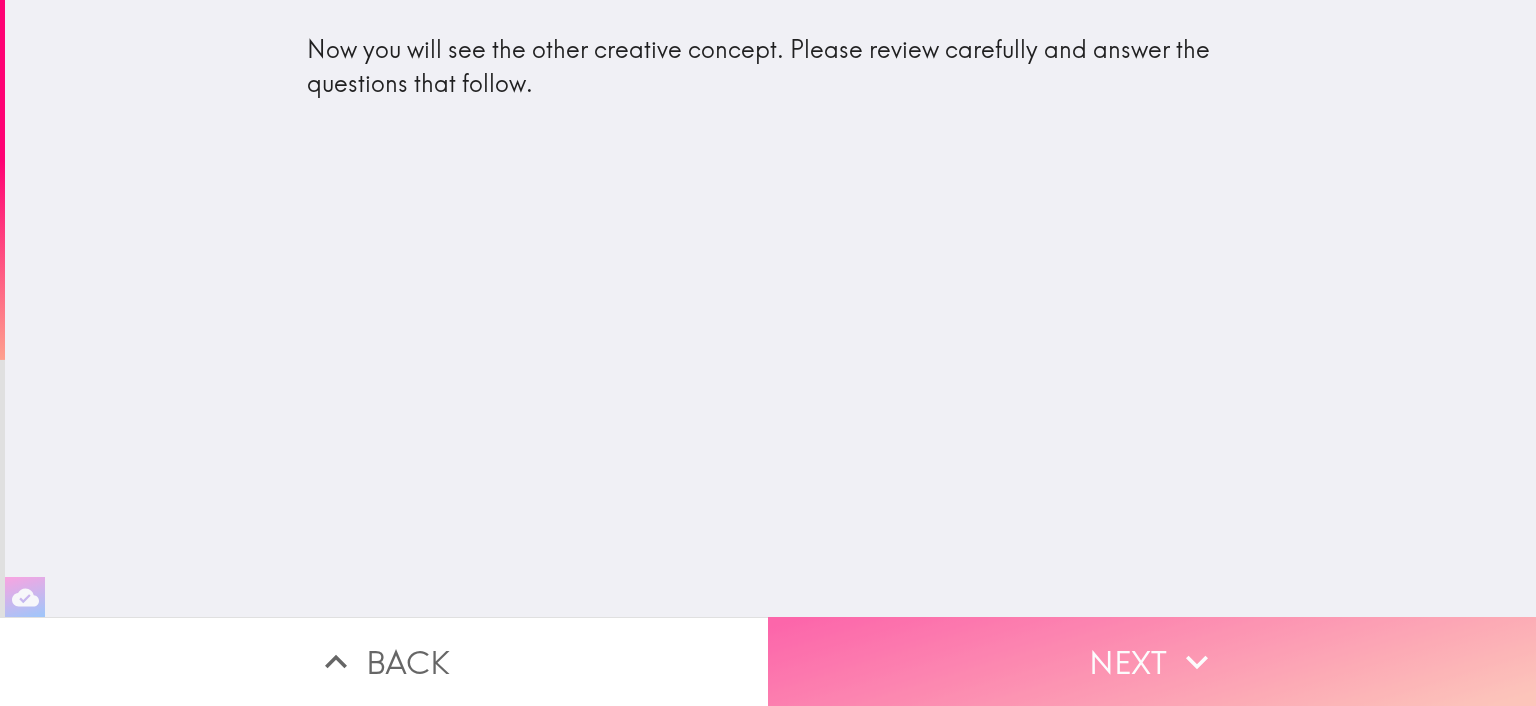 click on "Next" at bounding box center [1152, 661] 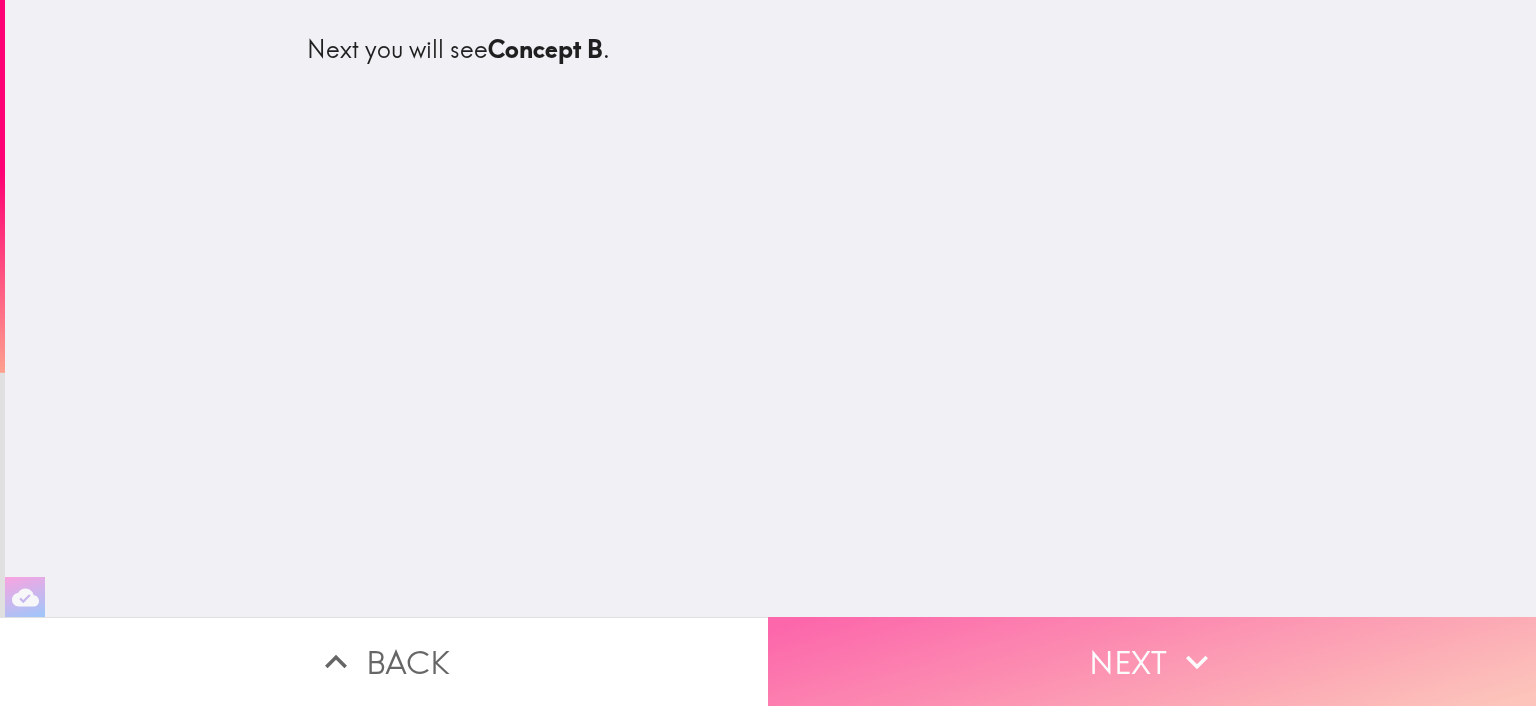 click on "Next" at bounding box center (1152, 661) 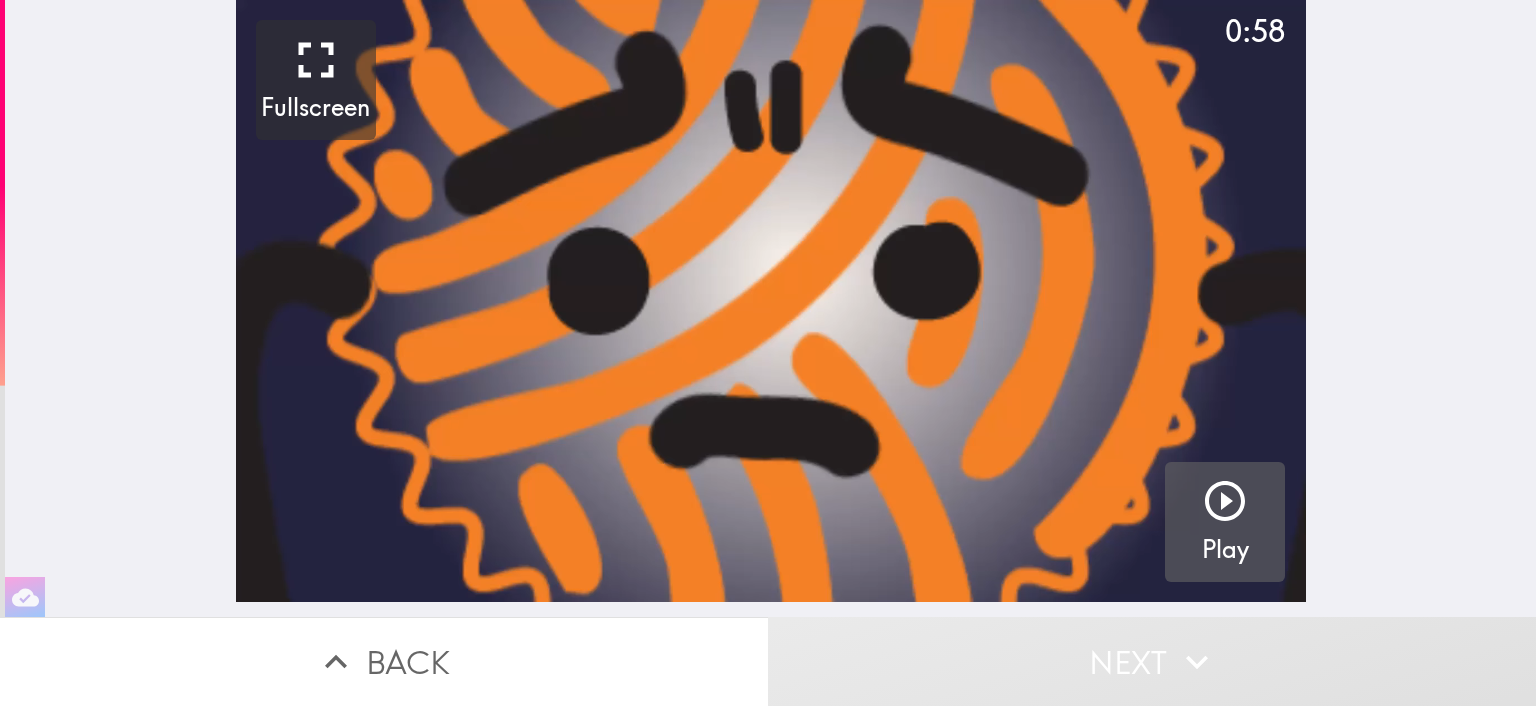 click 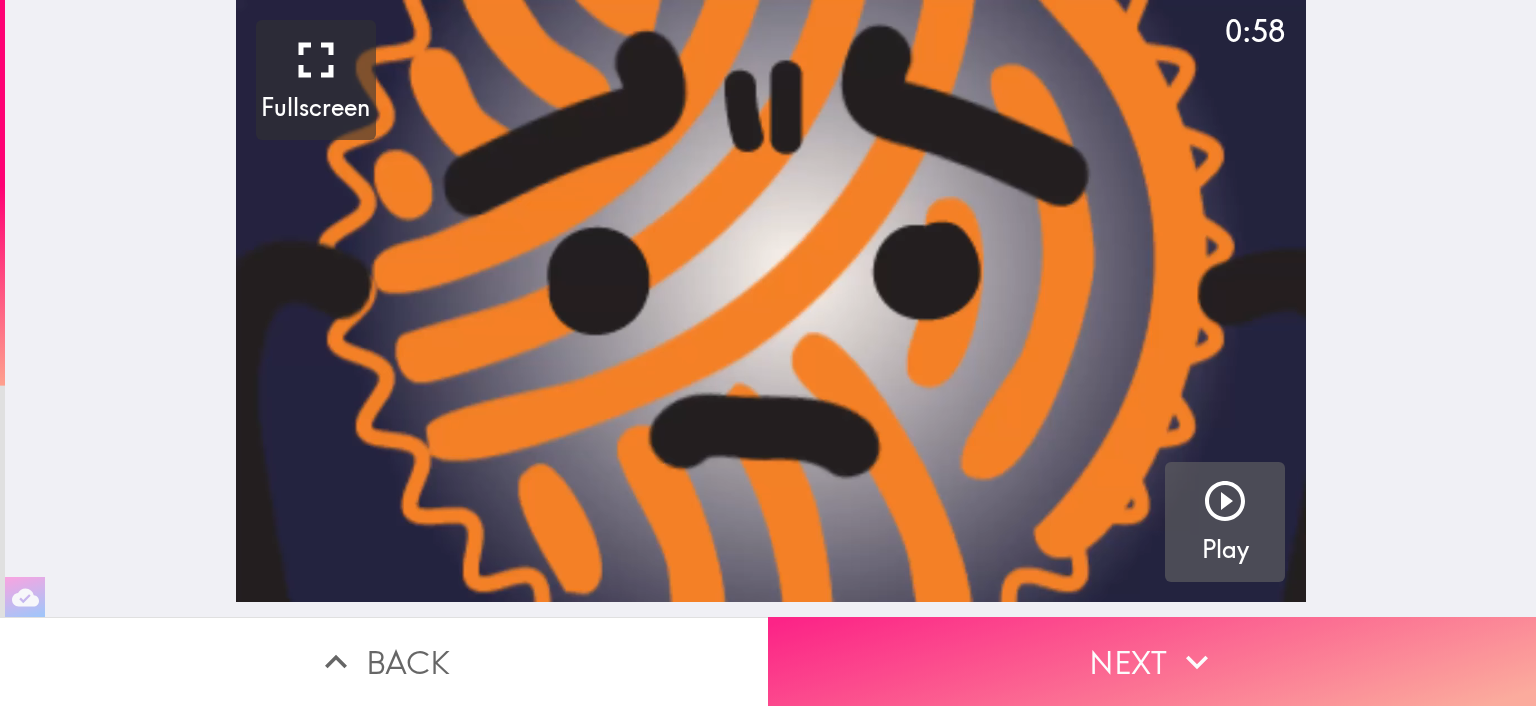 click on "Next" at bounding box center [1152, 661] 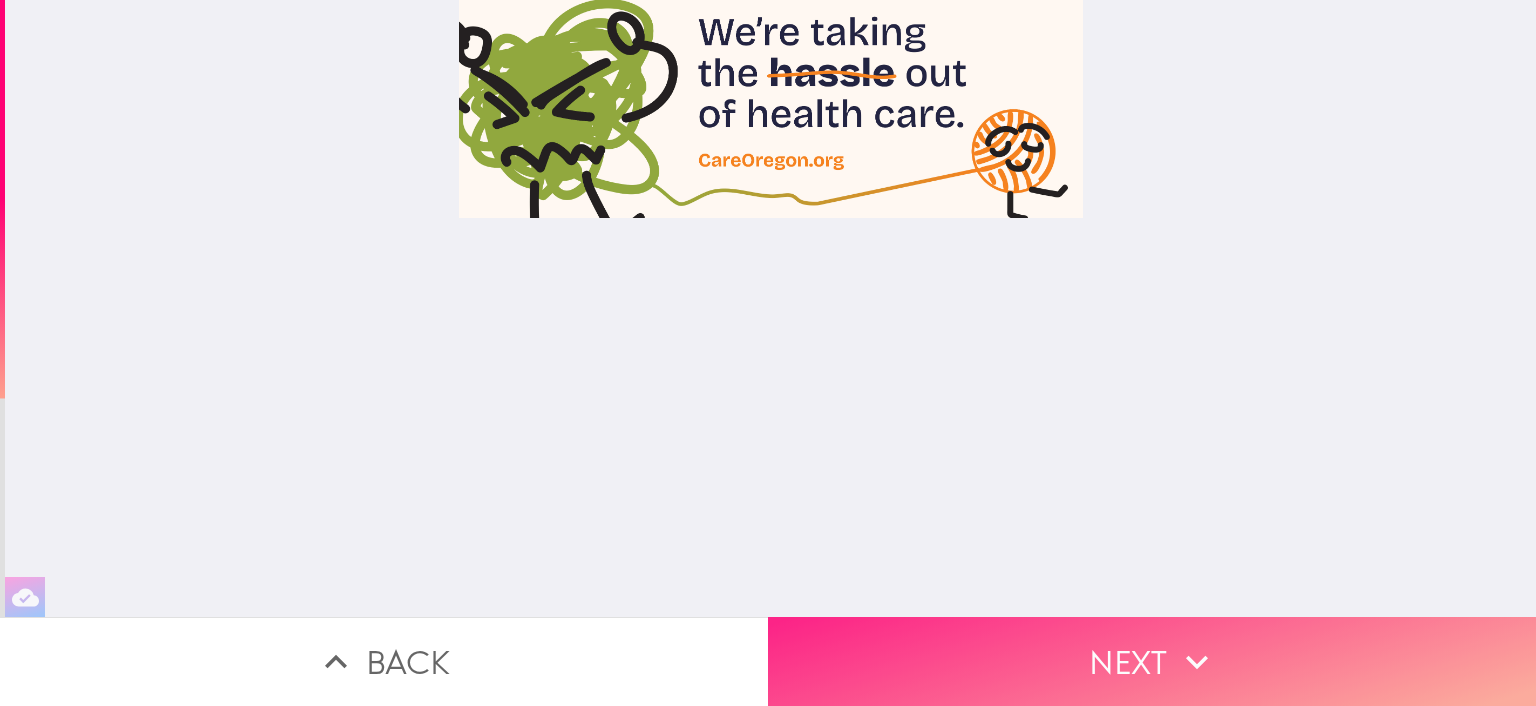 click on "Next" at bounding box center [1152, 661] 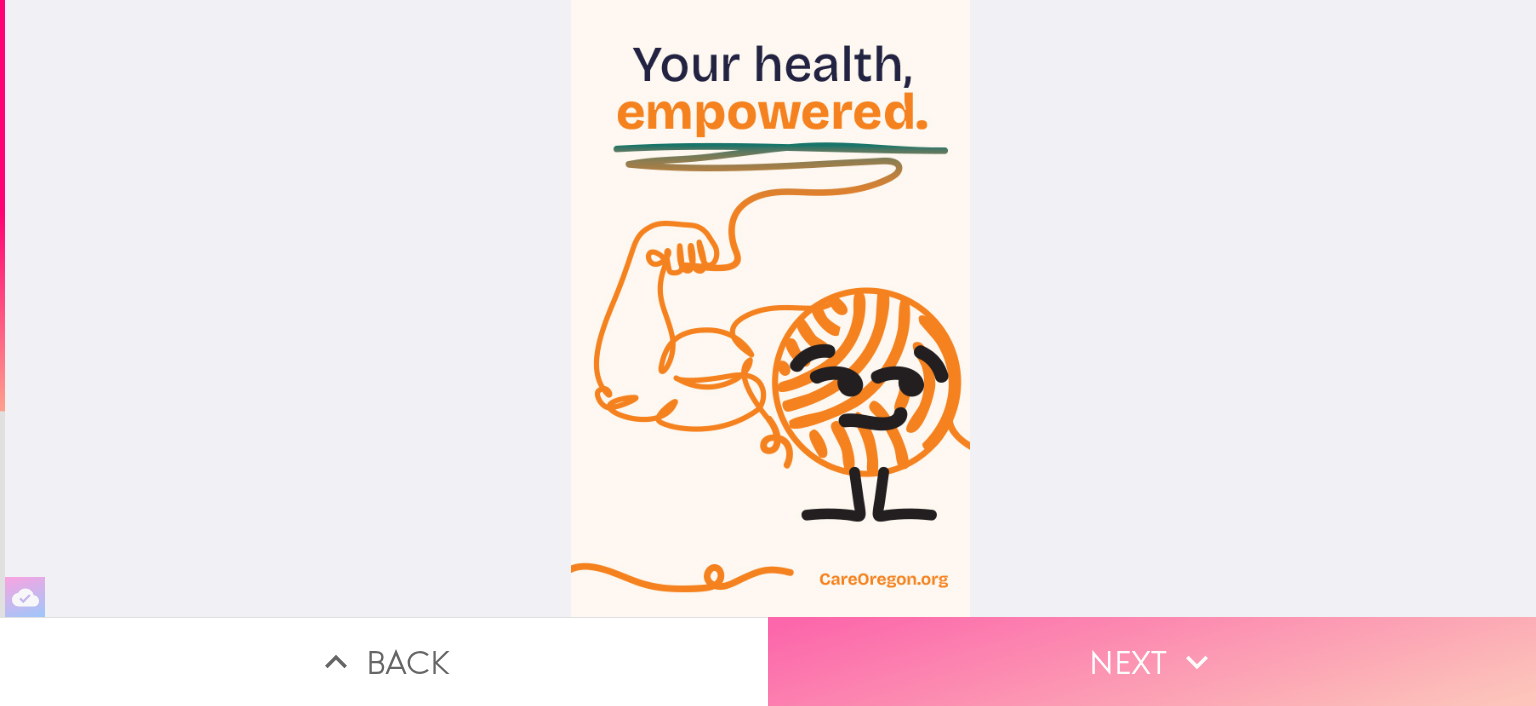 click on "Next" at bounding box center [1152, 661] 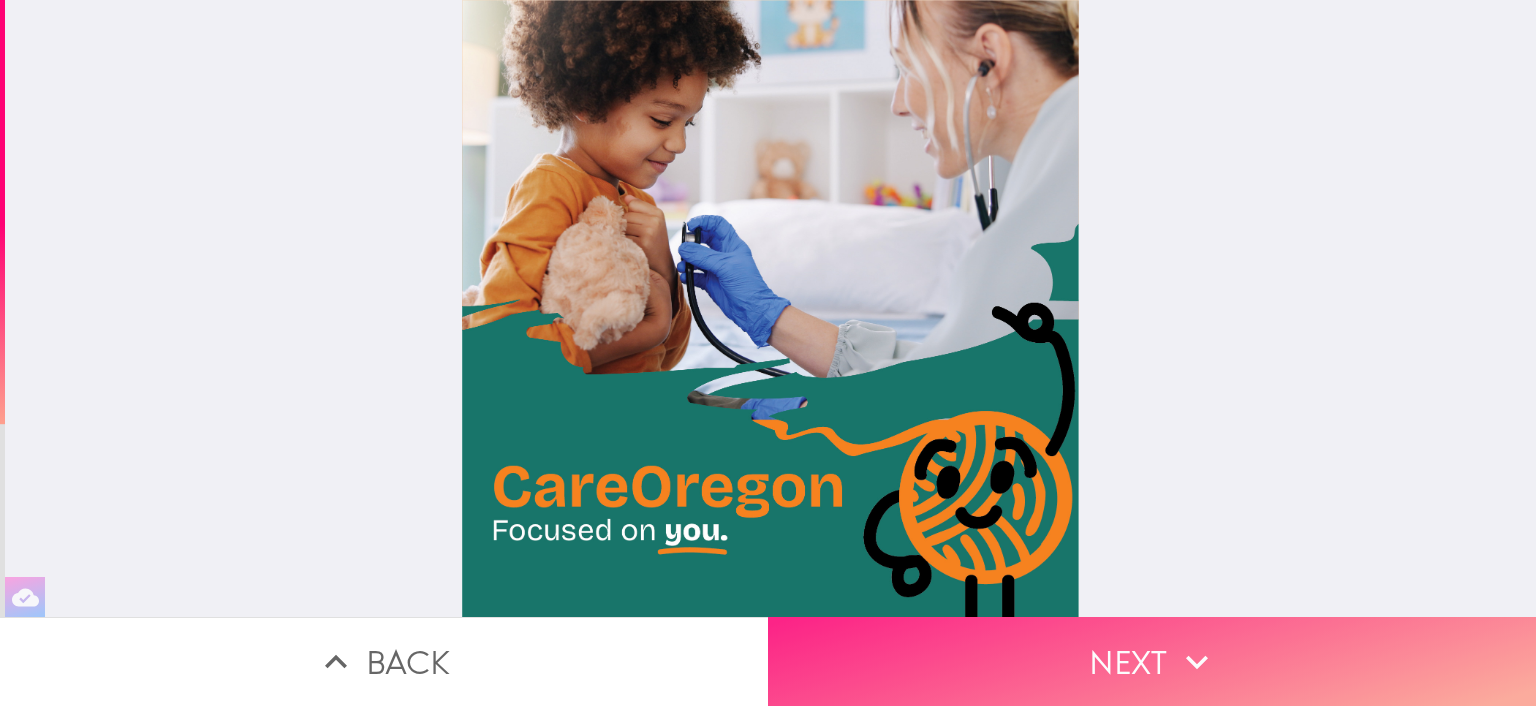 click on "Next" at bounding box center (1152, 661) 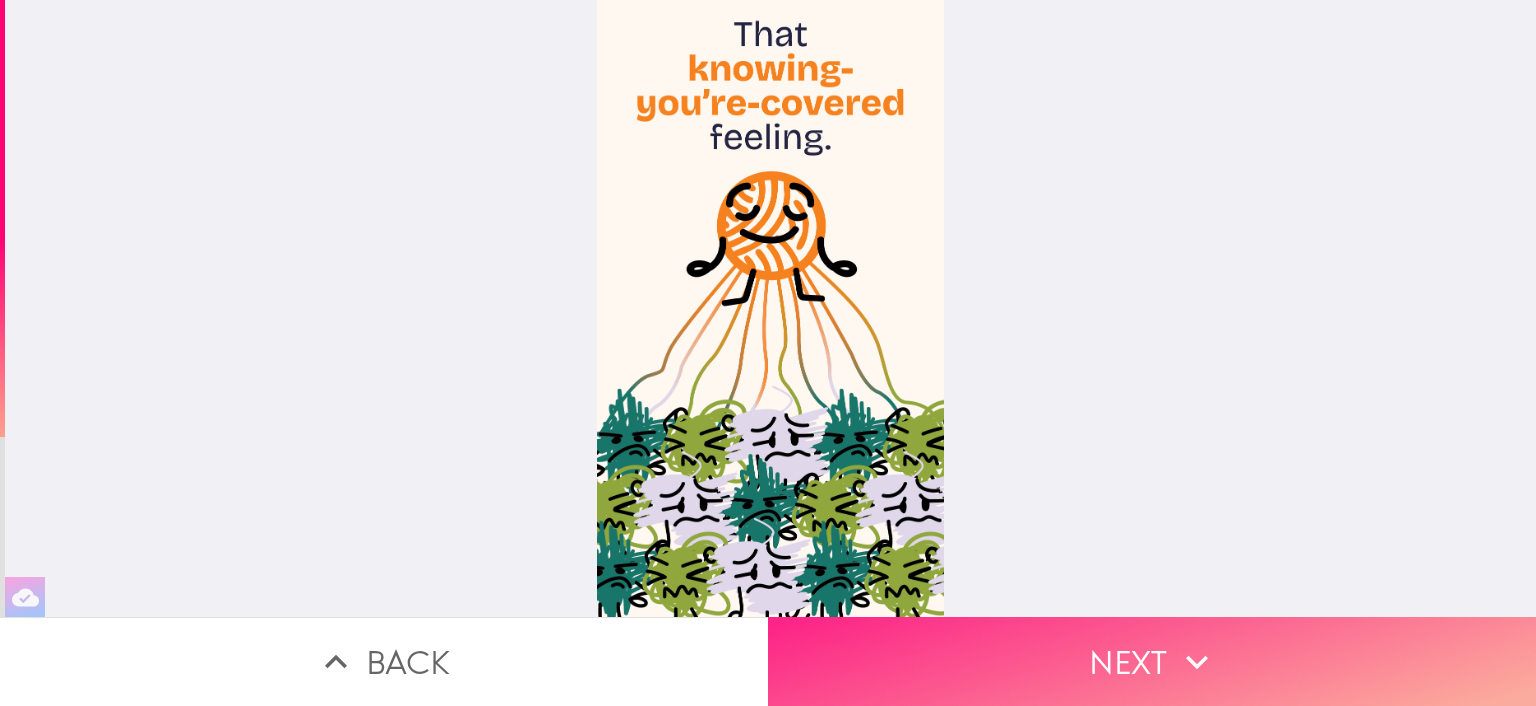 click on "Next" at bounding box center [1152, 661] 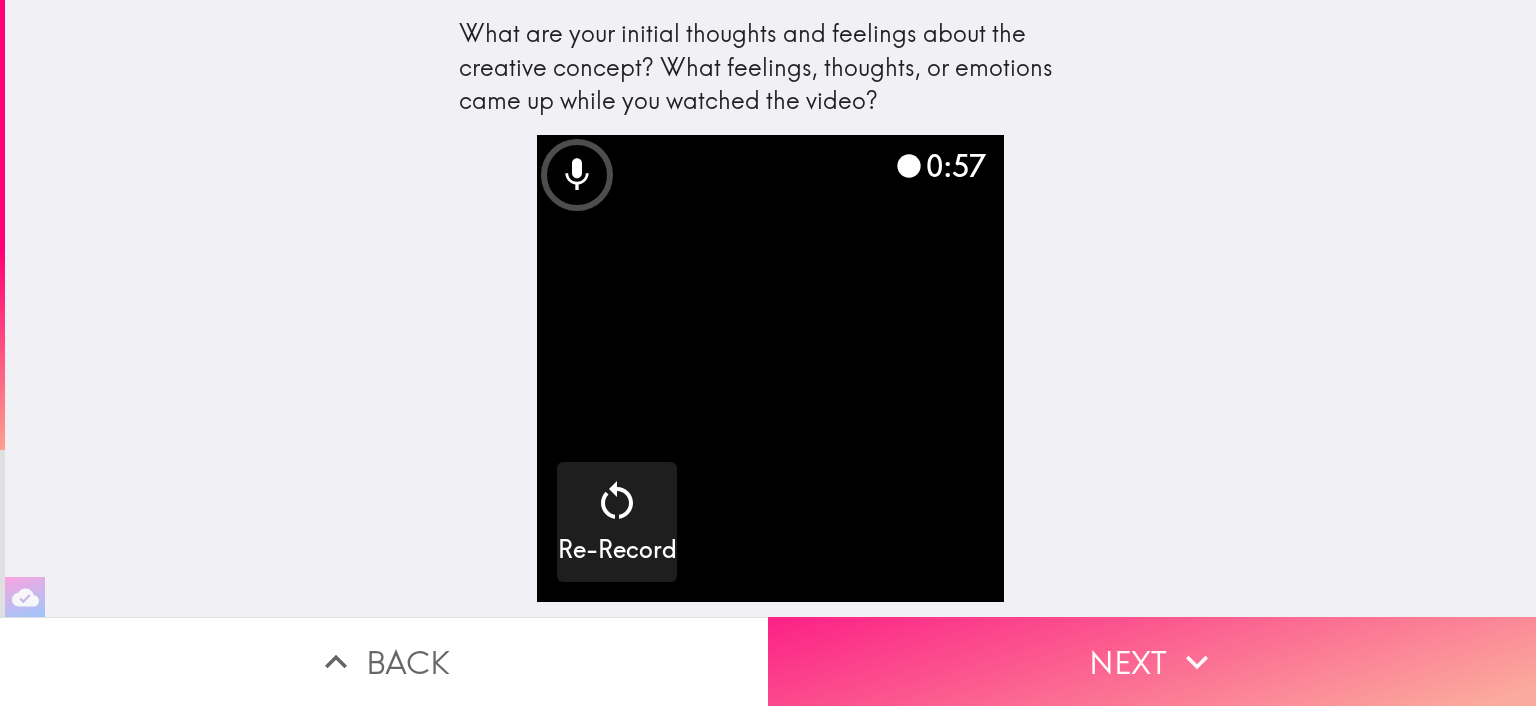 click on "Next" at bounding box center (1152, 661) 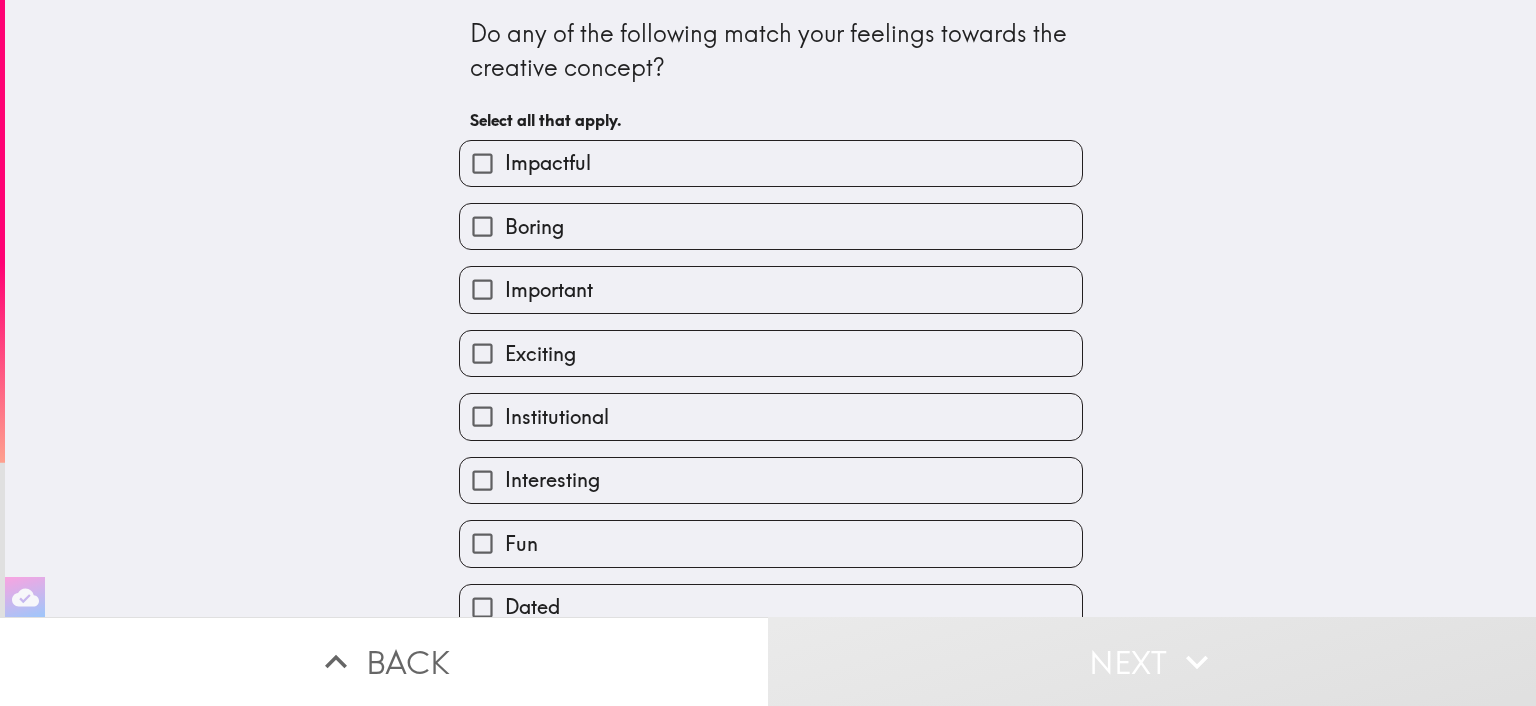click on "Impactful" at bounding box center (771, 163) 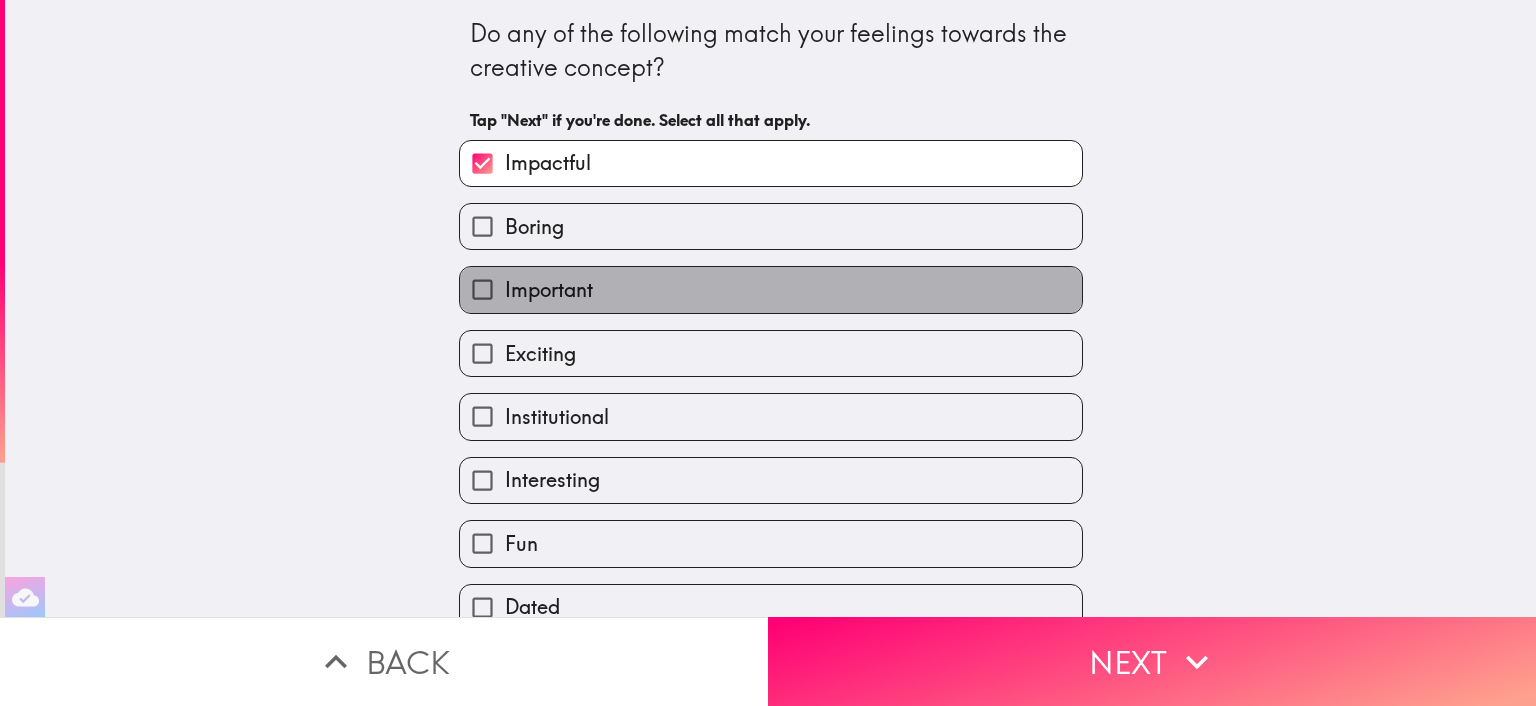click on "Important" at bounding box center (771, 289) 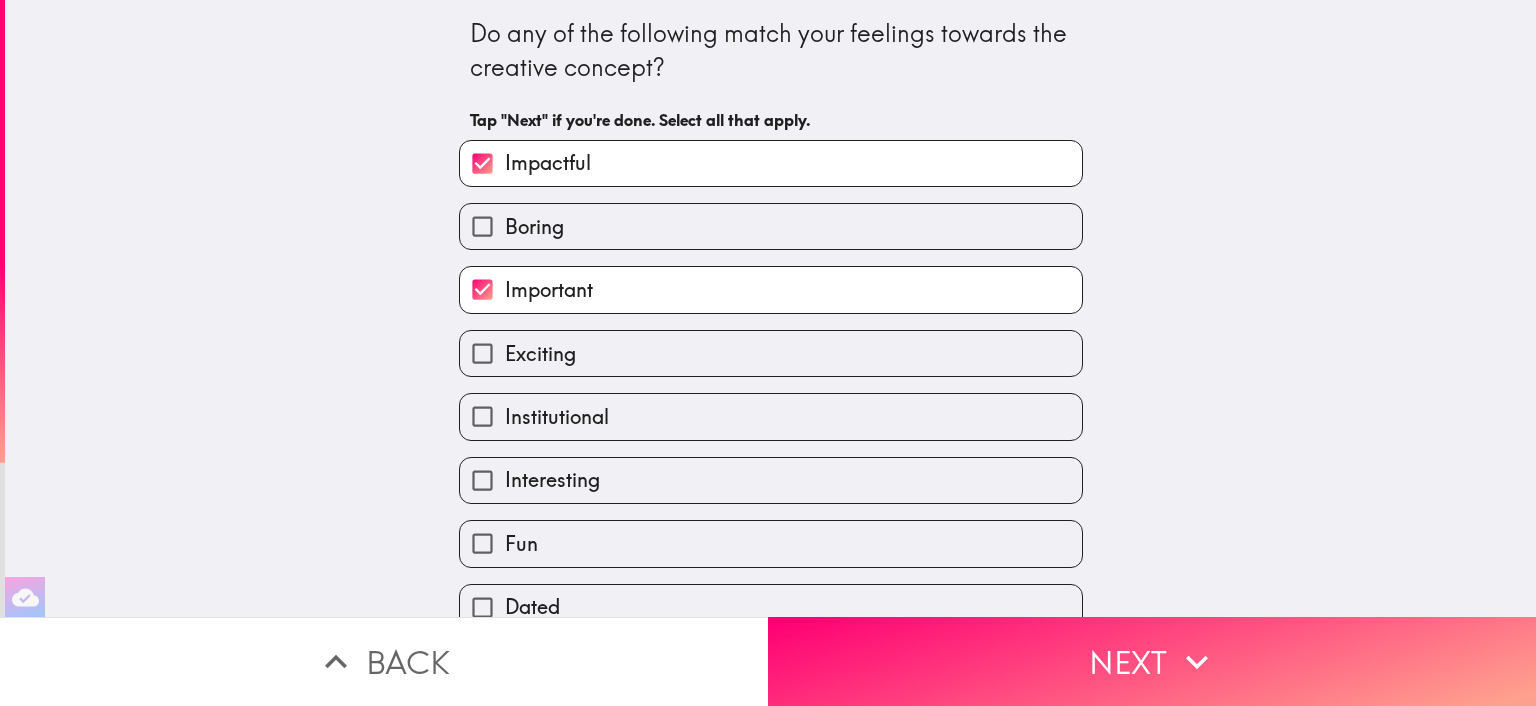 click on "Exciting" at bounding box center [771, 353] 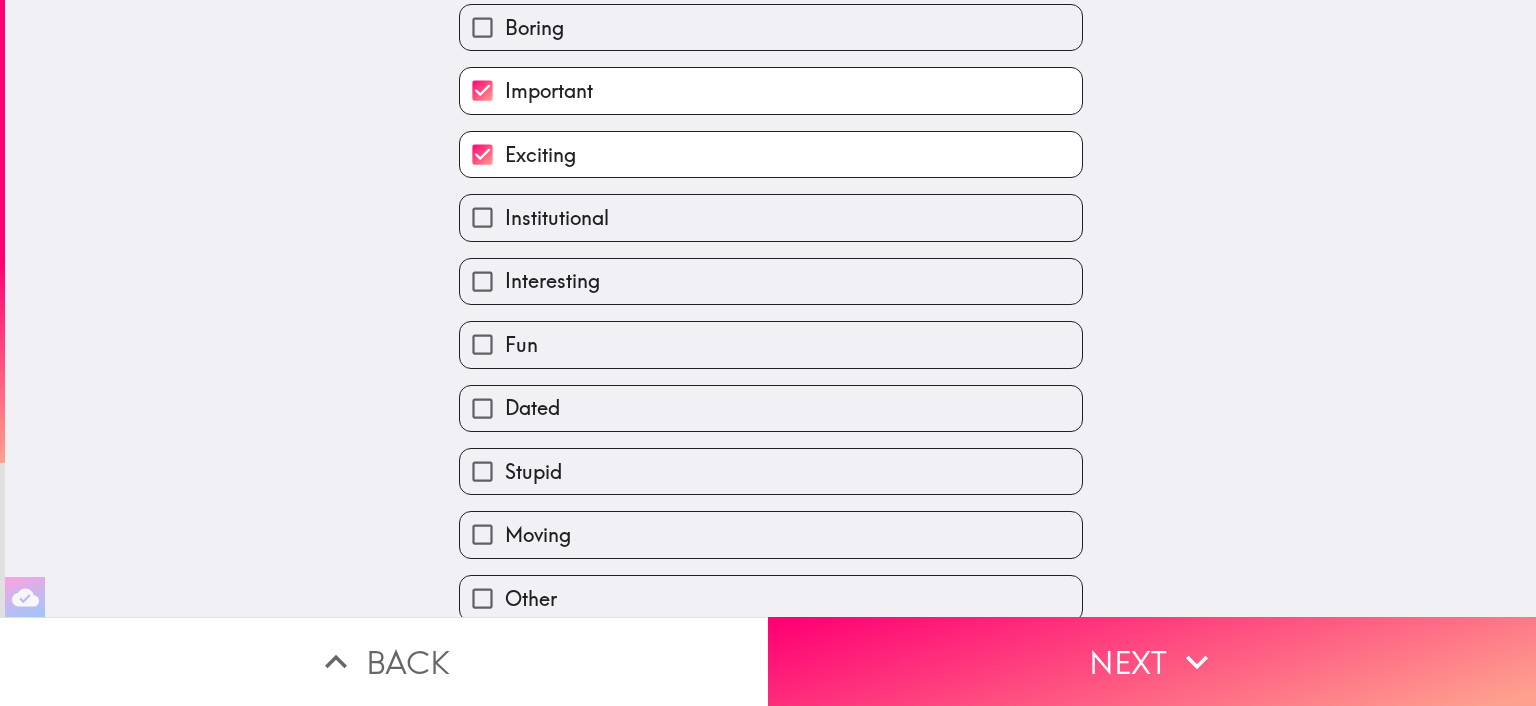 scroll, scrollTop: 200, scrollLeft: 0, axis: vertical 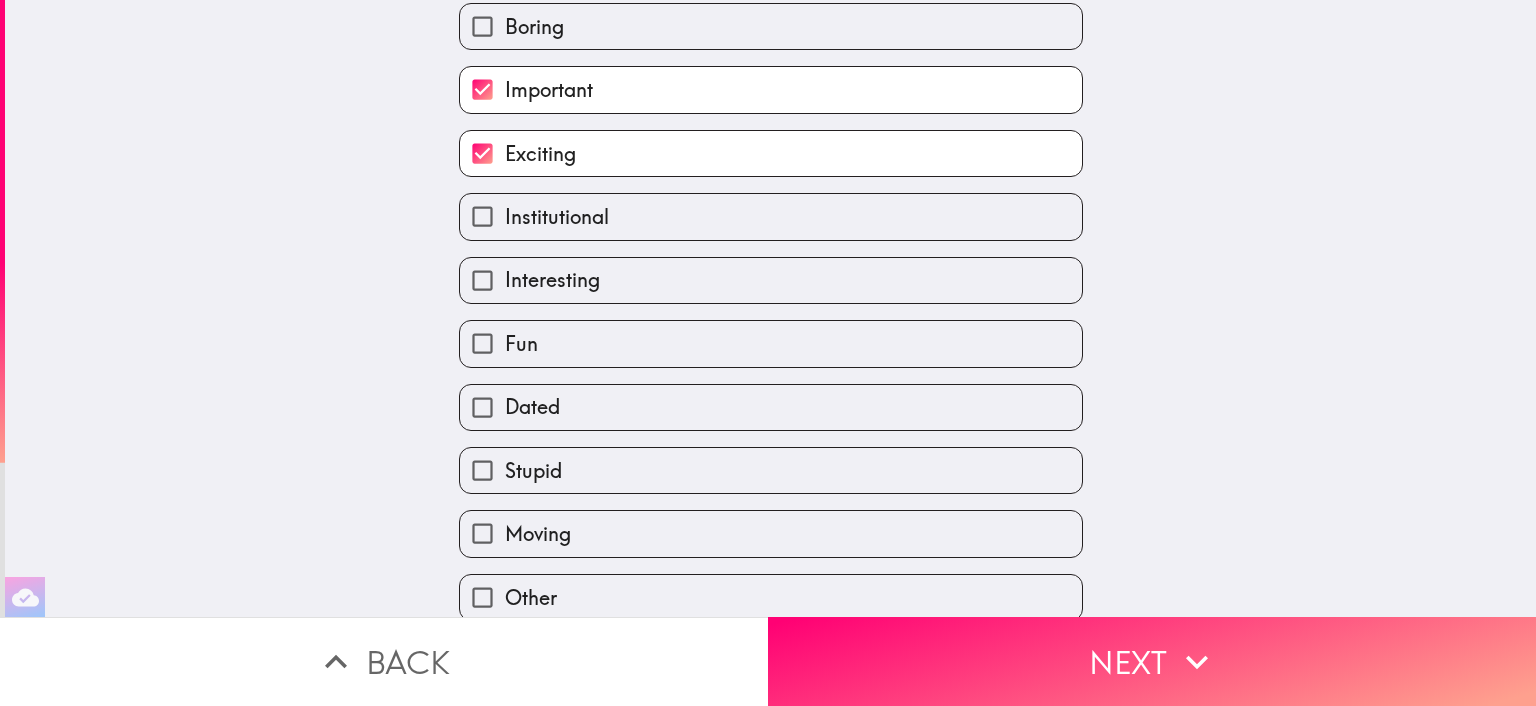 click on "Exciting" at bounding box center (771, 153) 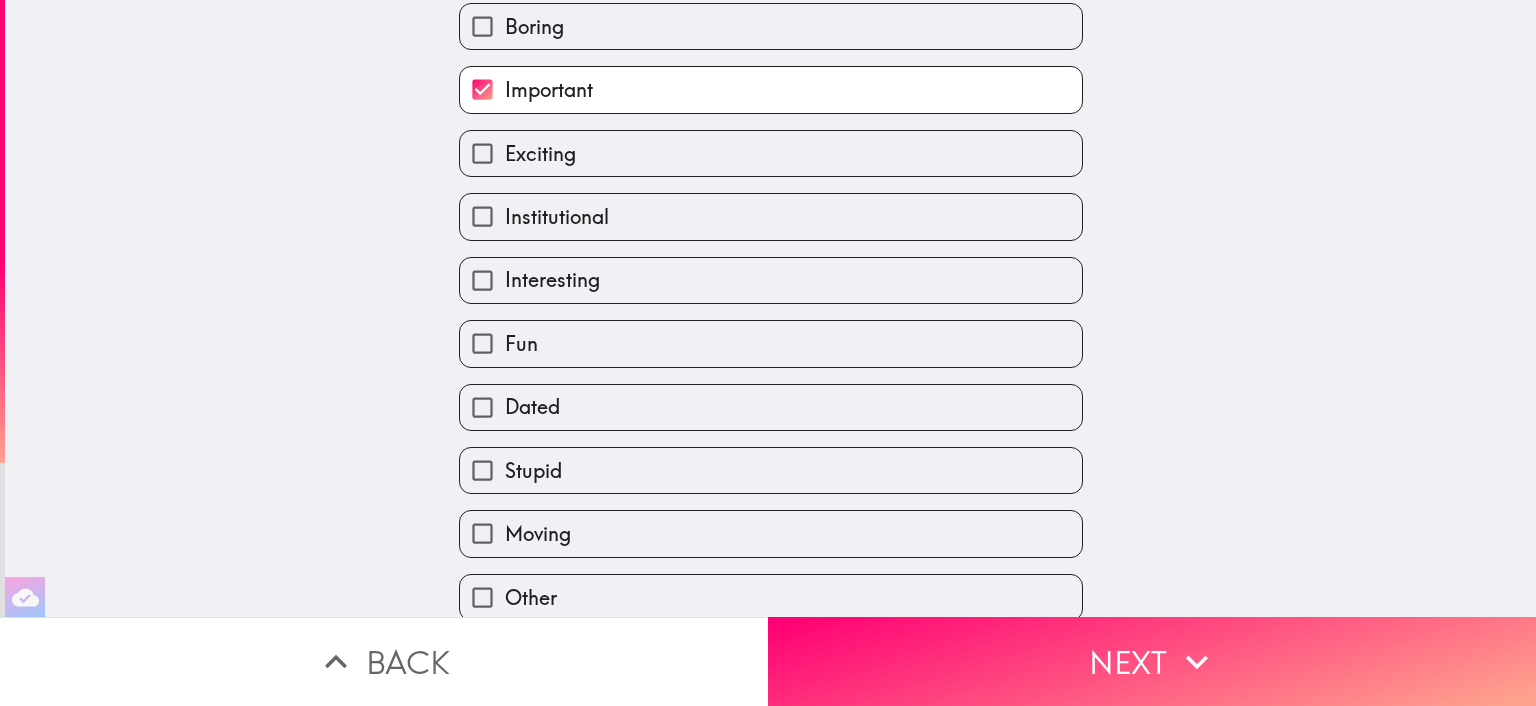 click on "Interesting" at bounding box center (771, 280) 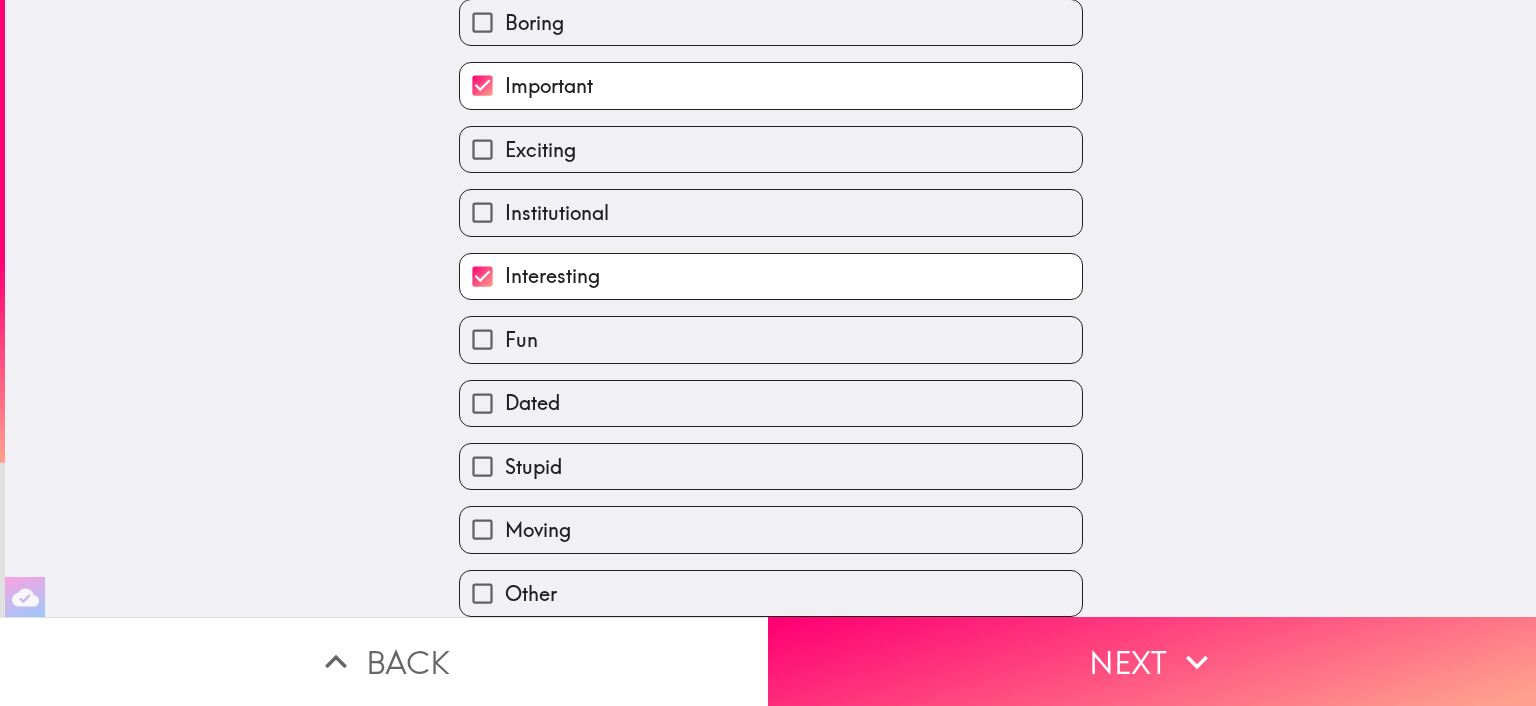 scroll, scrollTop: 215, scrollLeft: 0, axis: vertical 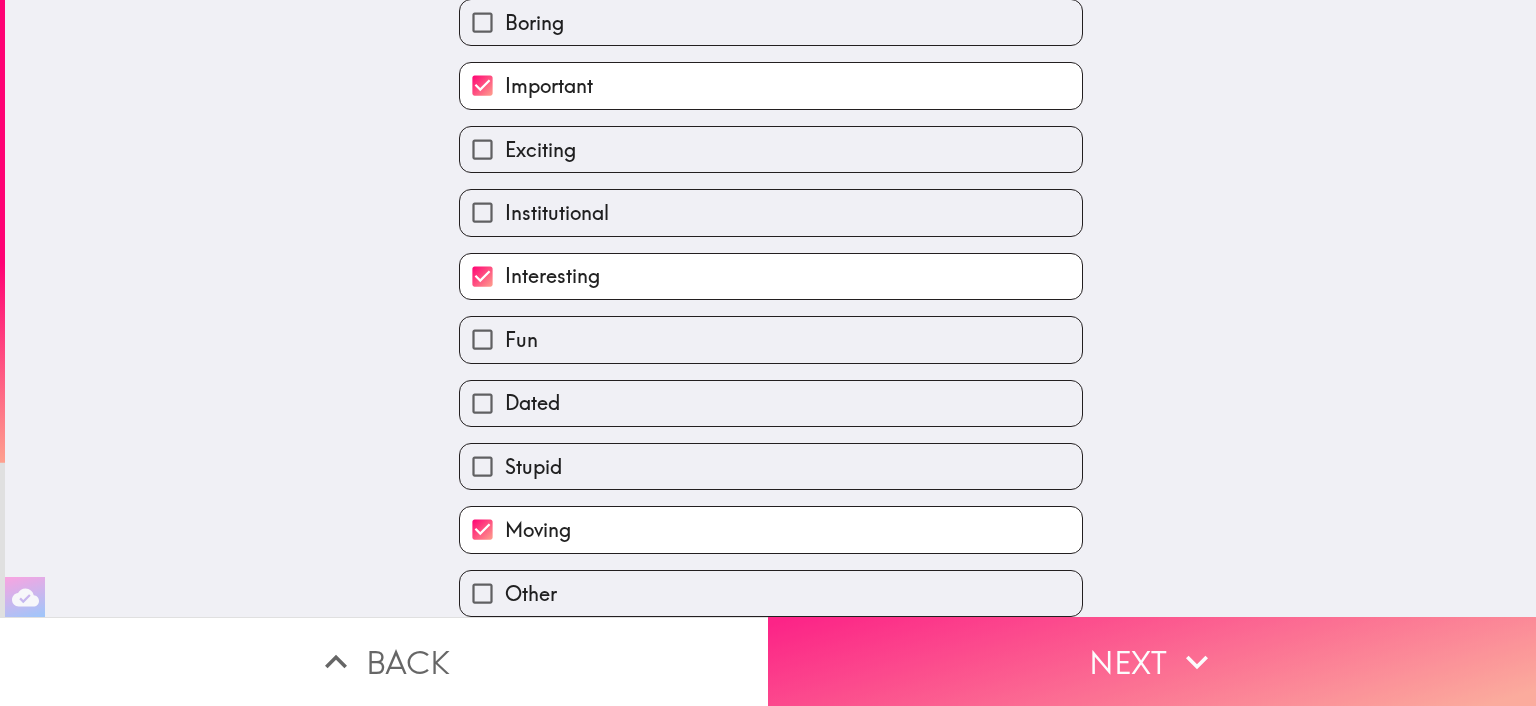click on "Next" at bounding box center (1152, 661) 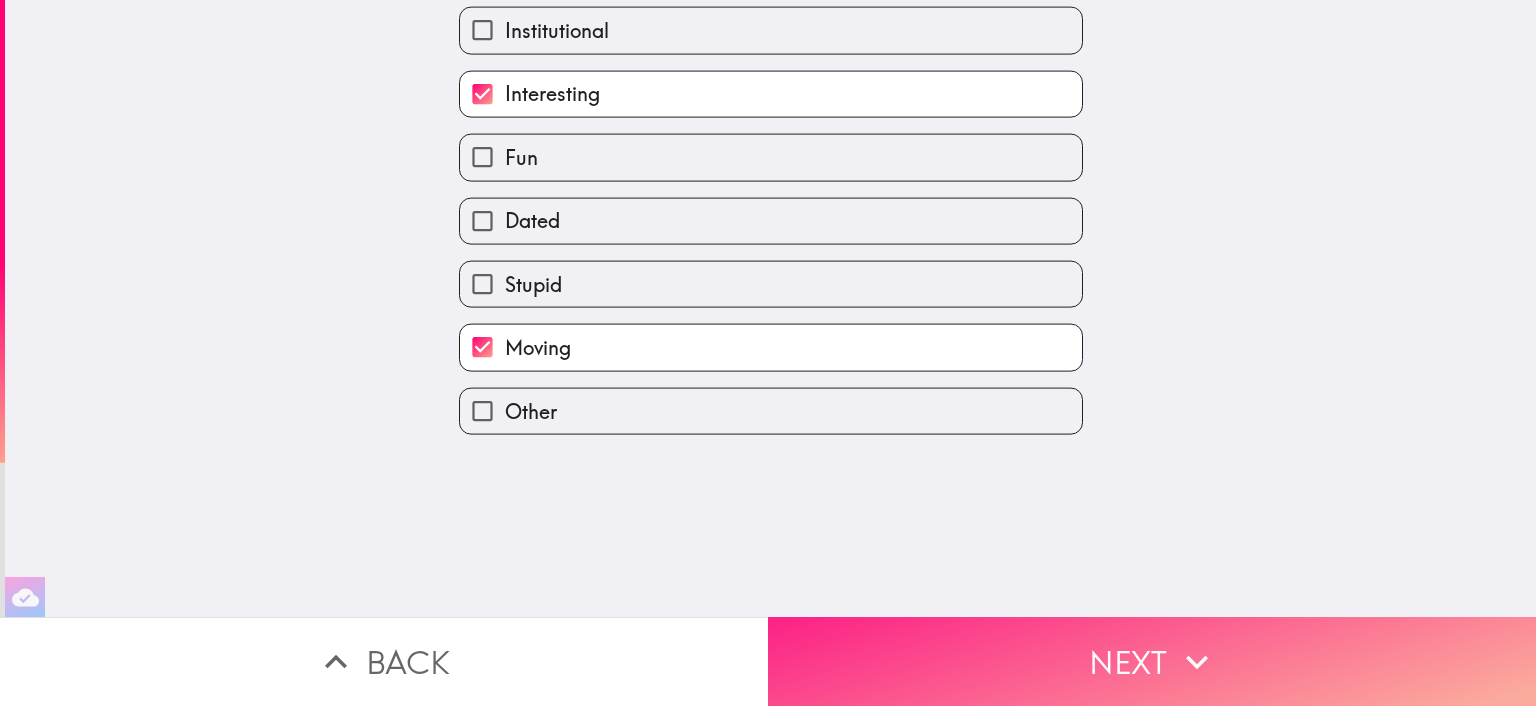 scroll, scrollTop: 0, scrollLeft: 0, axis: both 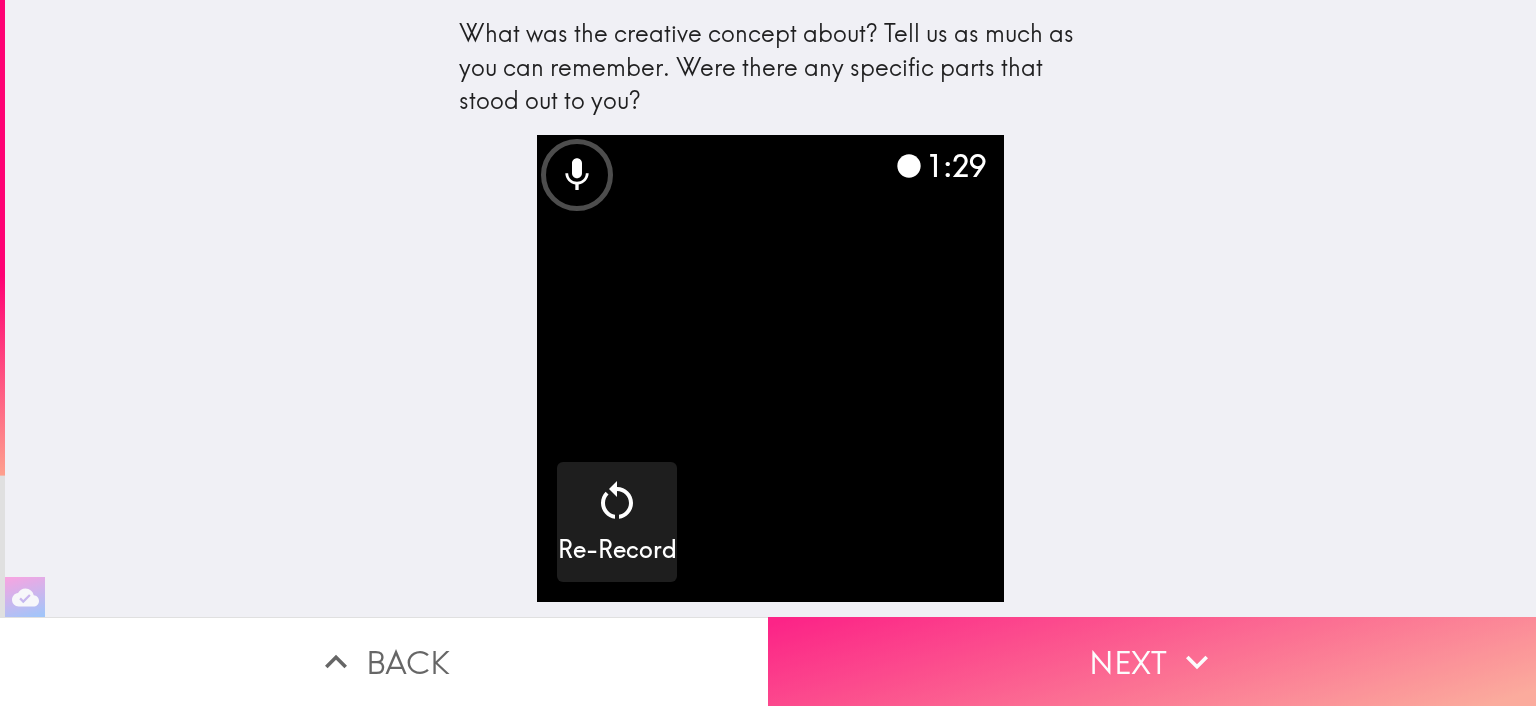 click on "Next" at bounding box center [1152, 661] 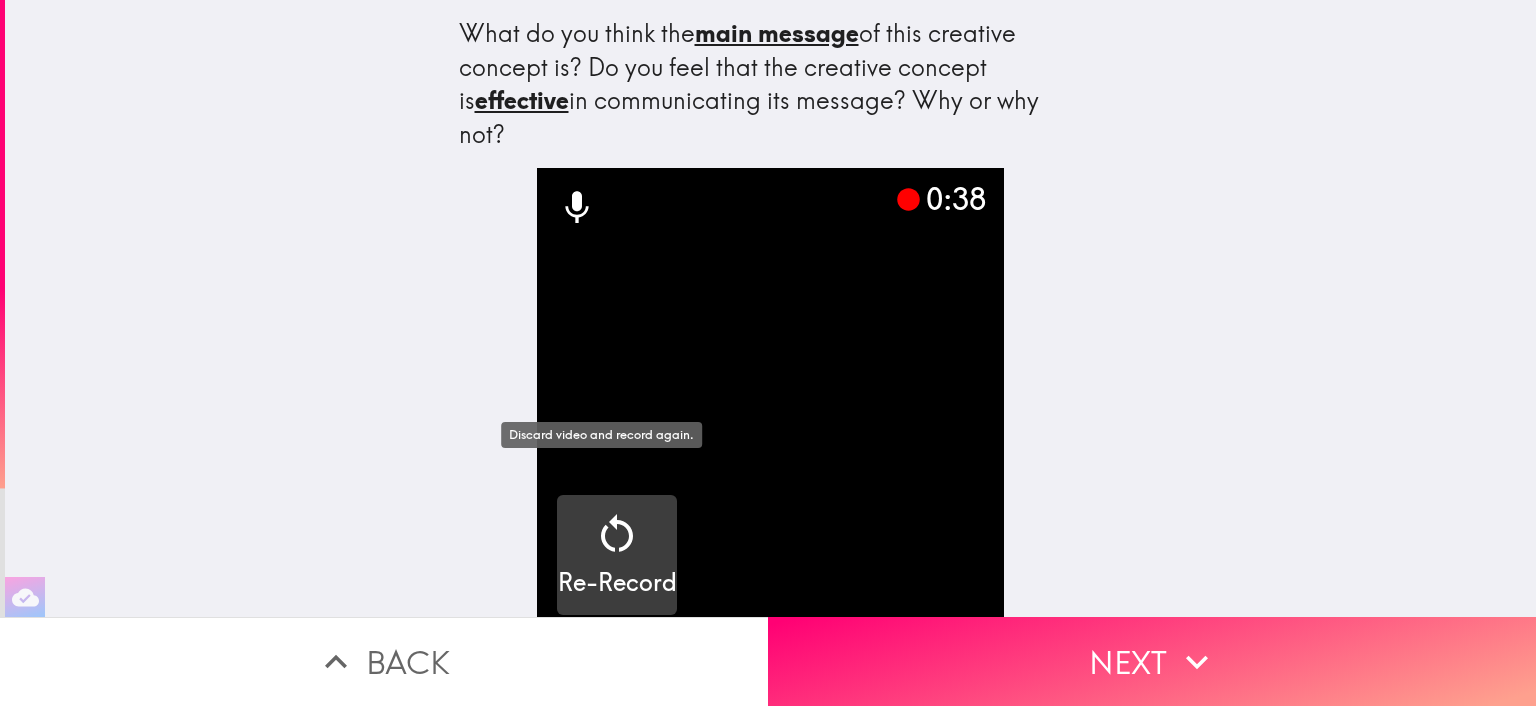 click on "Re-Record" at bounding box center [617, 555] 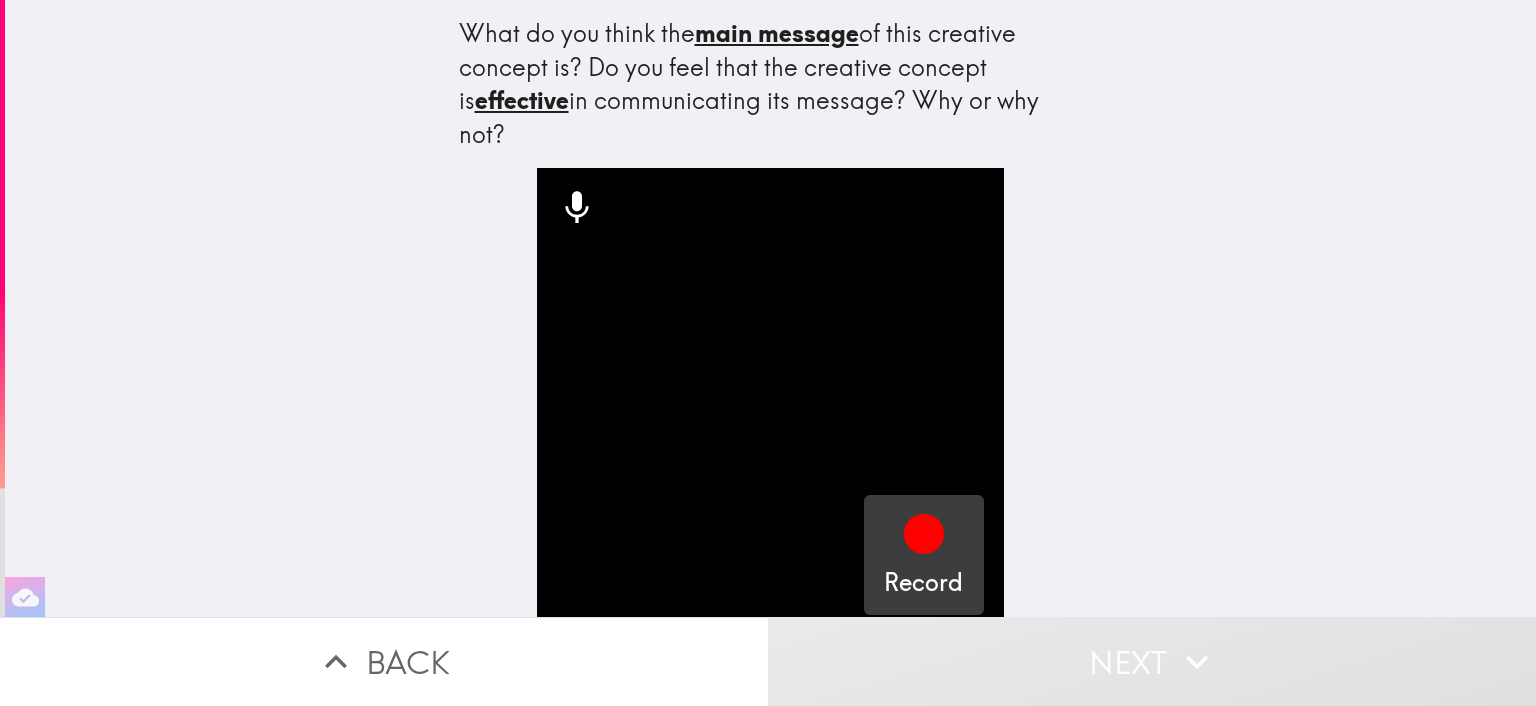 click 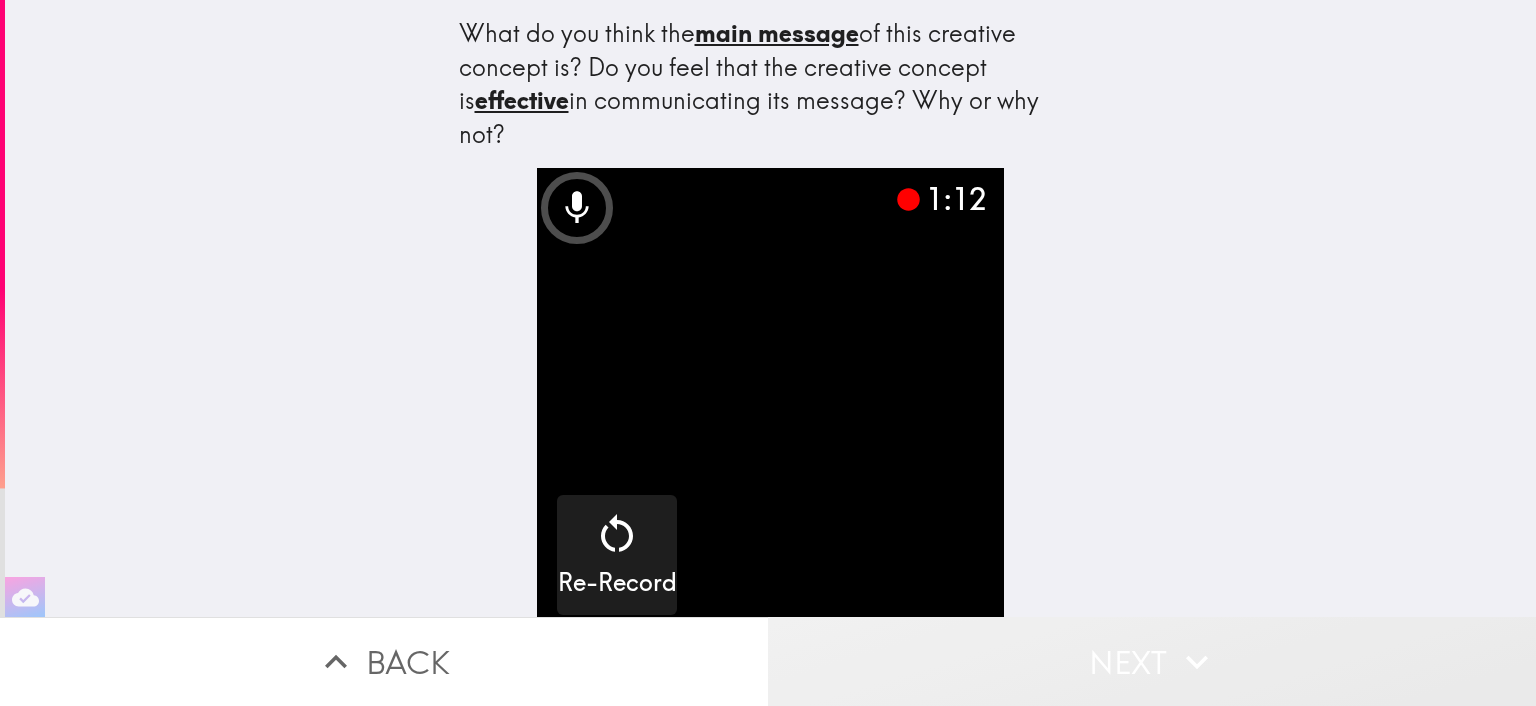 click on "Next" at bounding box center [1152, 661] 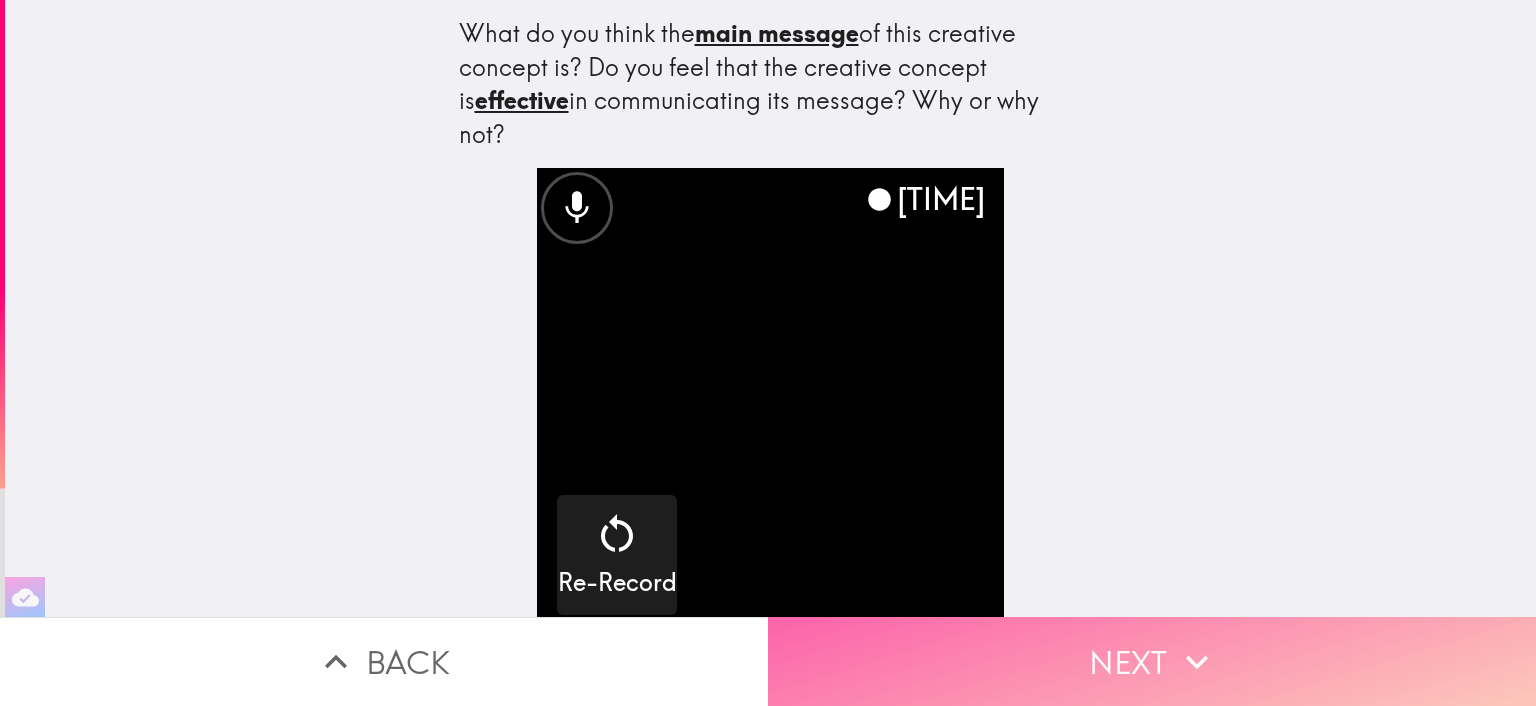 click on "Next" at bounding box center [1152, 661] 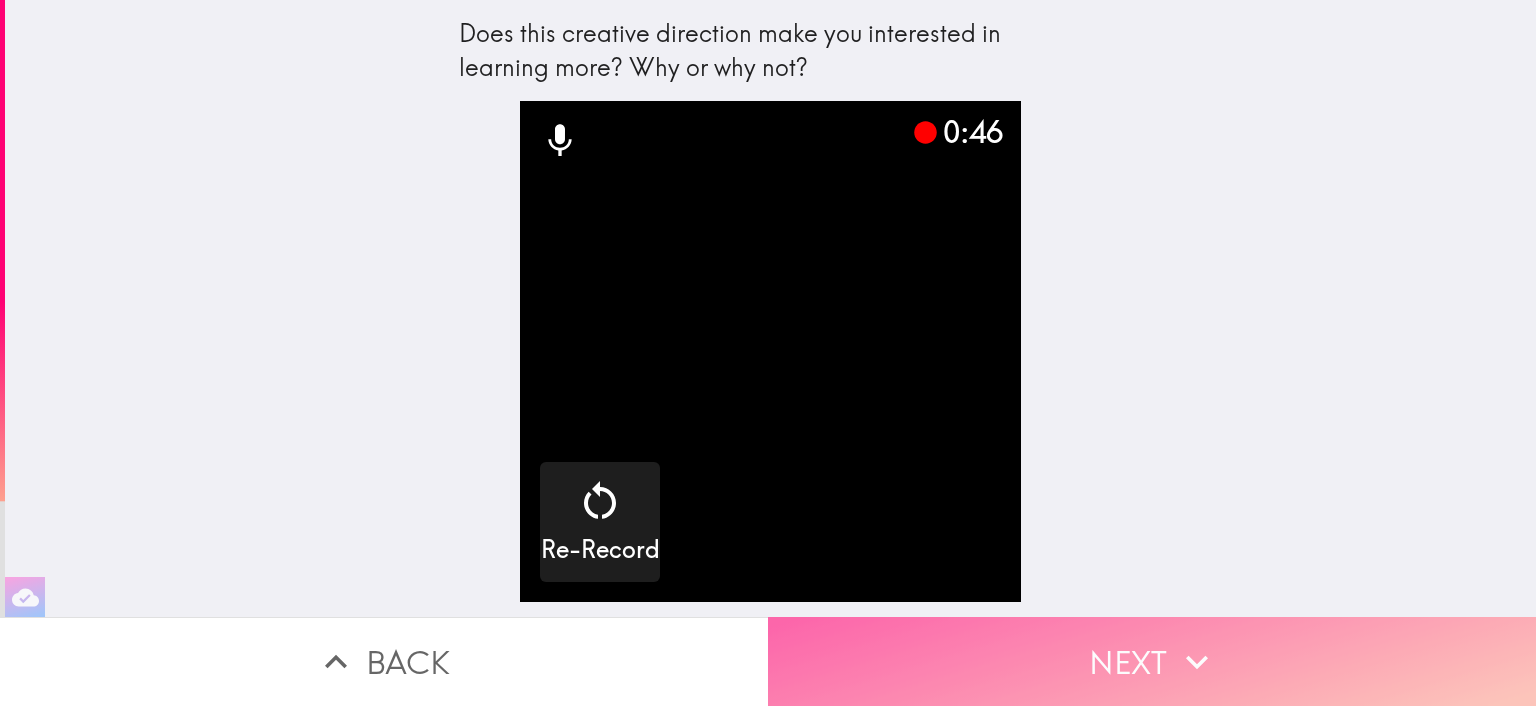 click on "Next" at bounding box center (1152, 661) 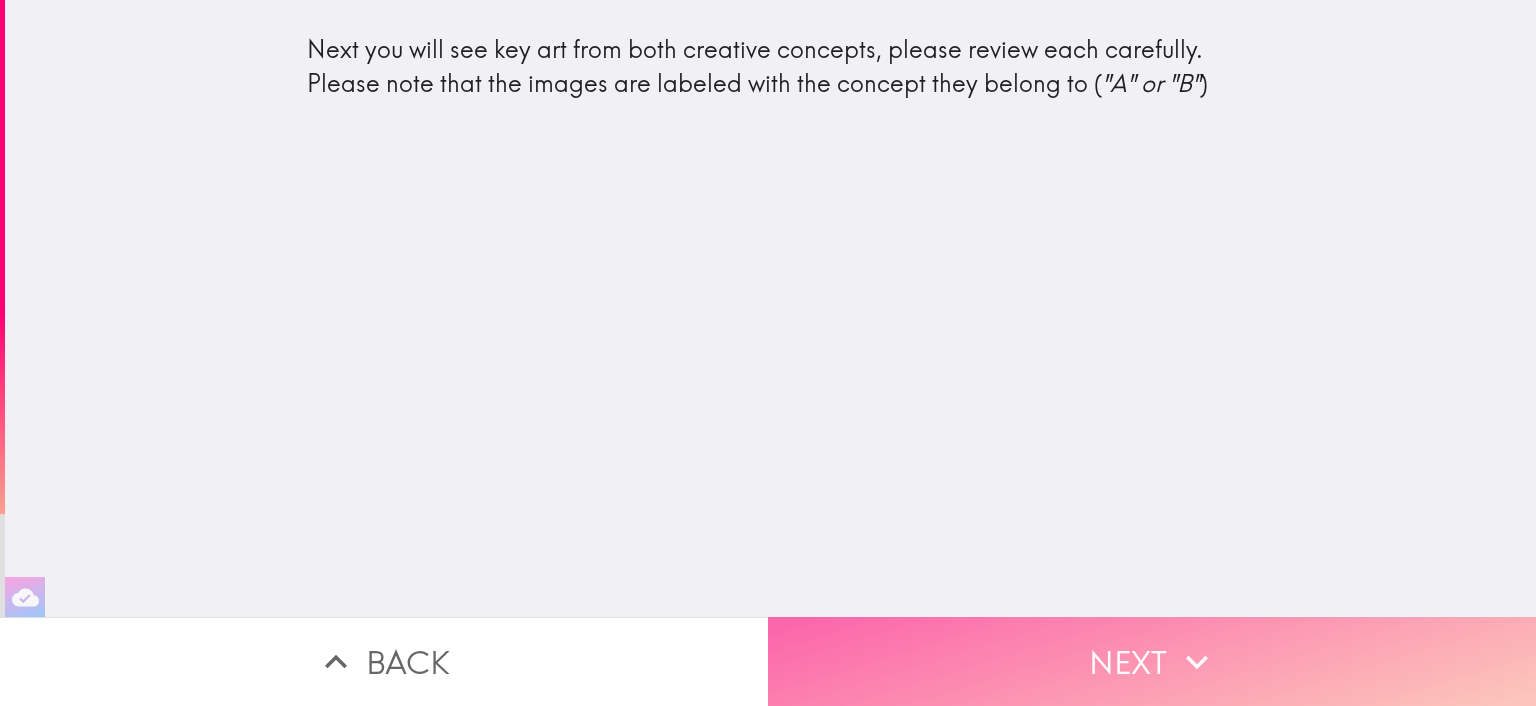 click on "Next" at bounding box center (1152, 661) 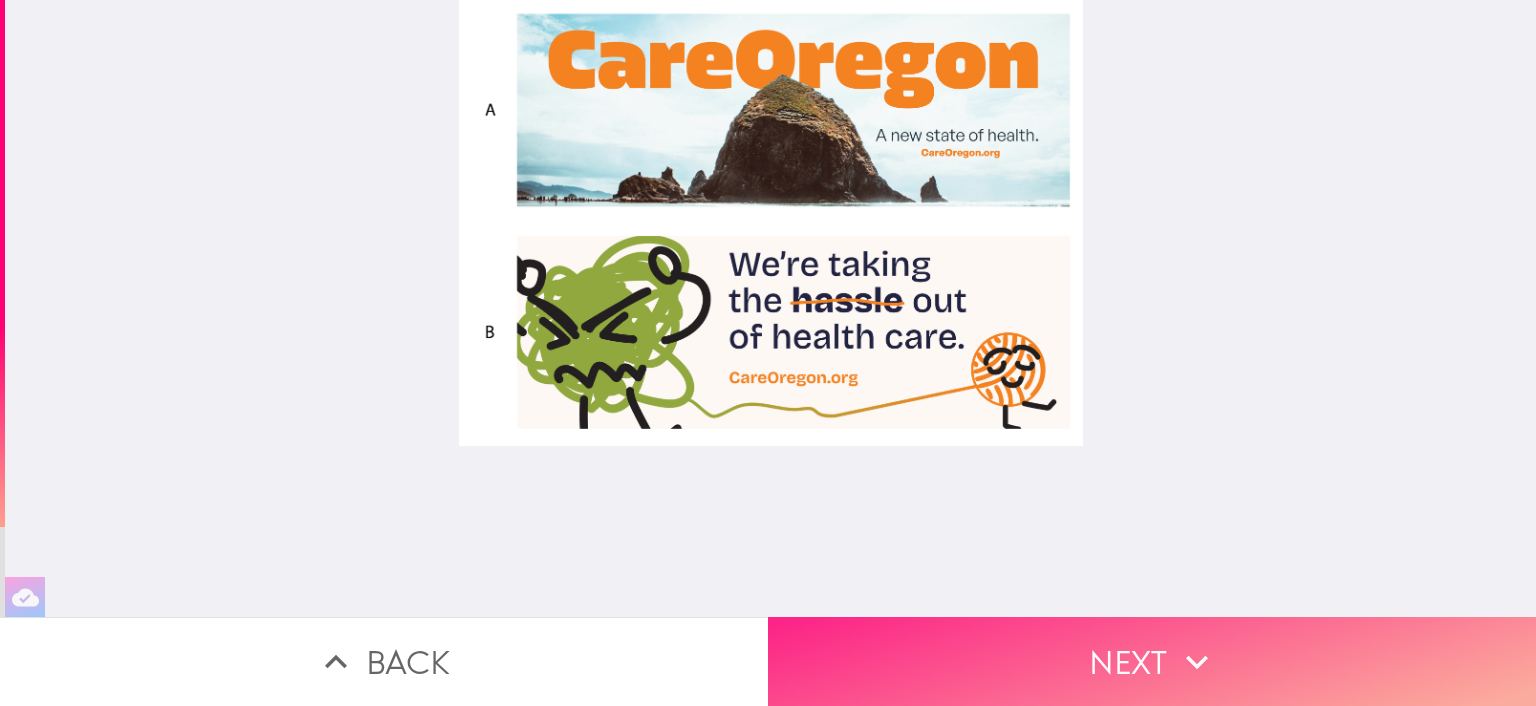 click on "Next" at bounding box center (1152, 661) 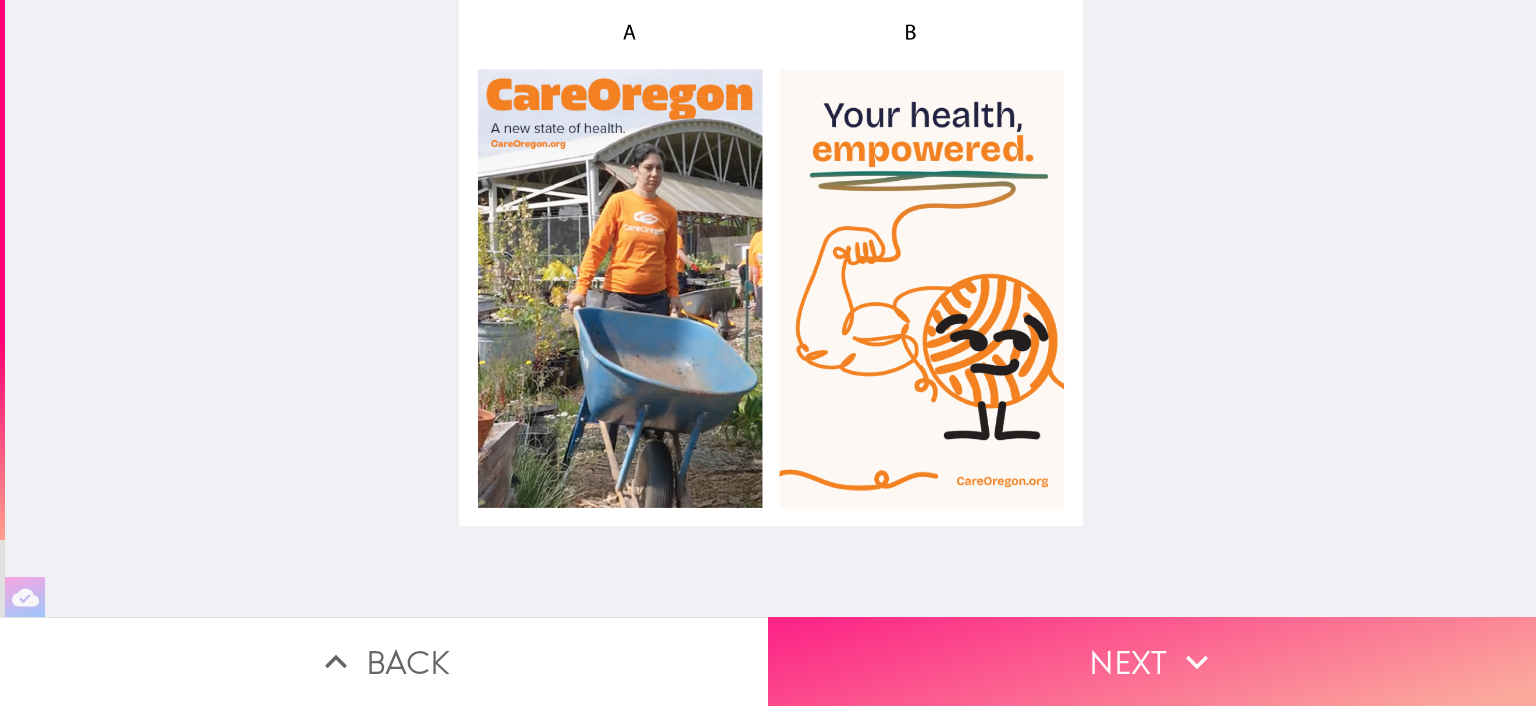 click on "Next" at bounding box center [1152, 661] 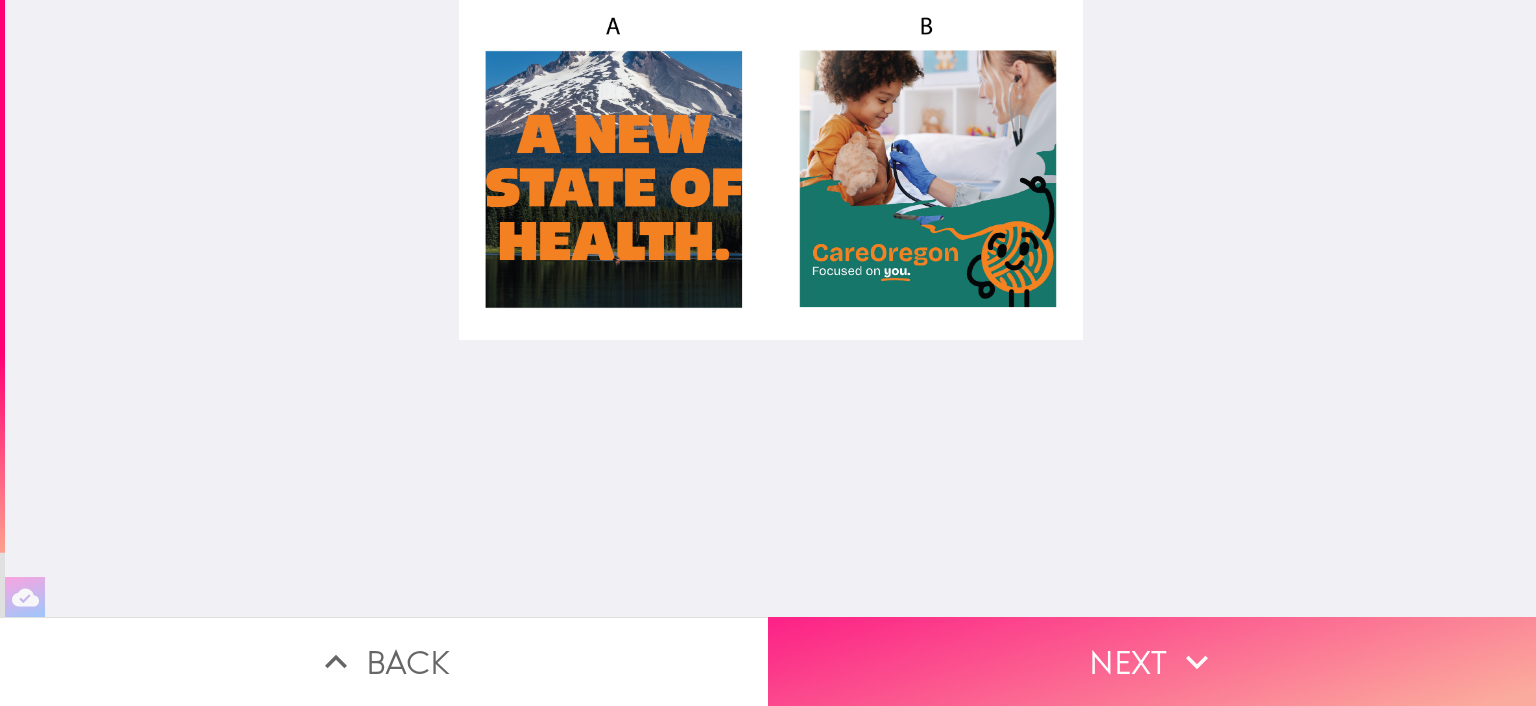click on "Next" at bounding box center [1152, 661] 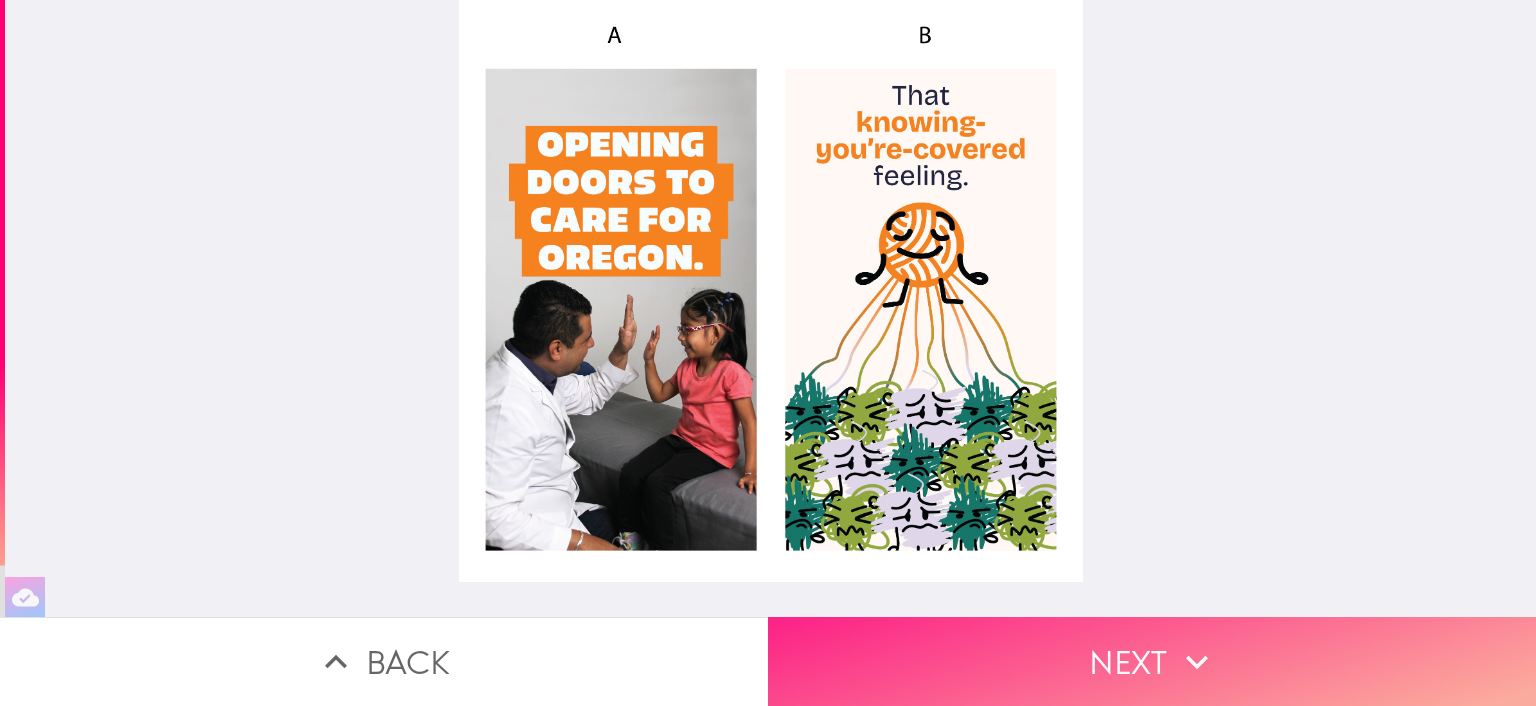 click on "Next" at bounding box center [1152, 661] 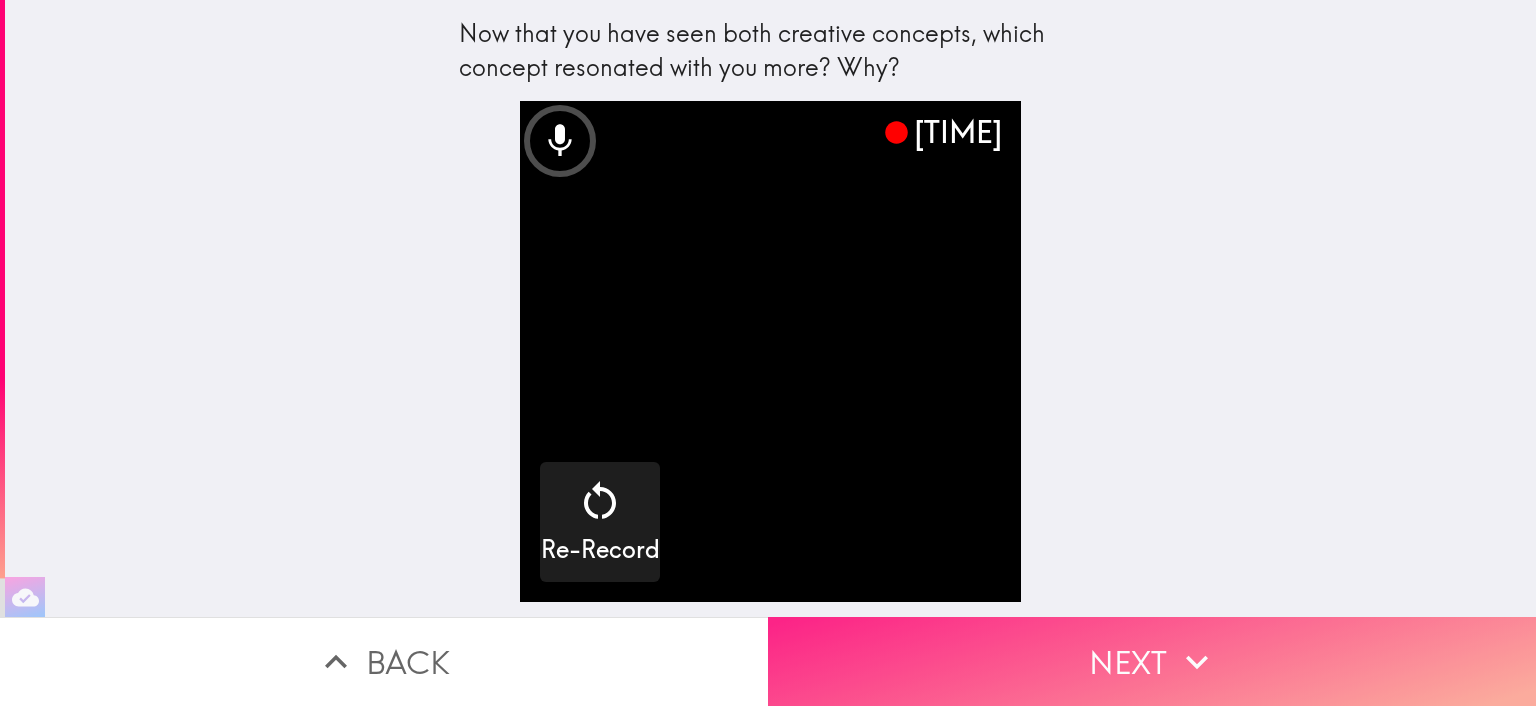 click on "Next" at bounding box center [1152, 661] 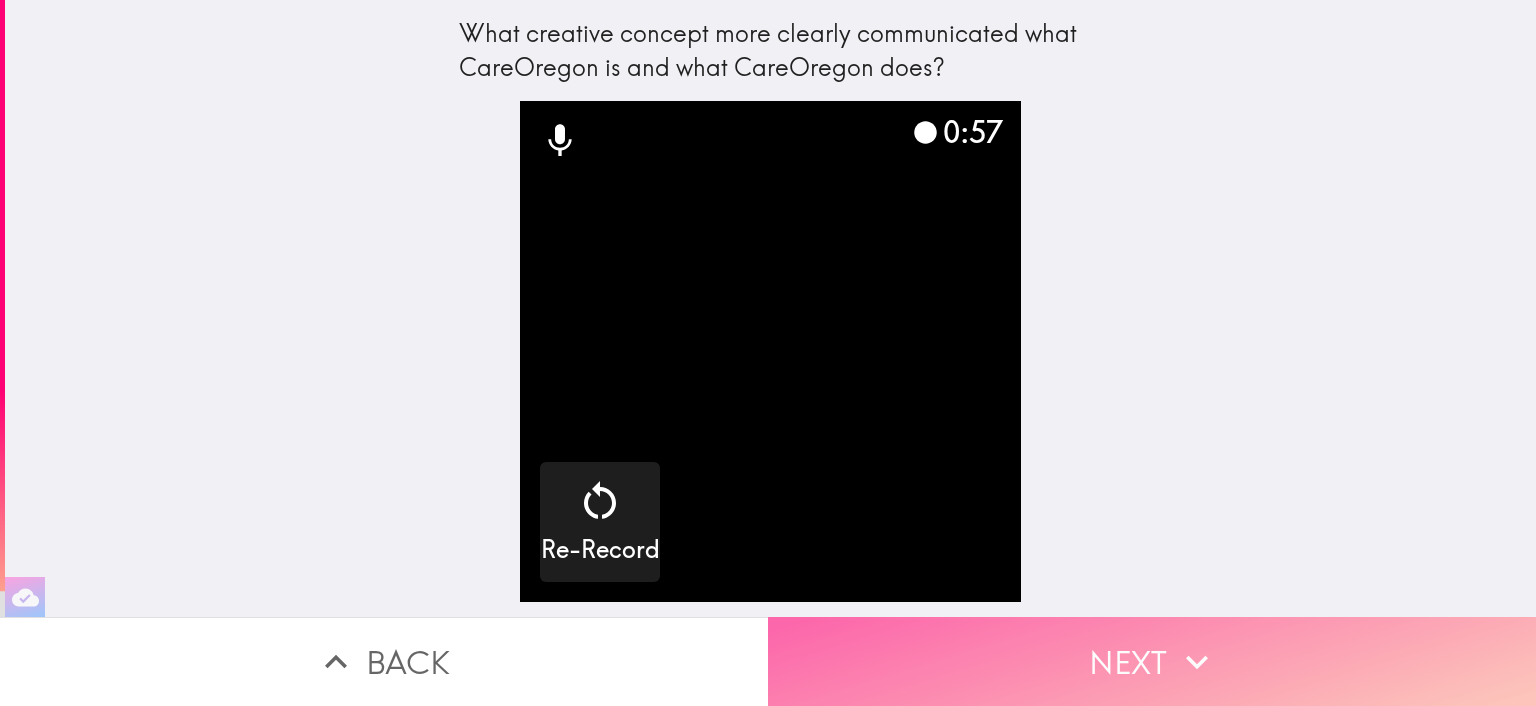 click on "Next" at bounding box center [1152, 661] 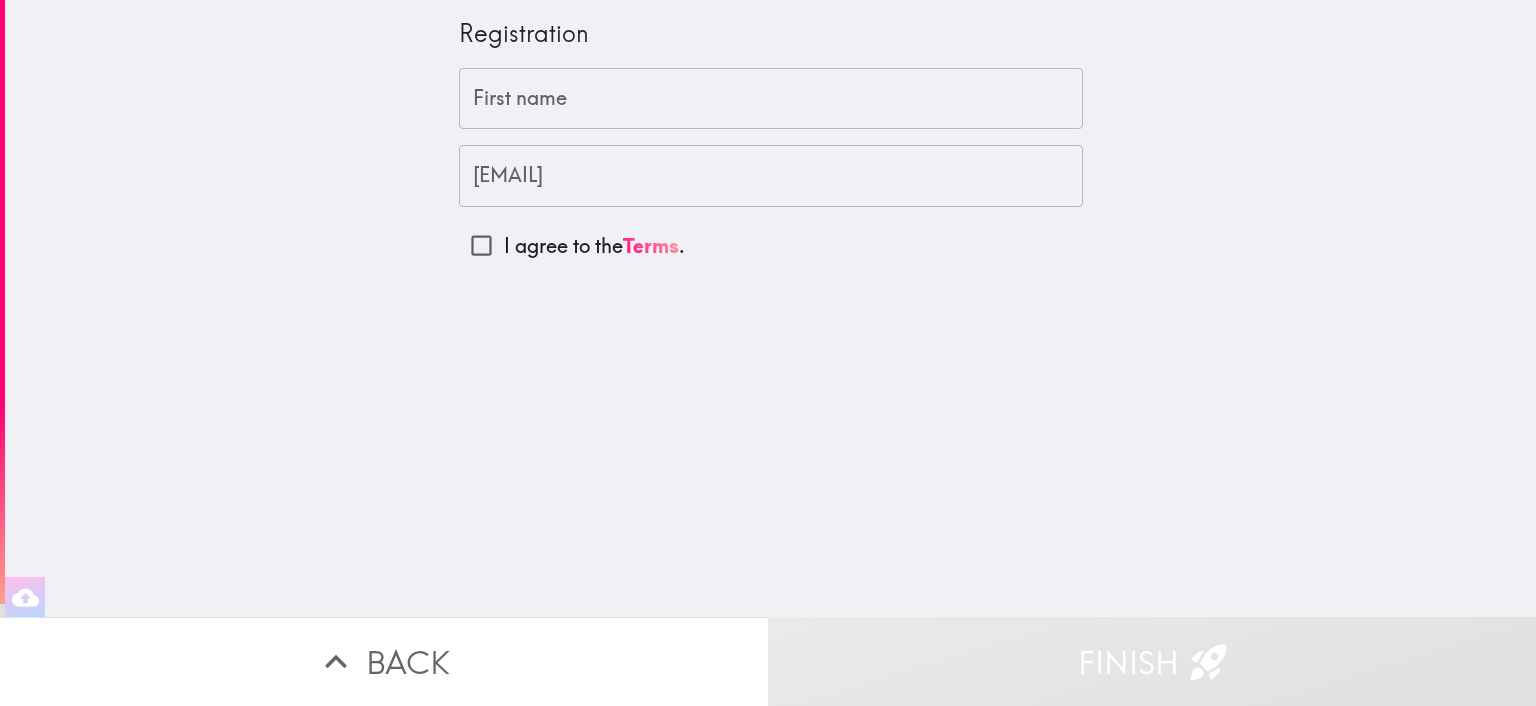 click on "First name" at bounding box center (771, 99) 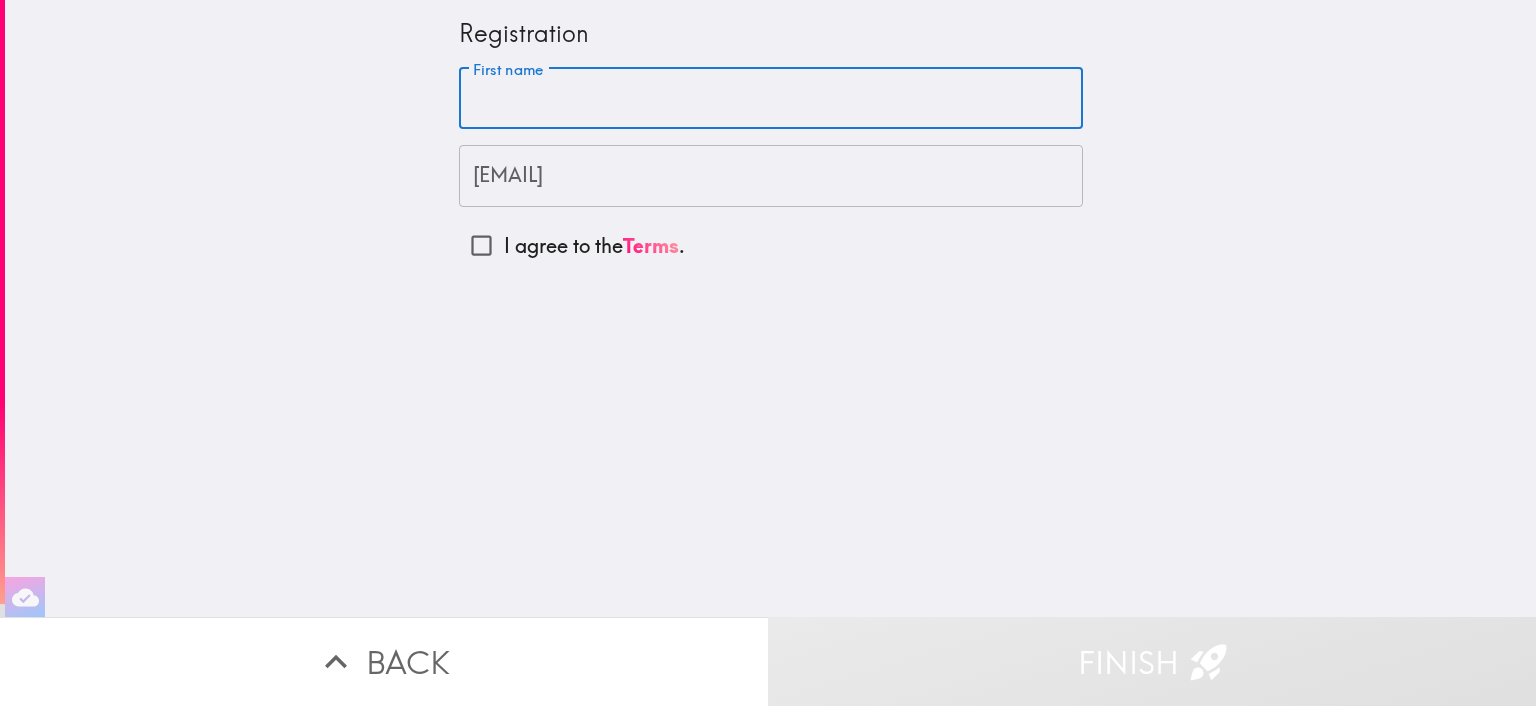 type on "Joseph" 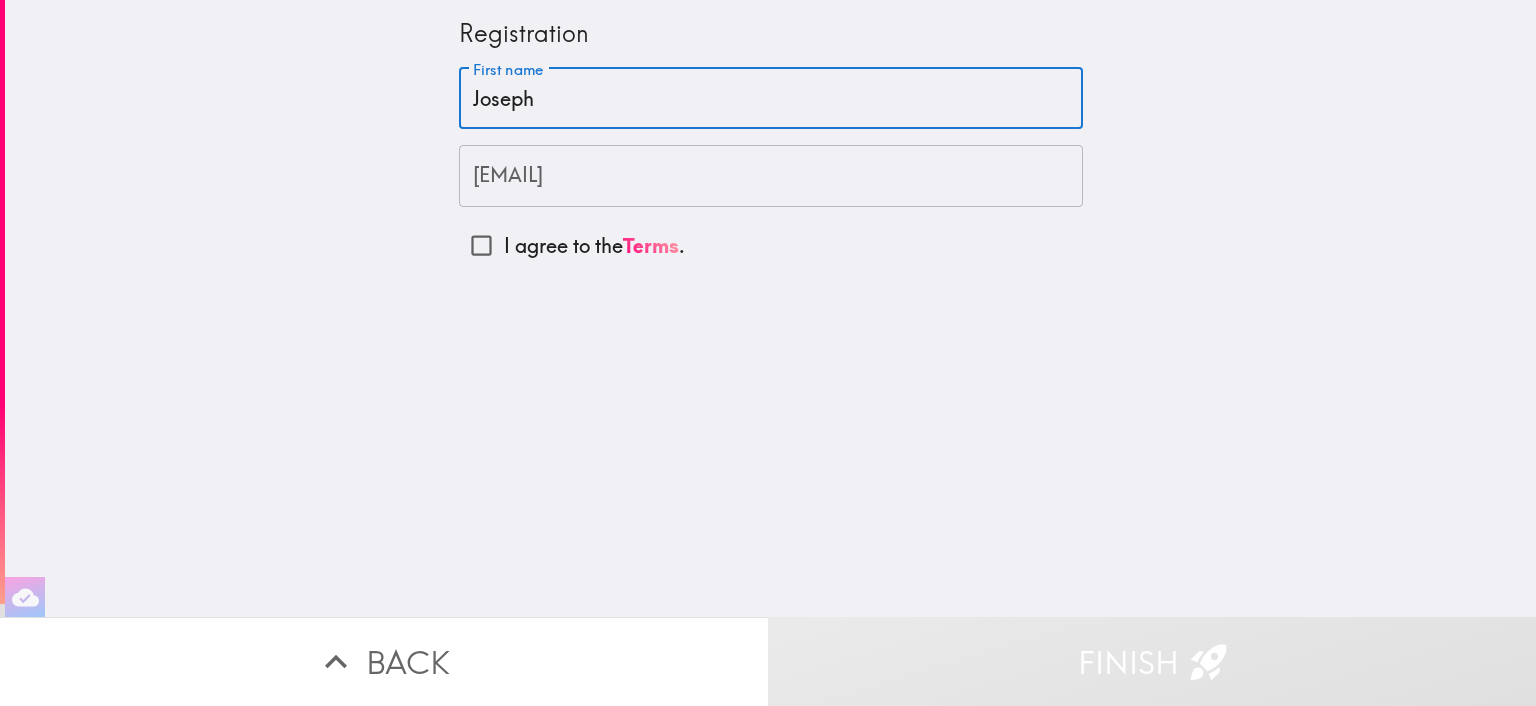 type on "[EMAIL]" 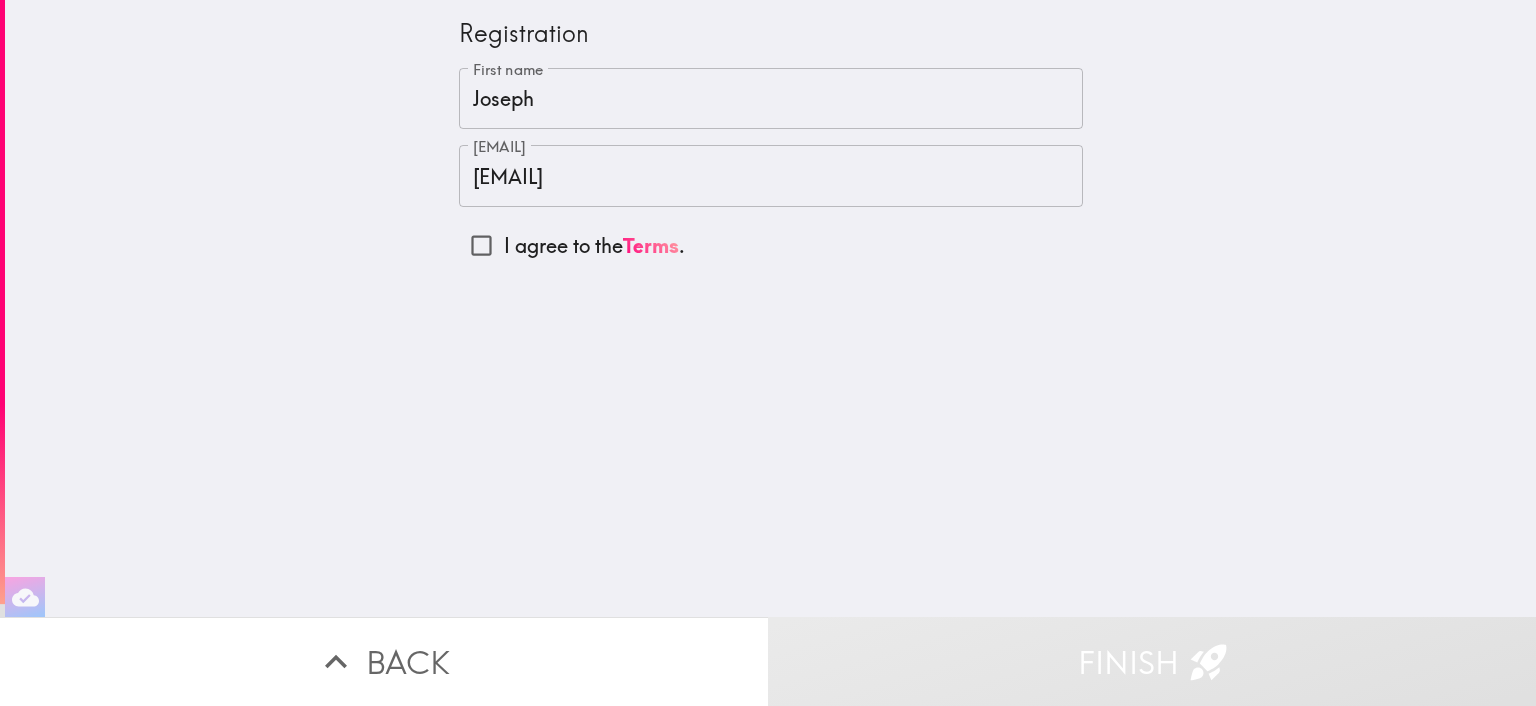 click on "I agree to the  Terms ." at bounding box center (594, 246) 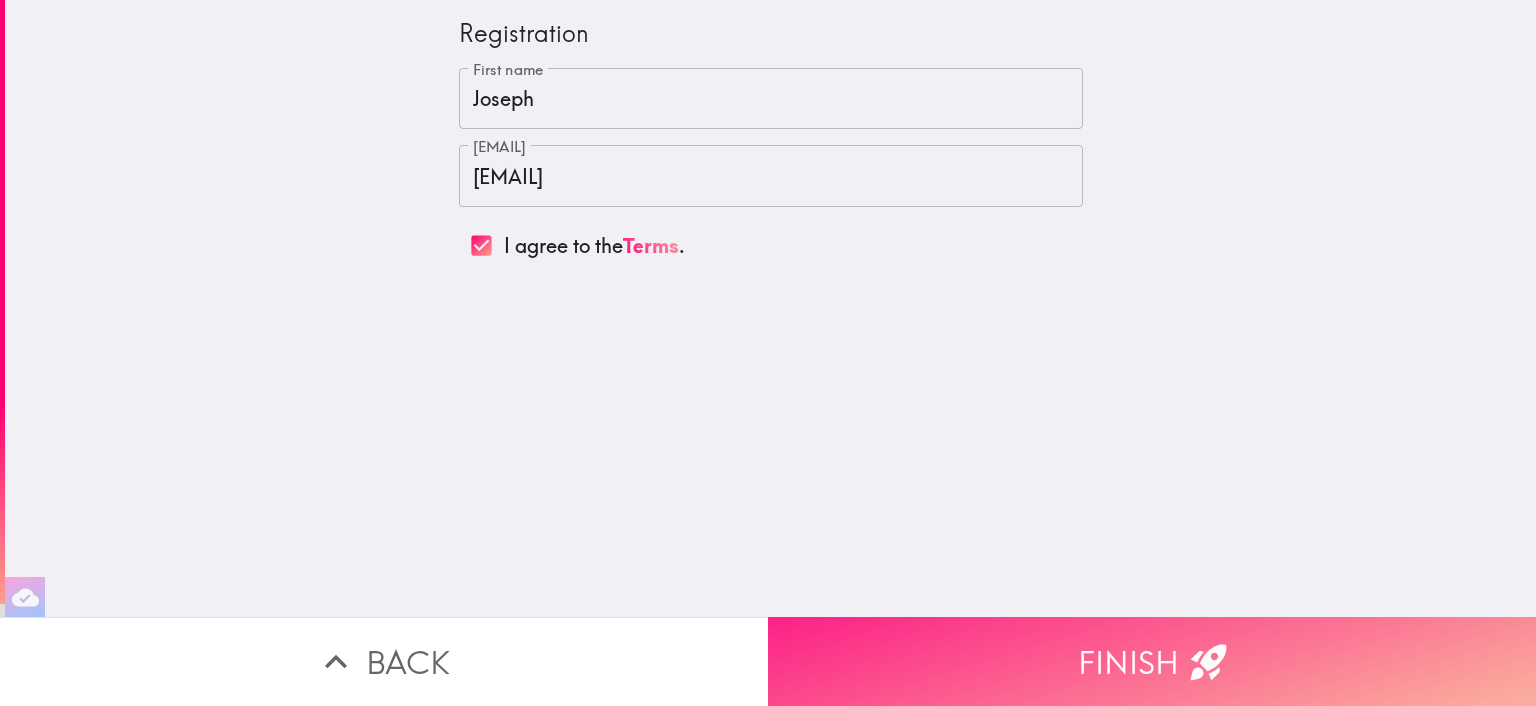 click on "Finish" at bounding box center (1152, 661) 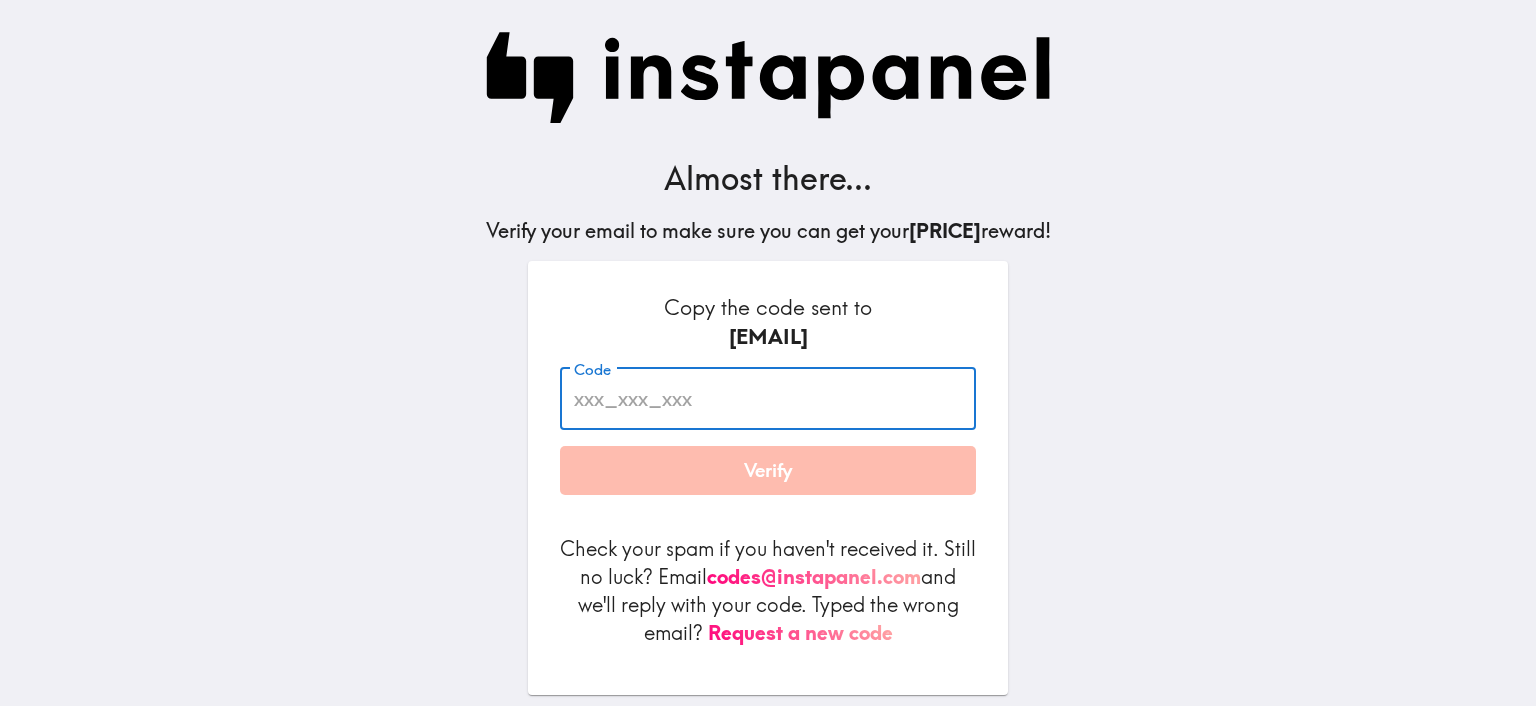 click on "Code" at bounding box center [768, 399] 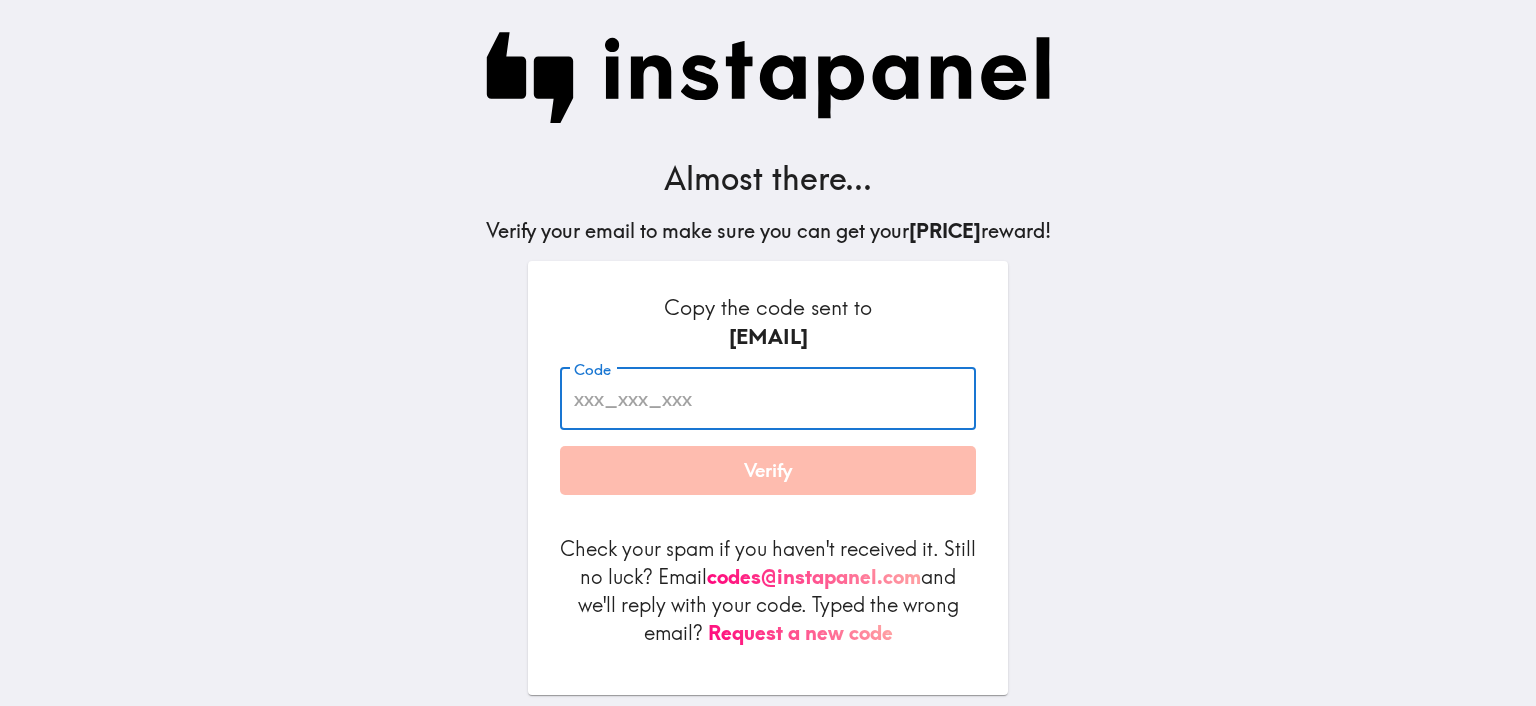 paste on "[TEXT]" 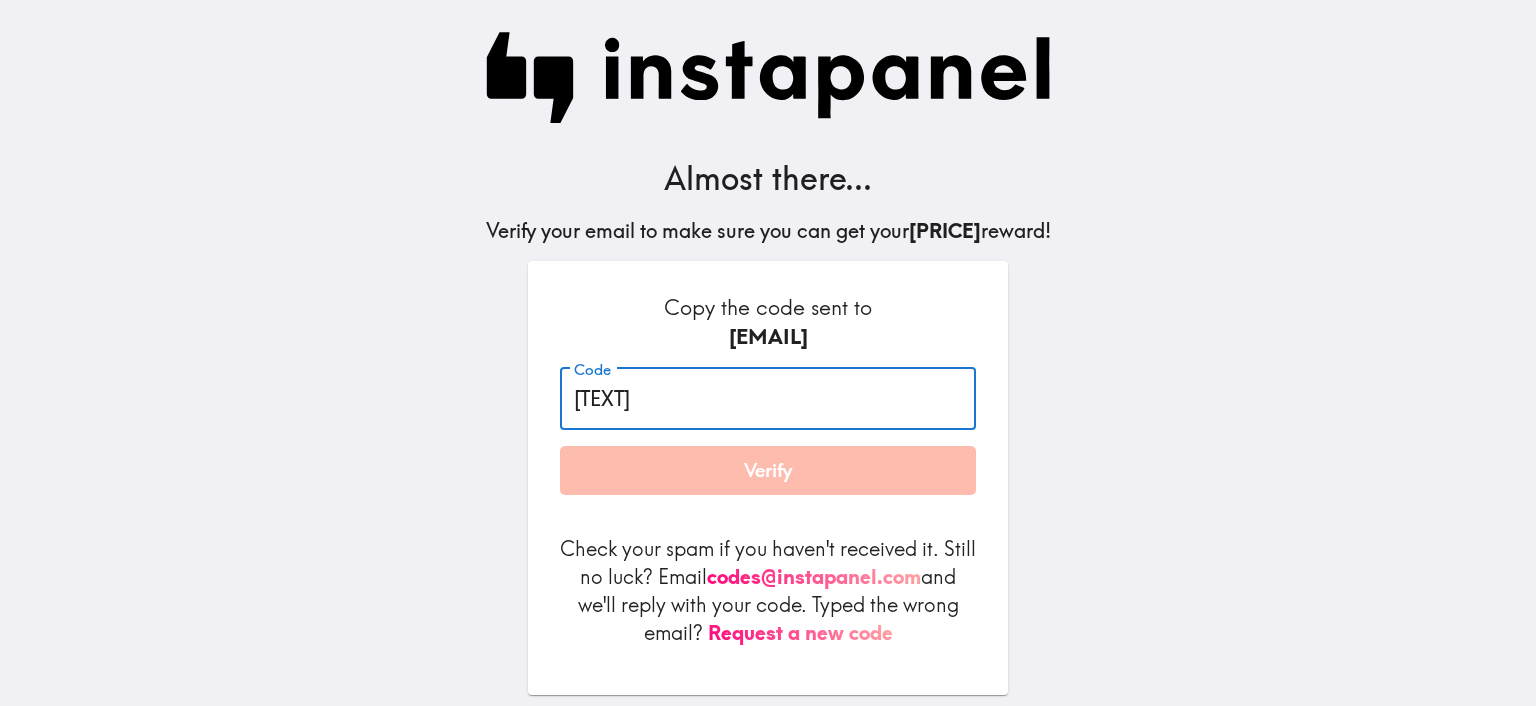 type on "[TEXT]" 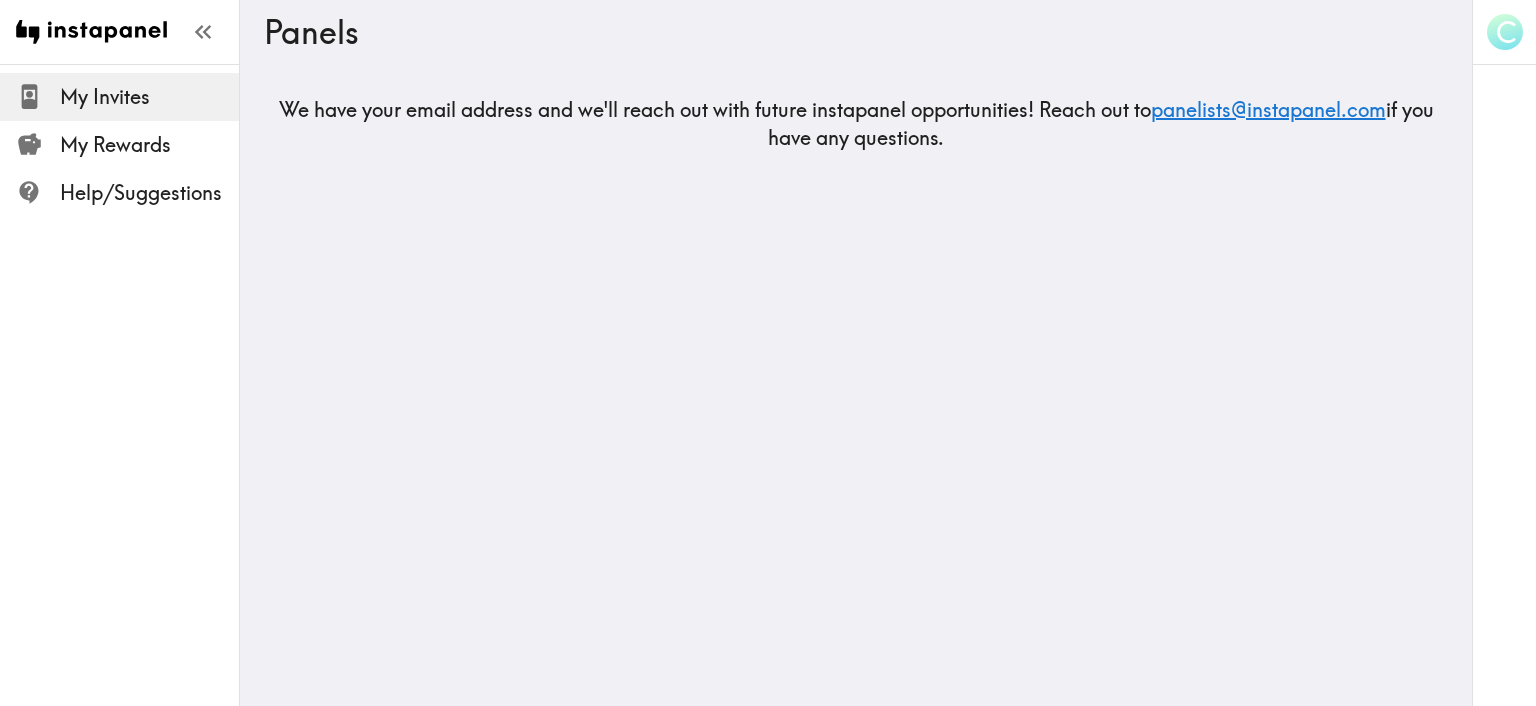scroll, scrollTop: 0, scrollLeft: 0, axis: both 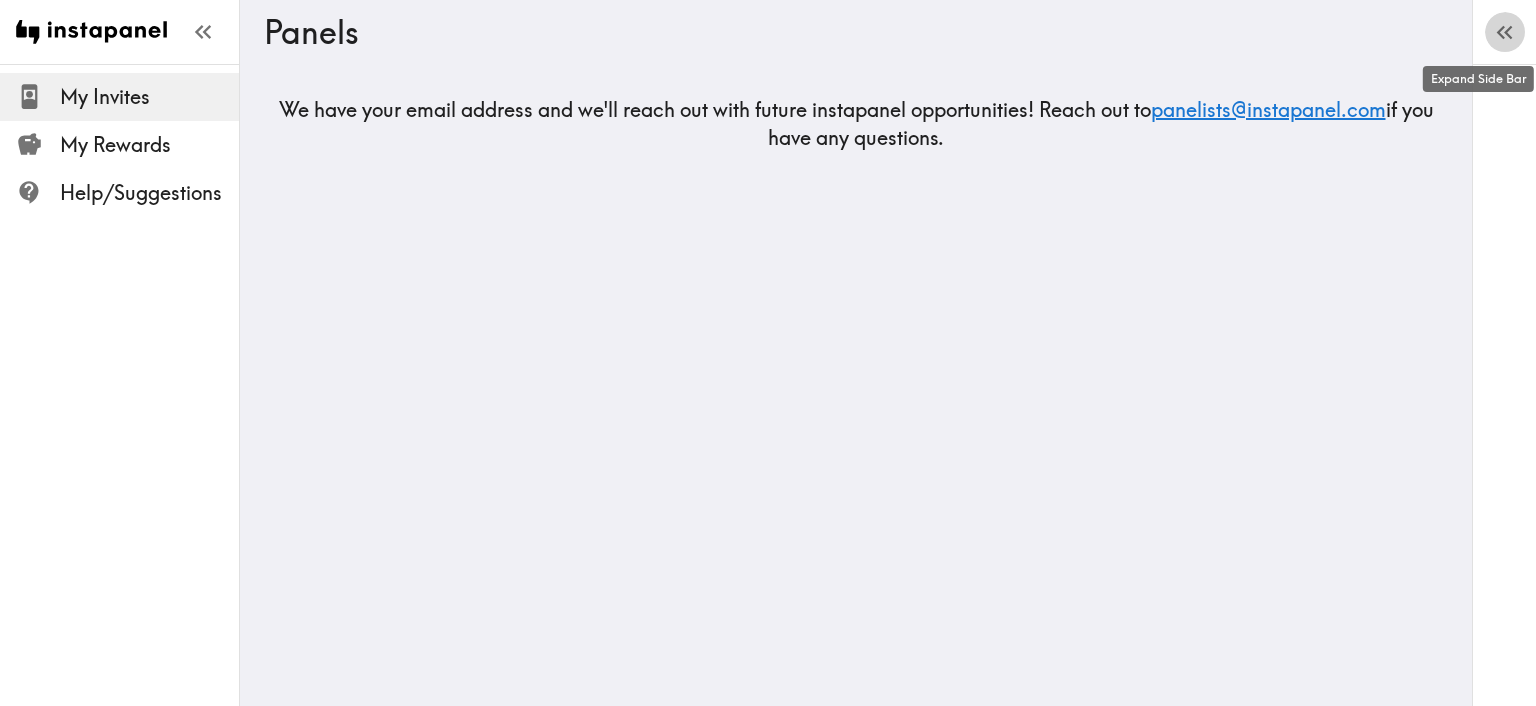 click on "C" at bounding box center [1505, 32] 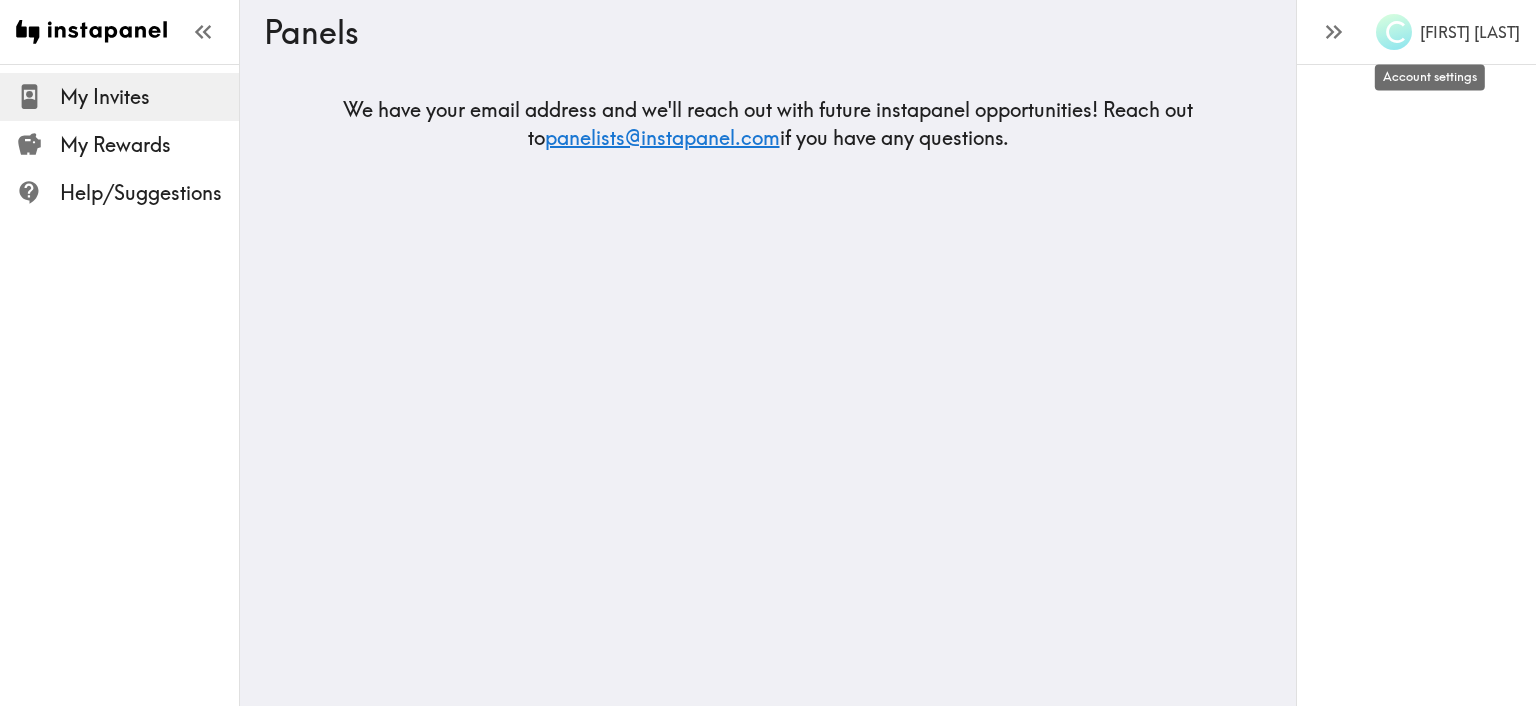click on "Camannwordsmith" at bounding box center [1470, 32] 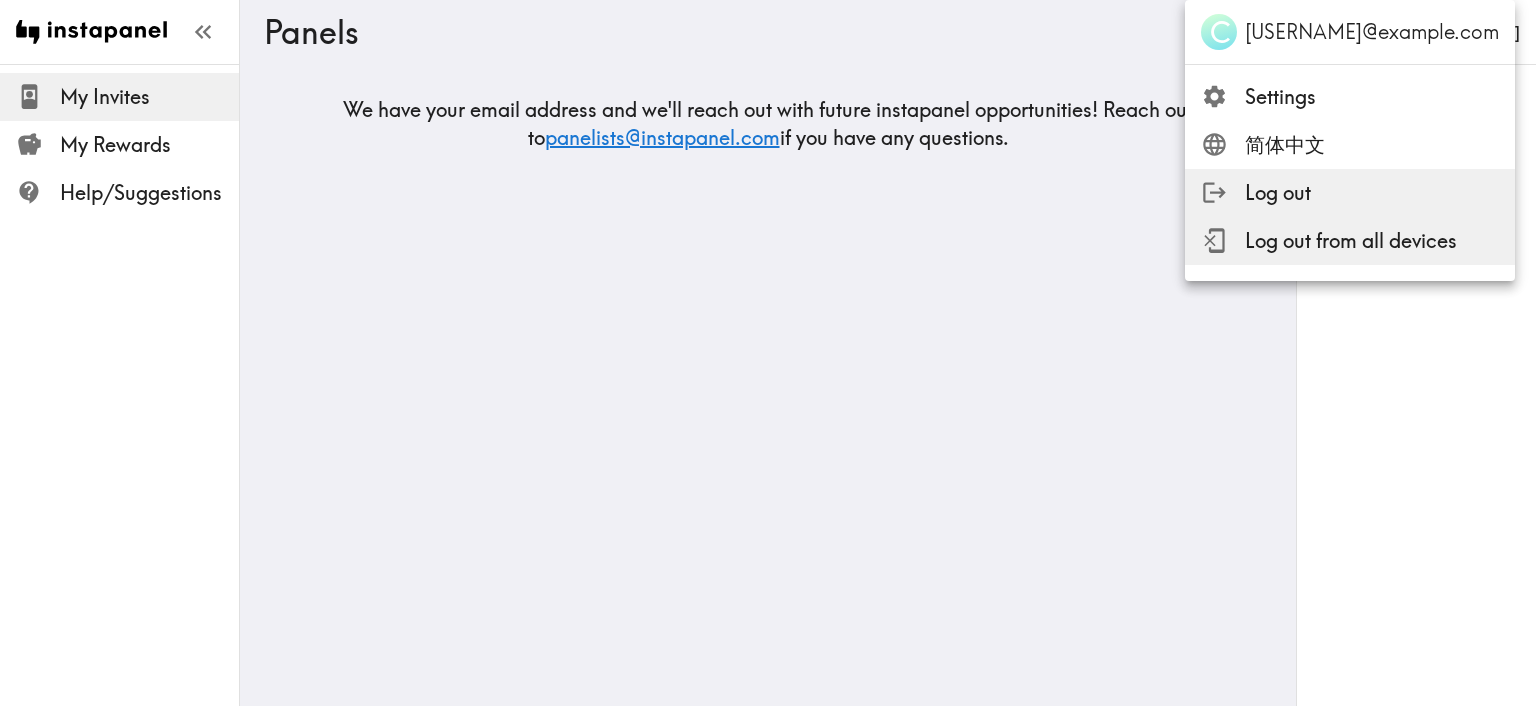 click on "[EMAIL]" at bounding box center [1372, 32] 